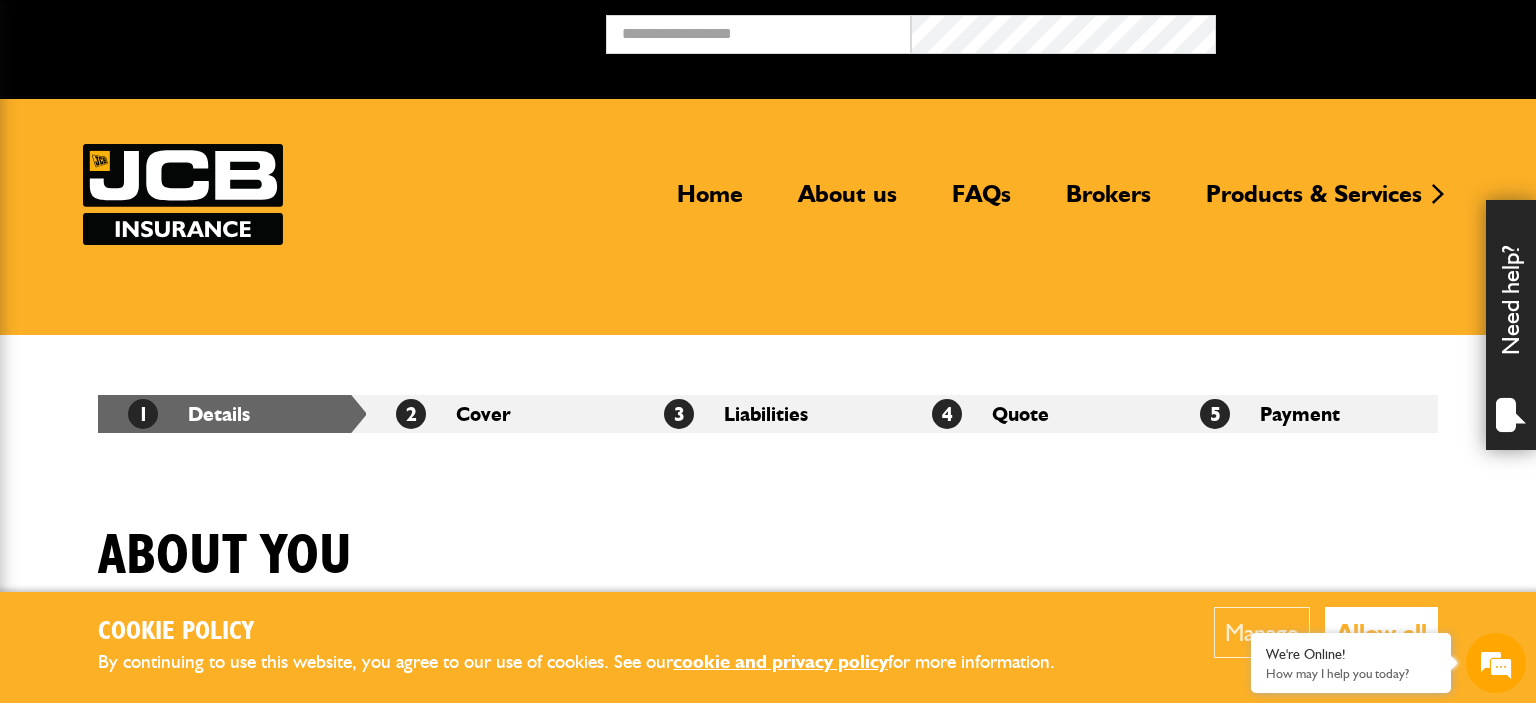 scroll, scrollTop: 0, scrollLeft: 0, axis: both 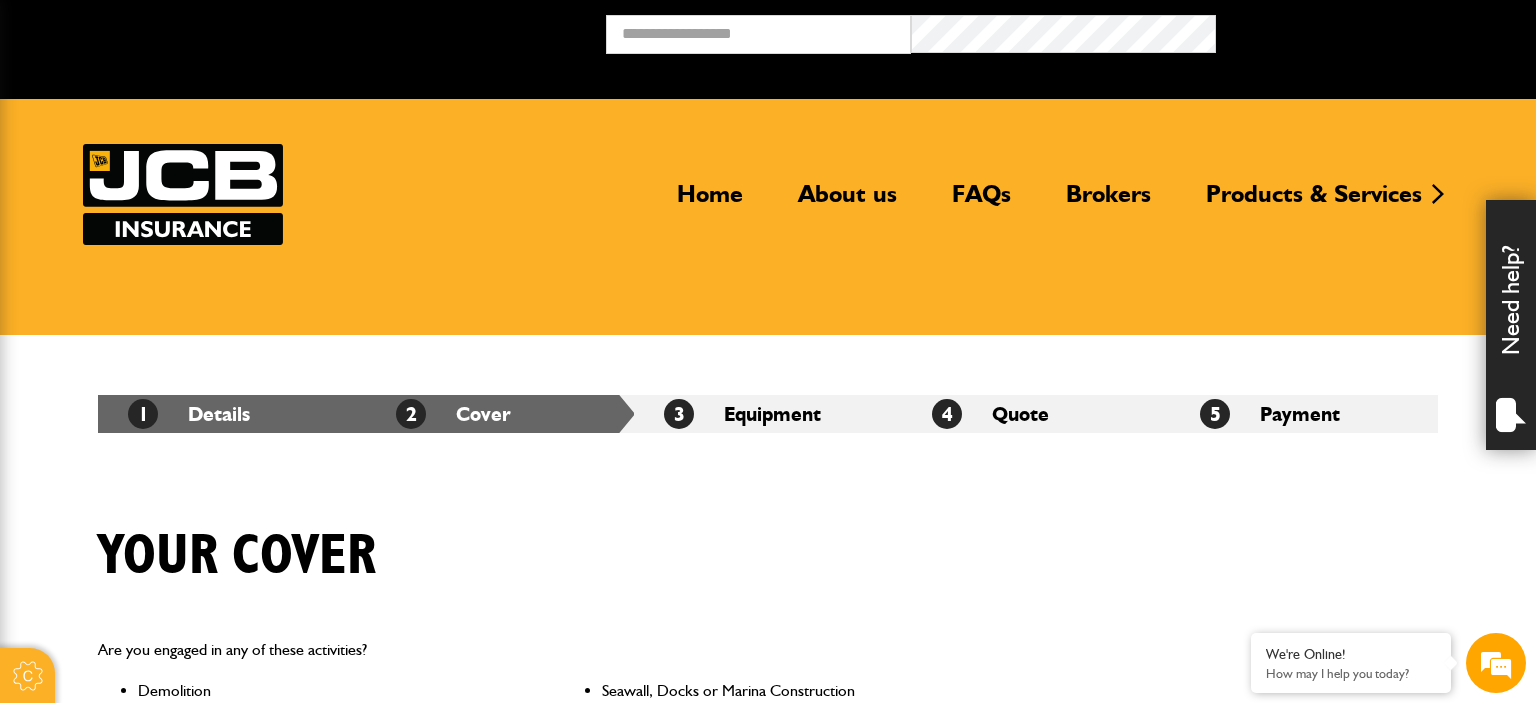 click on "Your cover" at bounding box center (768, 571) 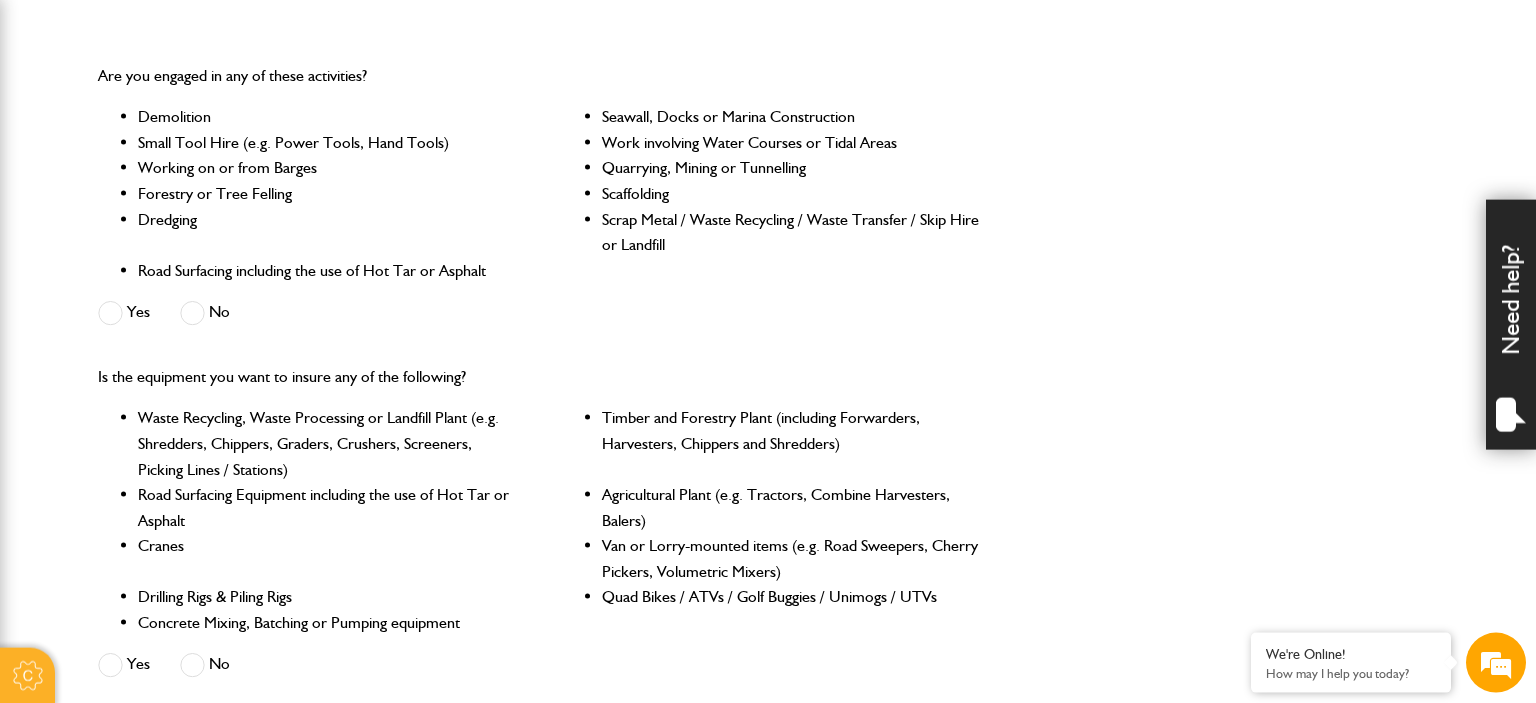 scroll, scrollTop: 580, scrollLeft: 0, axis: vertical 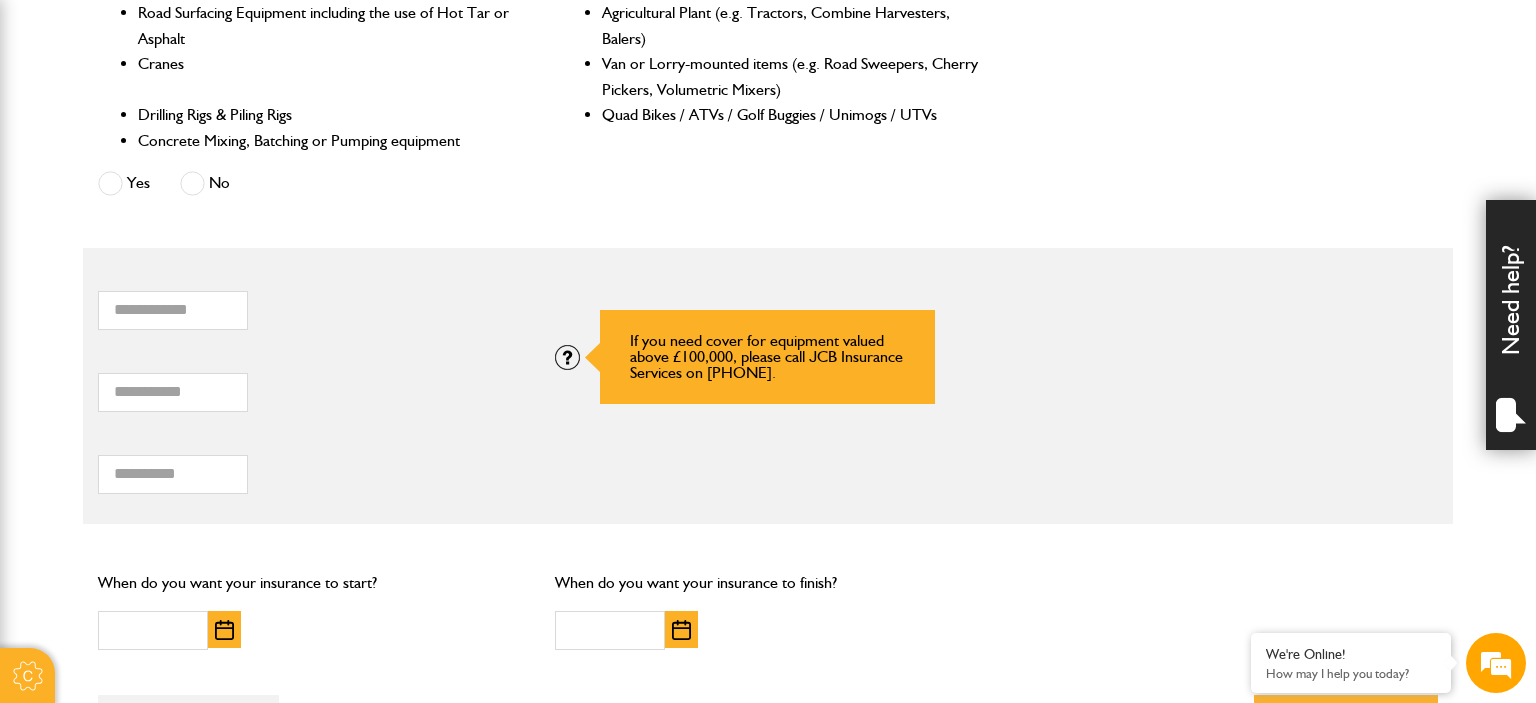 click at bounding box center [567, 357] 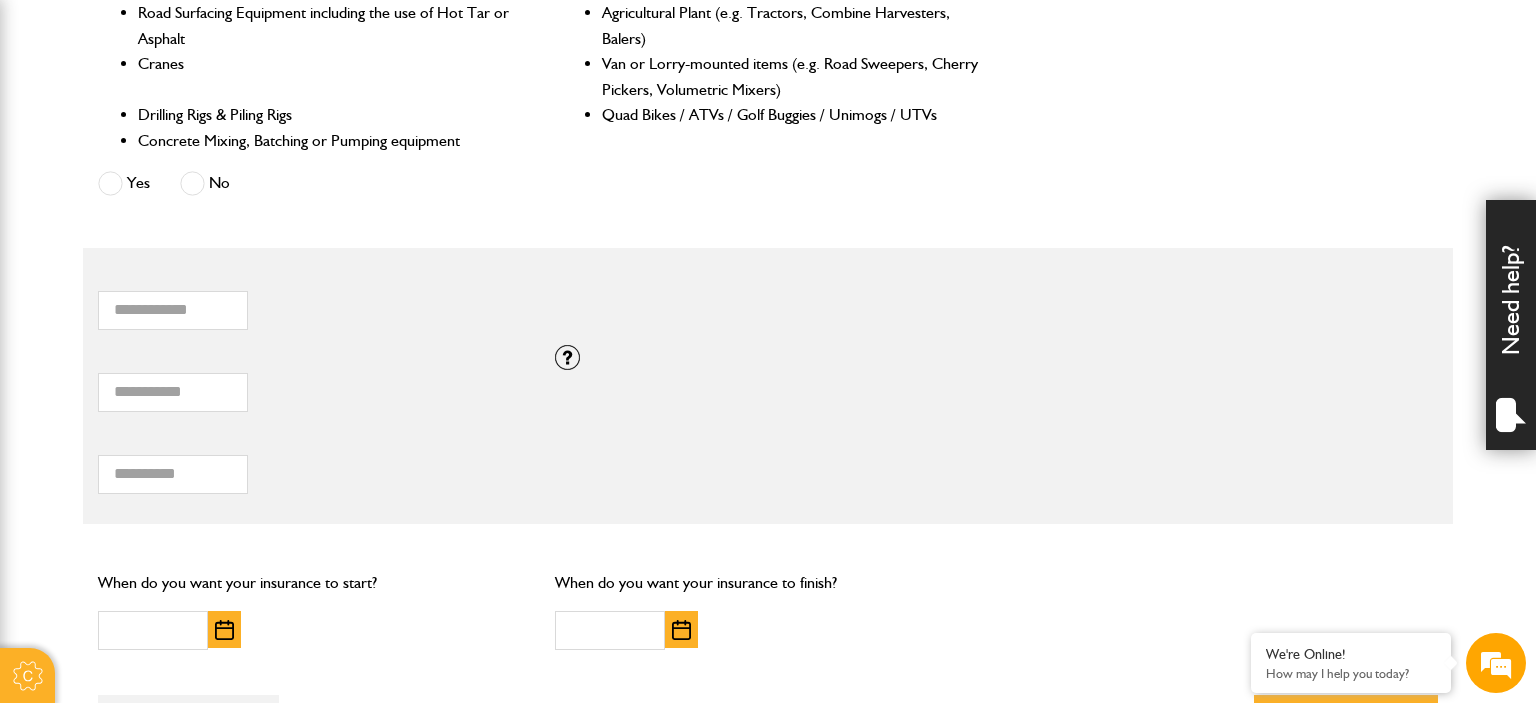 click on "*
Total combined value of equipment (£)" at bounding box center (311, 381) 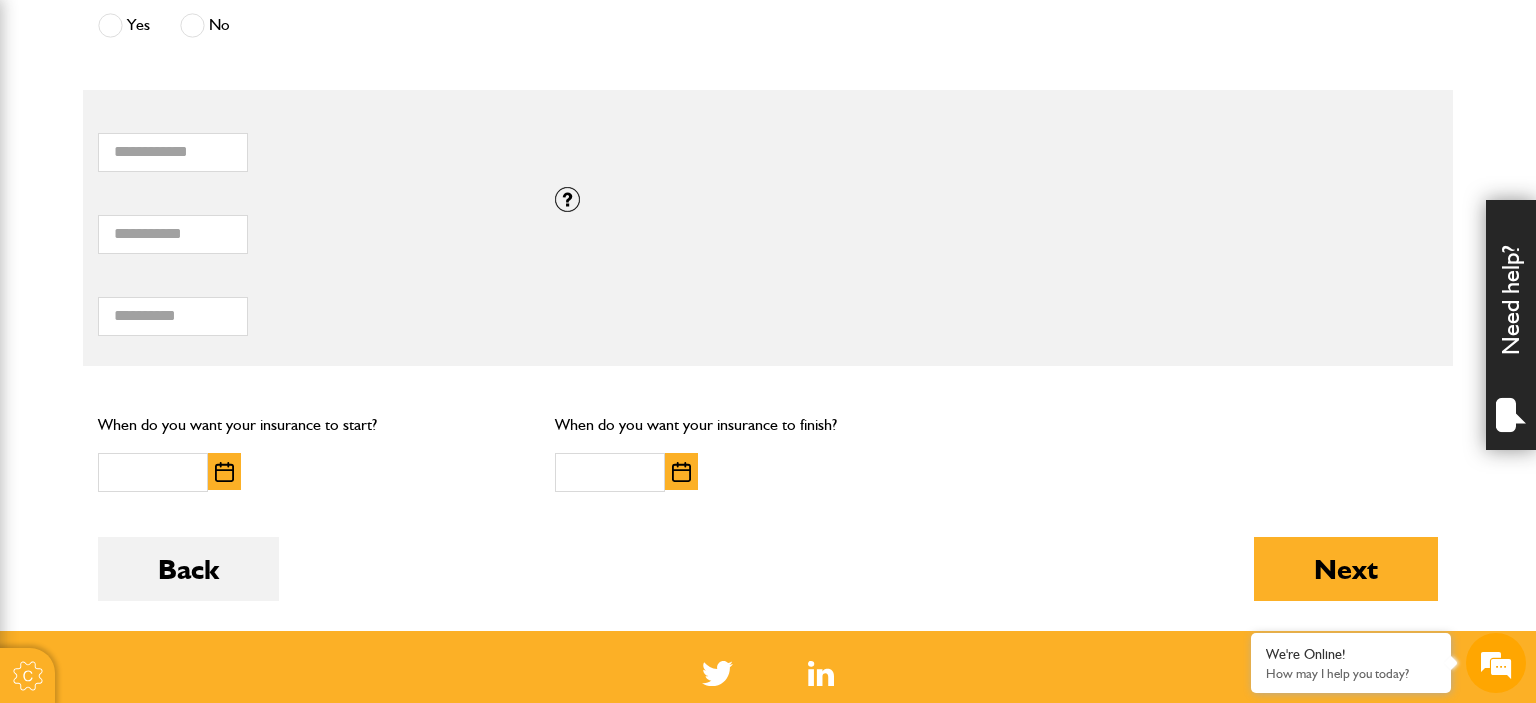 scroll, scrollTop: 1267, scrollLeft: 0, axis: vertical 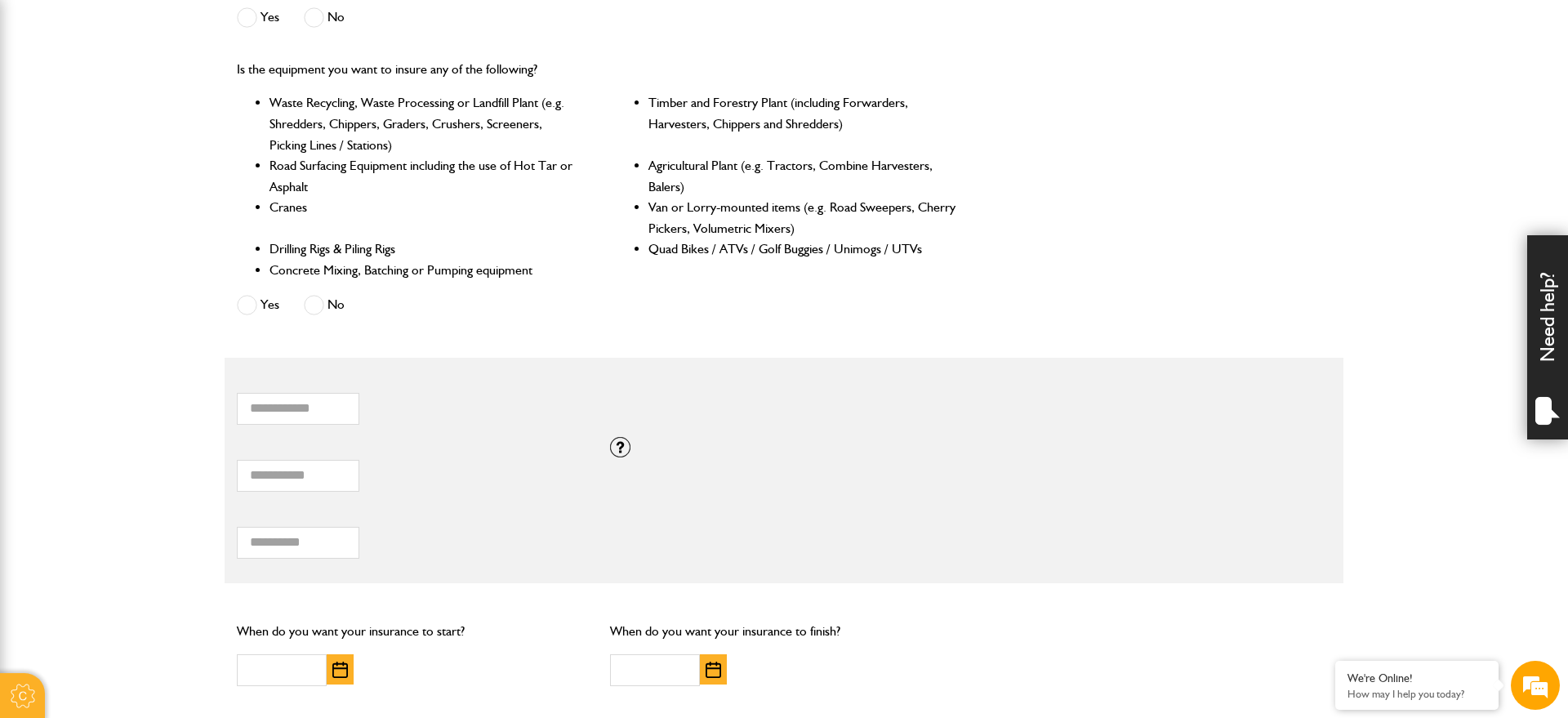 click on "**" at bounding box center [298, 542] 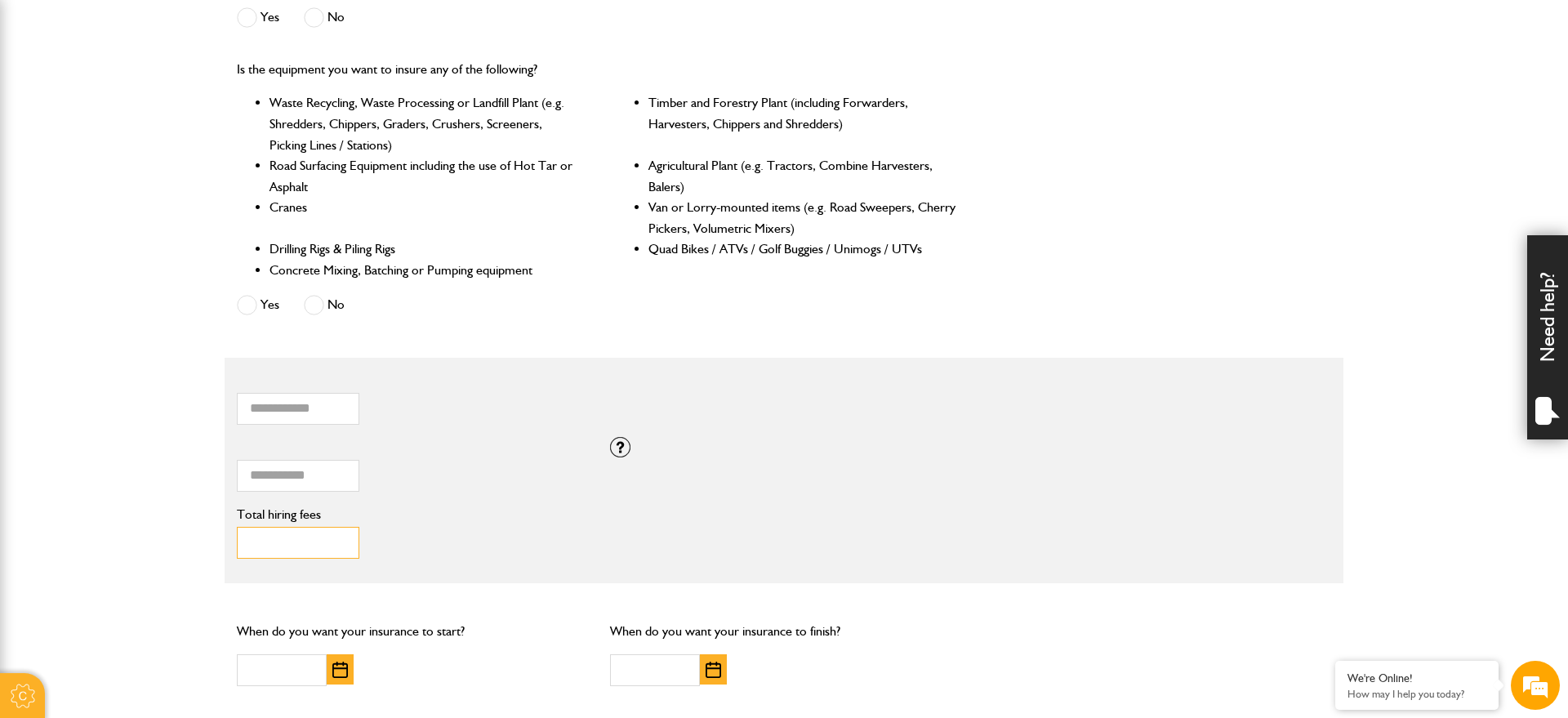 click on "**" at bounding box center [298, 542] 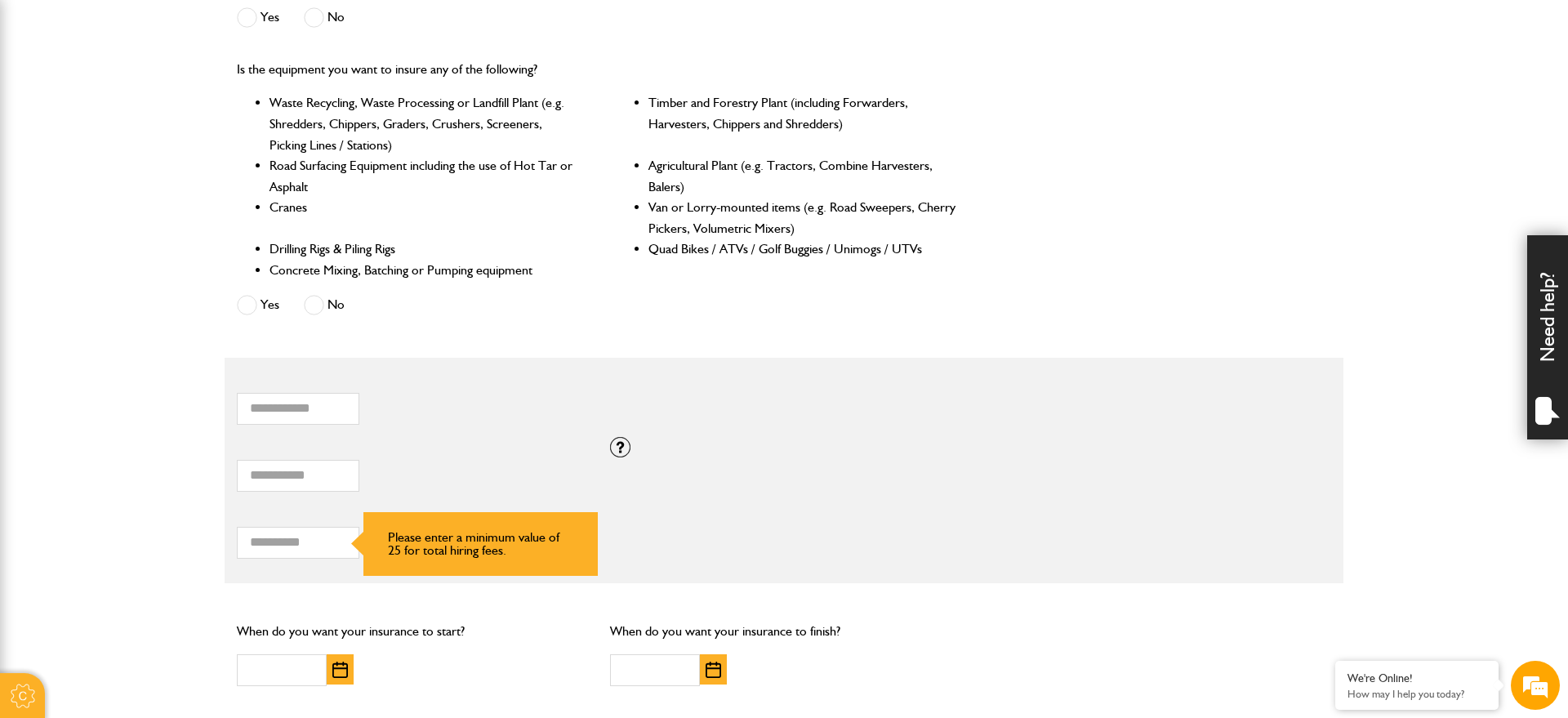 click on "*
Total combined value of equipment (£)
If you need cover for equipment valued above £100,000, please call JCB Insurance Services on 01889 590 219." at bounding box center (784, 470) 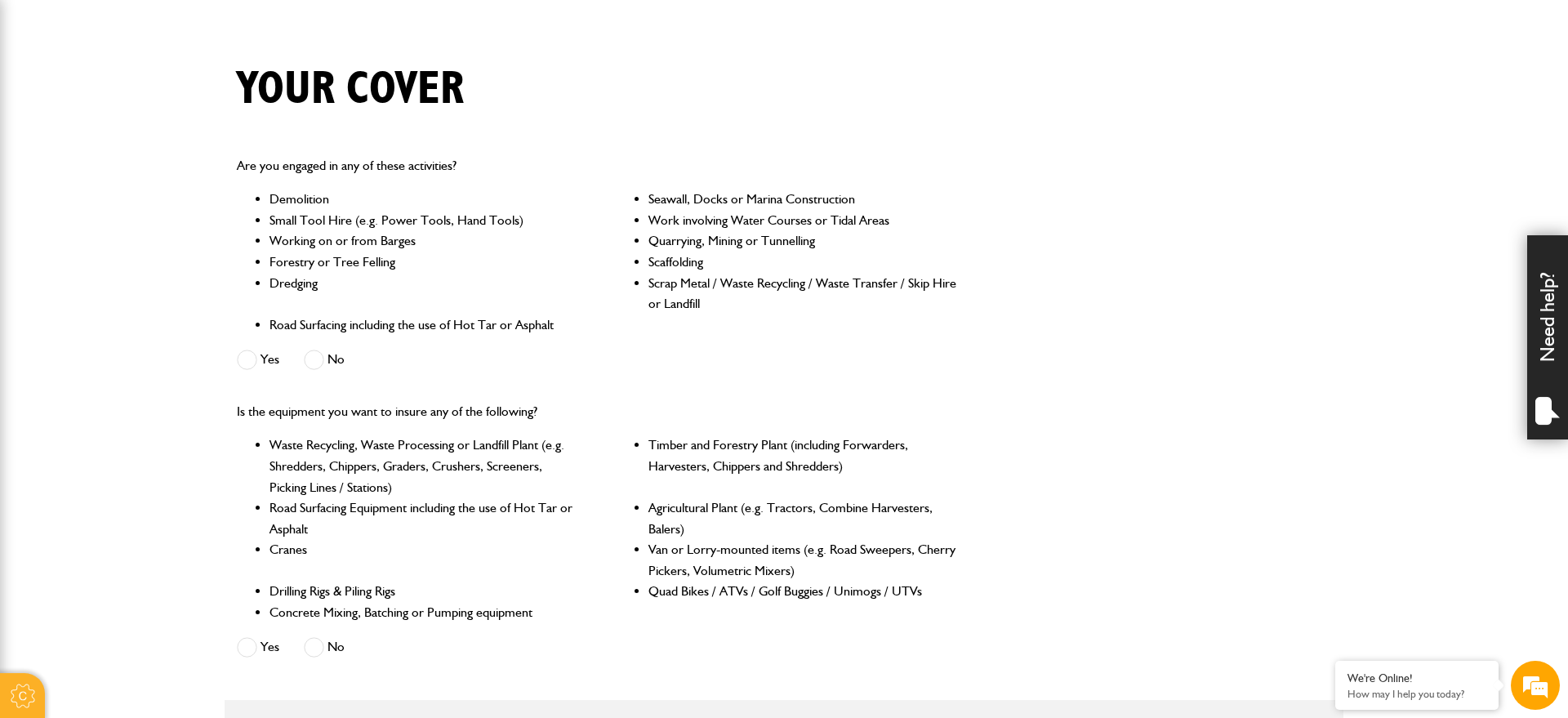 scroll, scrollTop: 368, scrollLeft: 0, axis: vertical 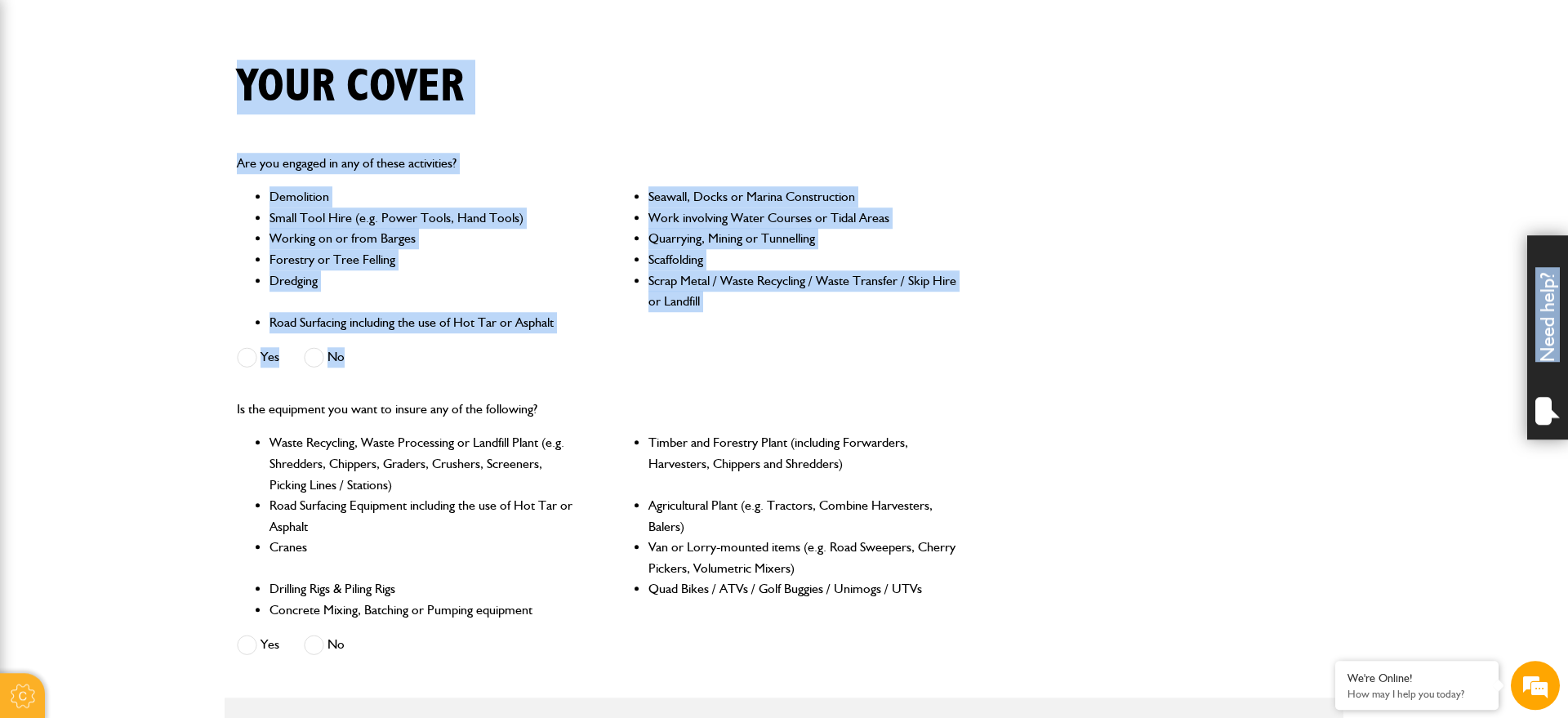 drag, startPoint x: 96, startPoint y: 41, endPoint x: 1144, endPoint y: 313, distance: 1082.7225 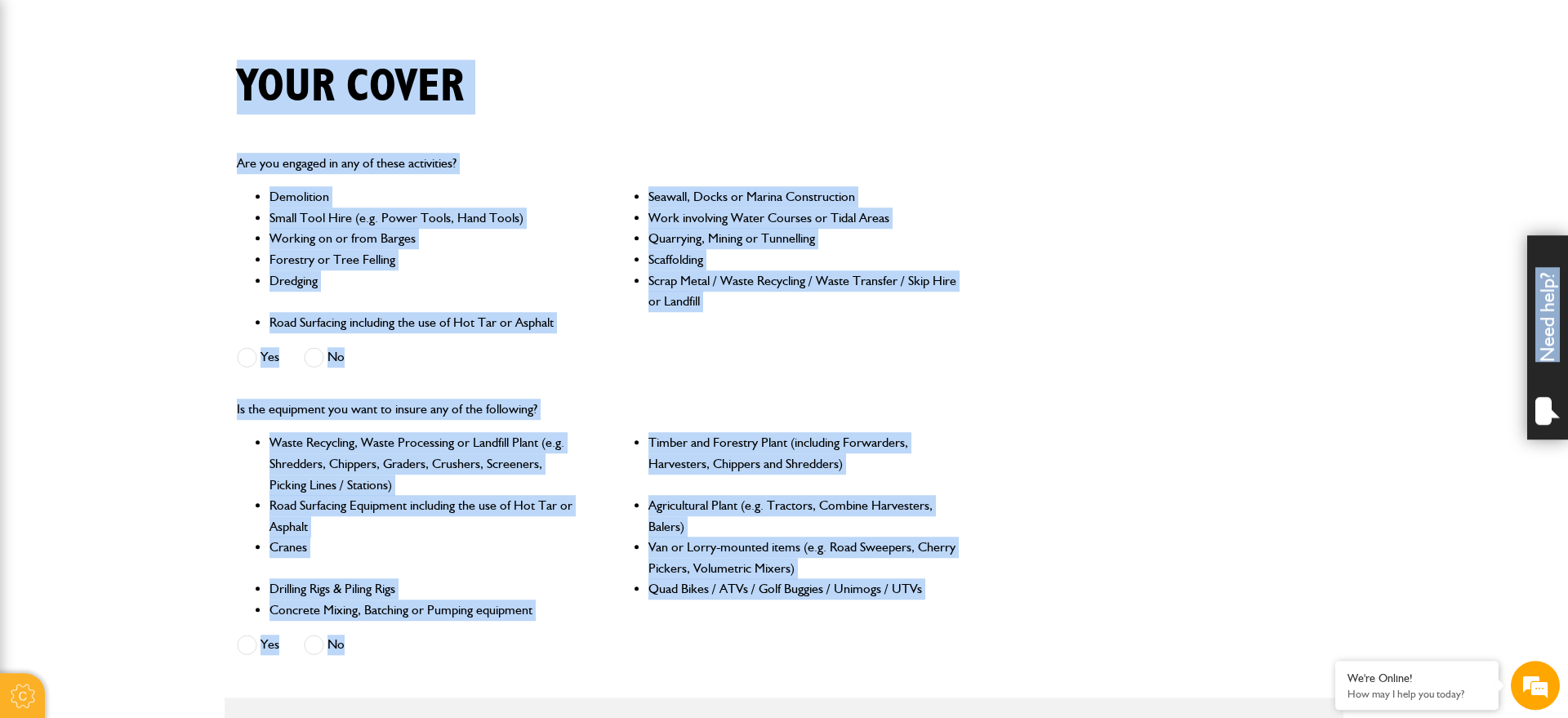 drag, startPoint x: 113, startPoint y: 20, endPoint x: 1018, endPoint y: 622, distance: 1086.936 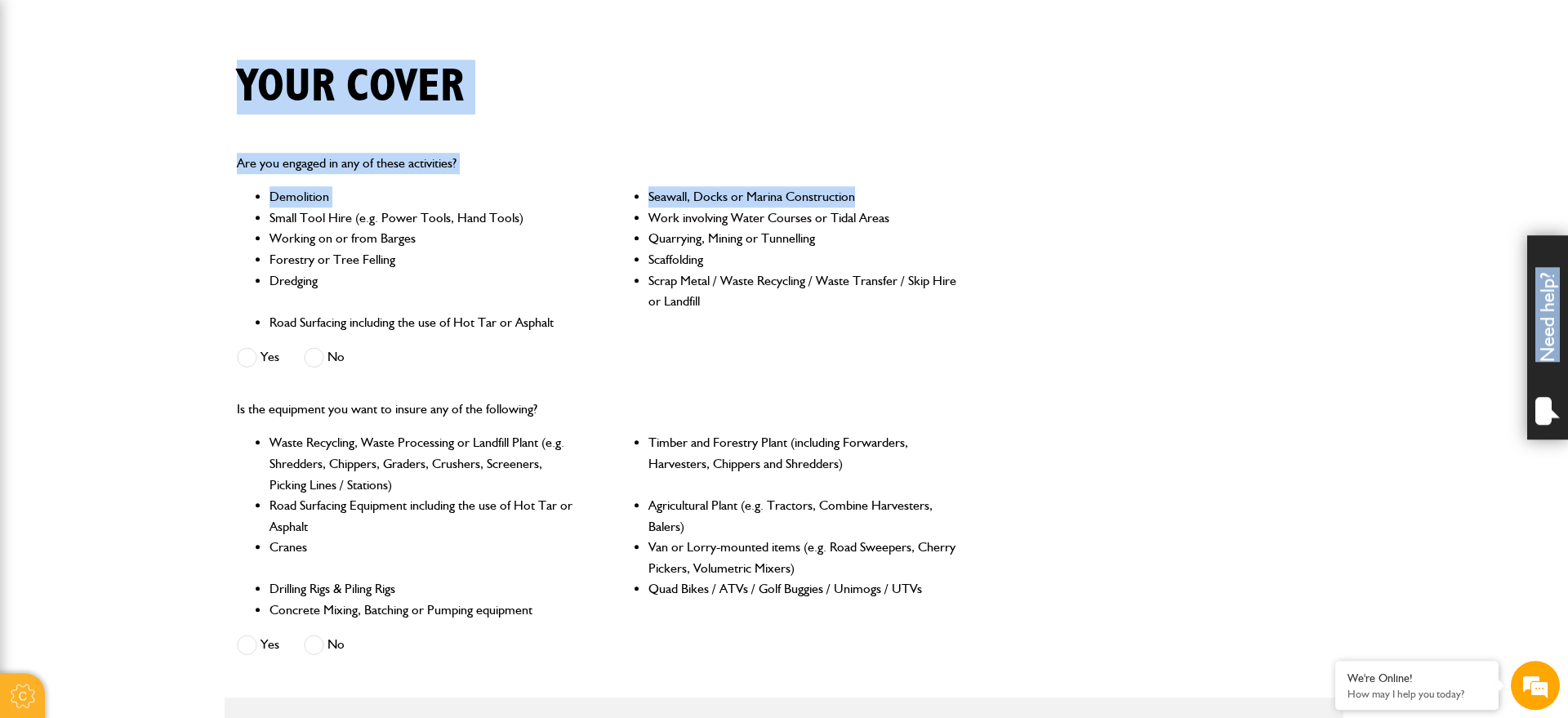 drag, startPoint x: 140, startPoint y: 28, endPoint x: 904, endPoint y: 202, distance: 783.5637 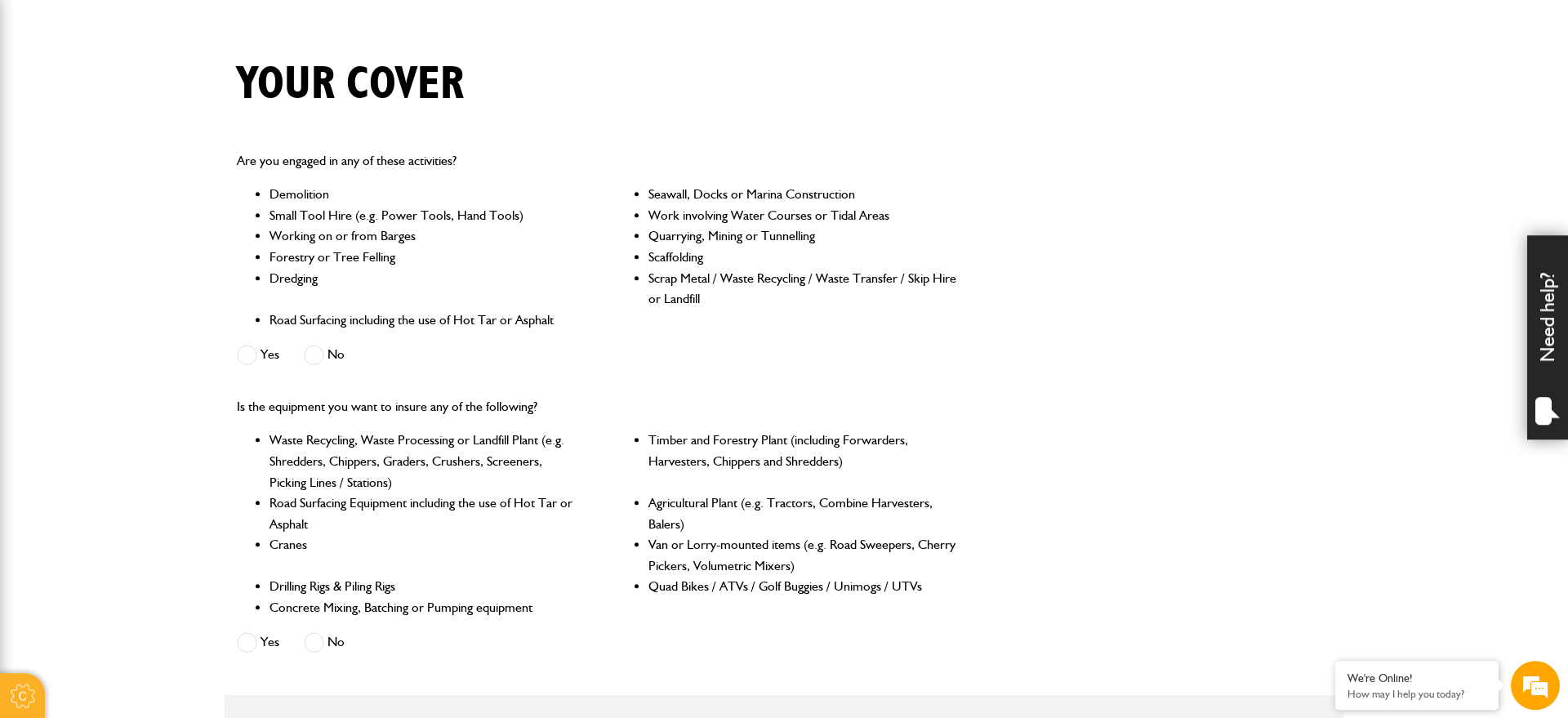 scroll, scrollTop: 390, scrollLeft: 0, axis: vertical 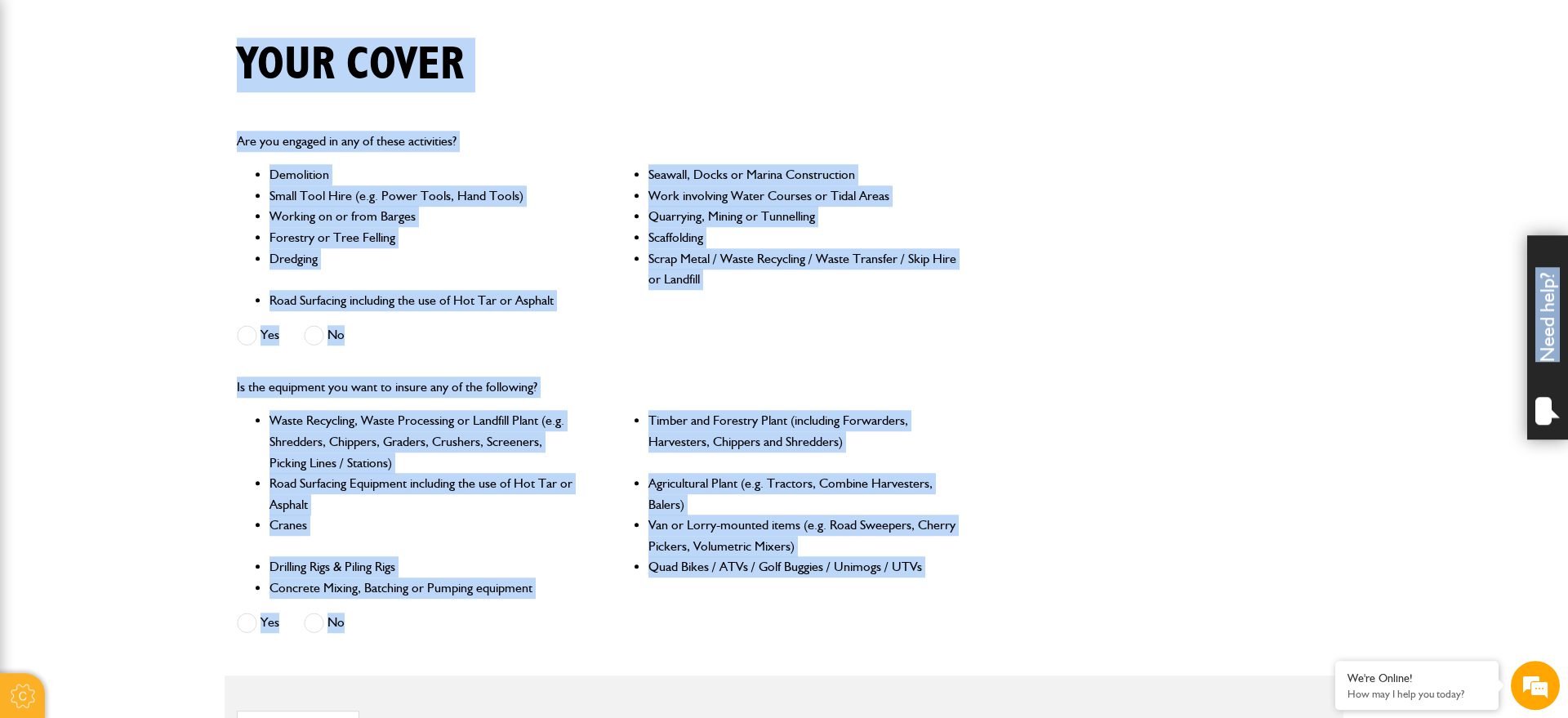 drag, startPoint x: 134, startPoint y: 22, endPoint x: 1063, endPoint y: 640, distance: 1115.78 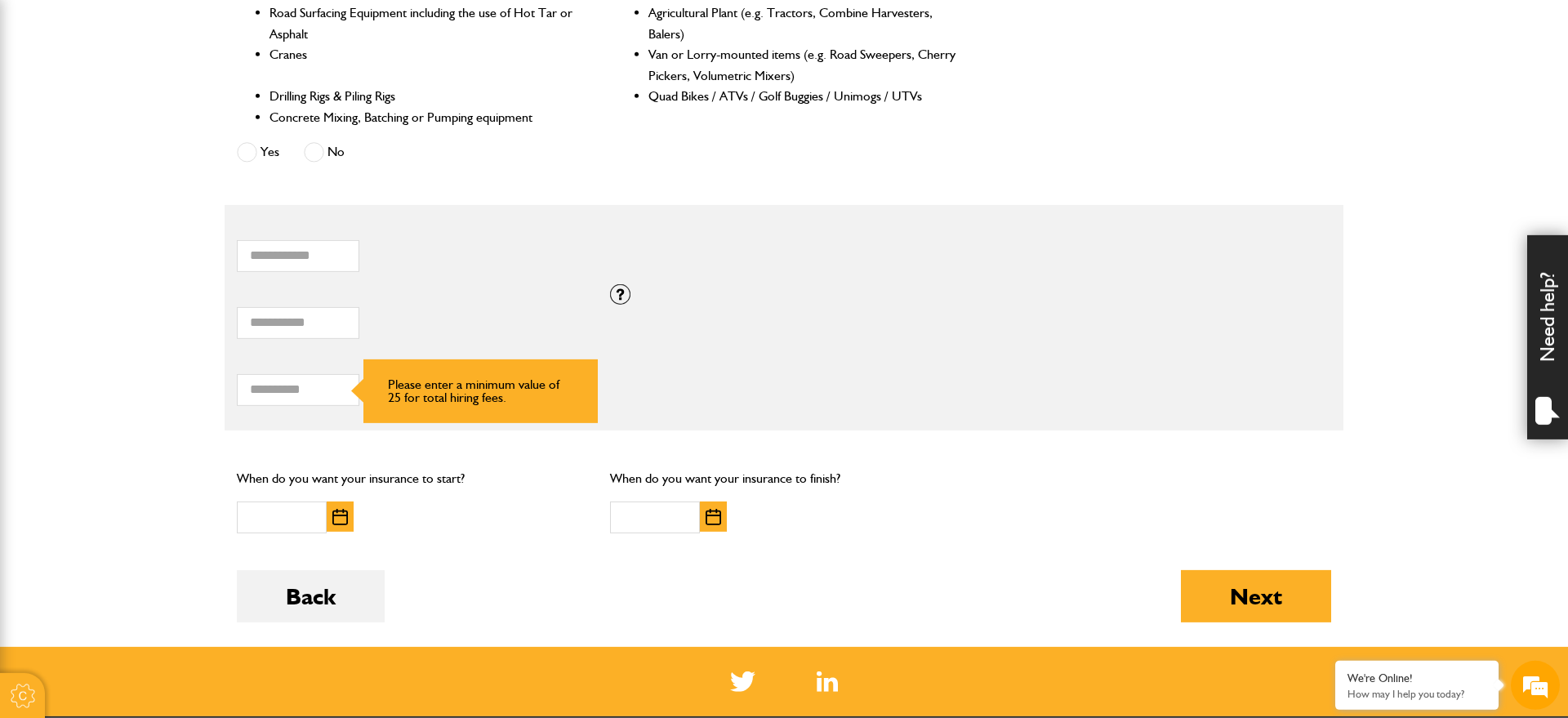 scroll, scrollTop: 890, scrollLeft: 0, axis: vertical 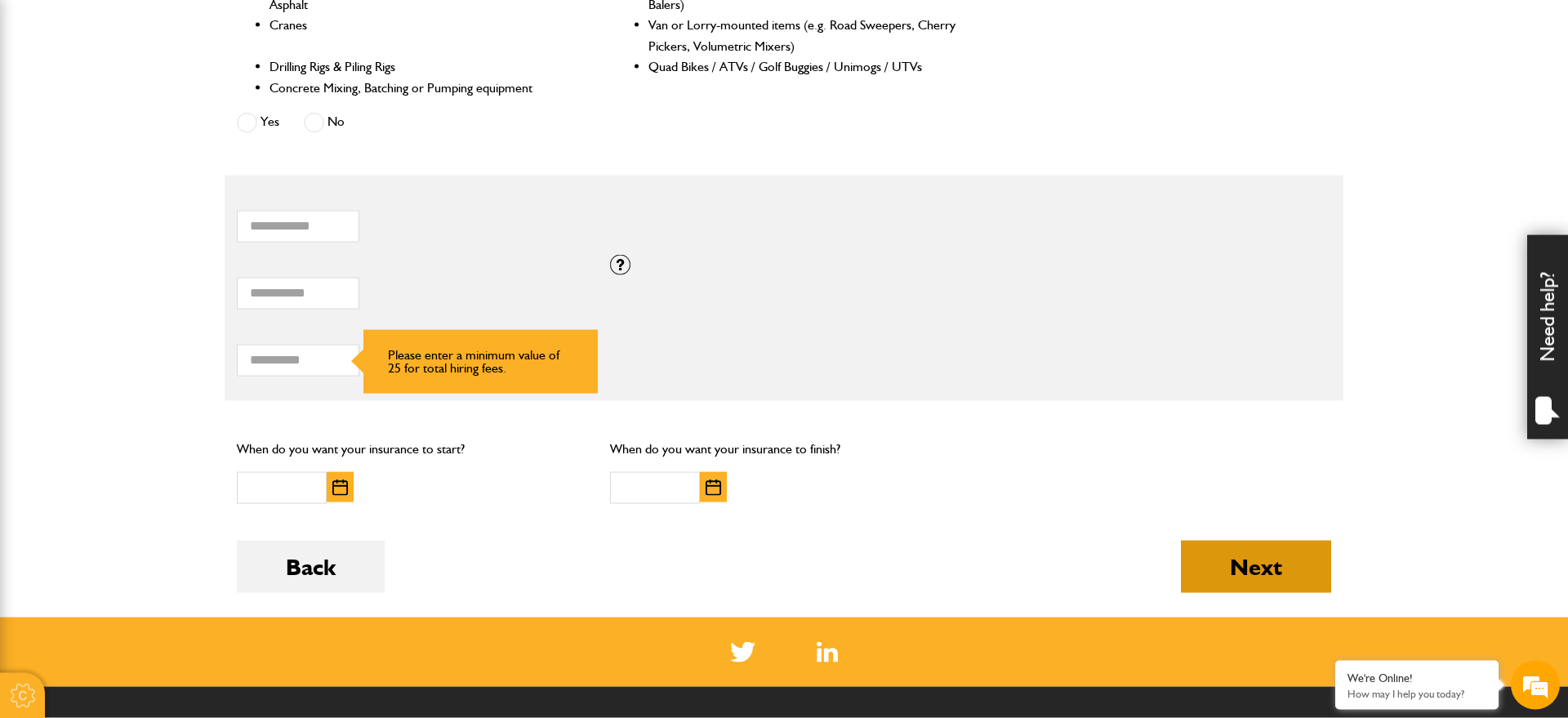 click on "Next" at bounding box center [1256, 567] 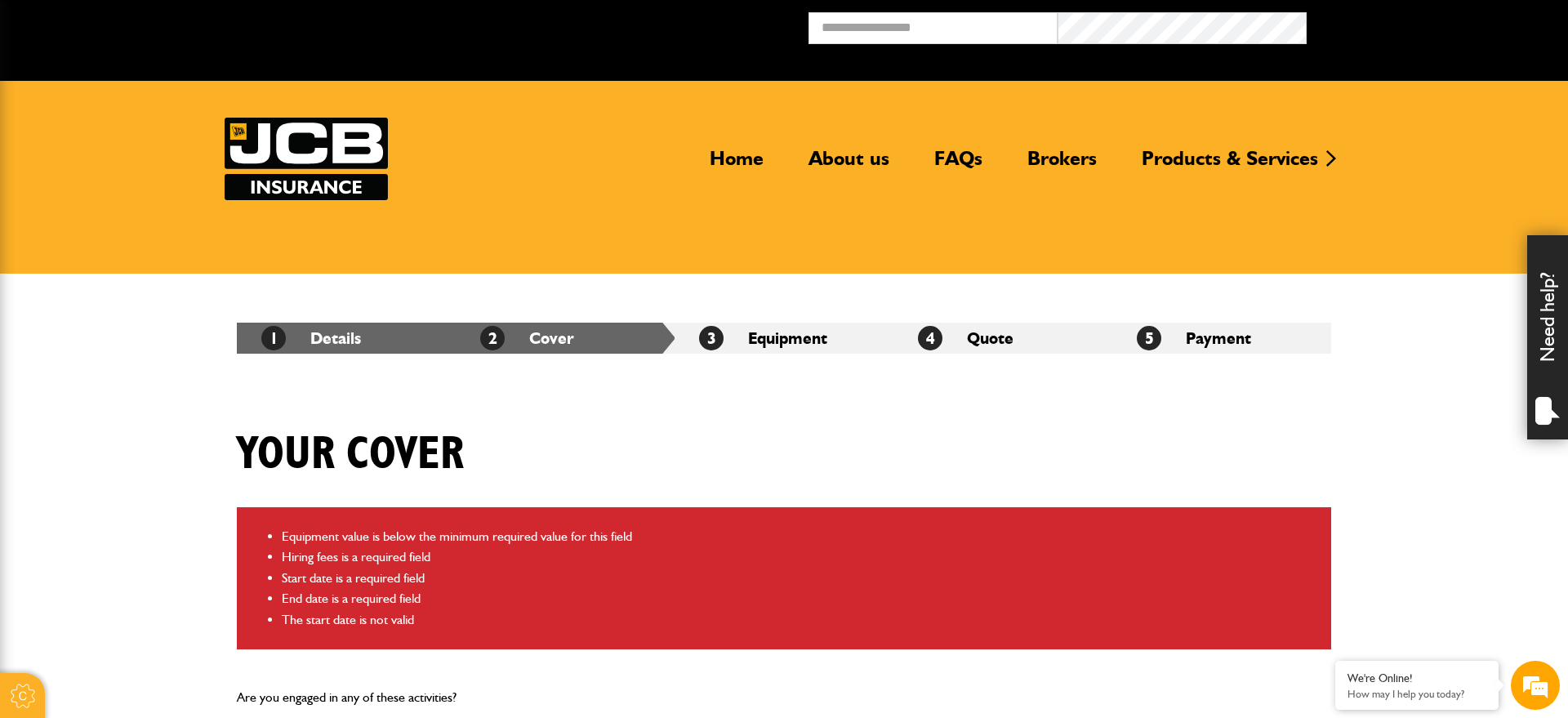 scroll, scrollTop: 0, scrollLeft: 0, axis: both 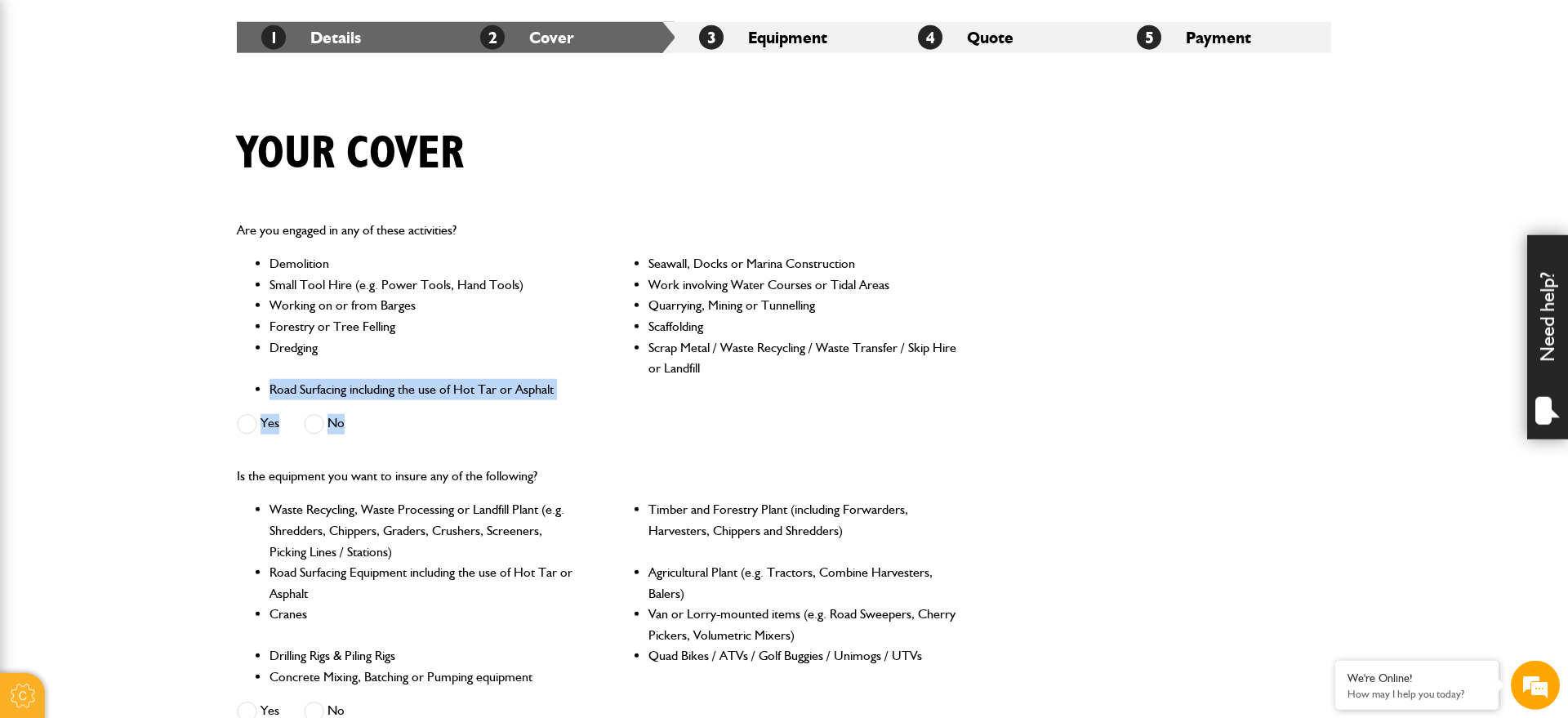 drag, startPoint x: 970, startPoint y: 406, endPoint x: 636, endPoint y: 439, distance: 335.62628 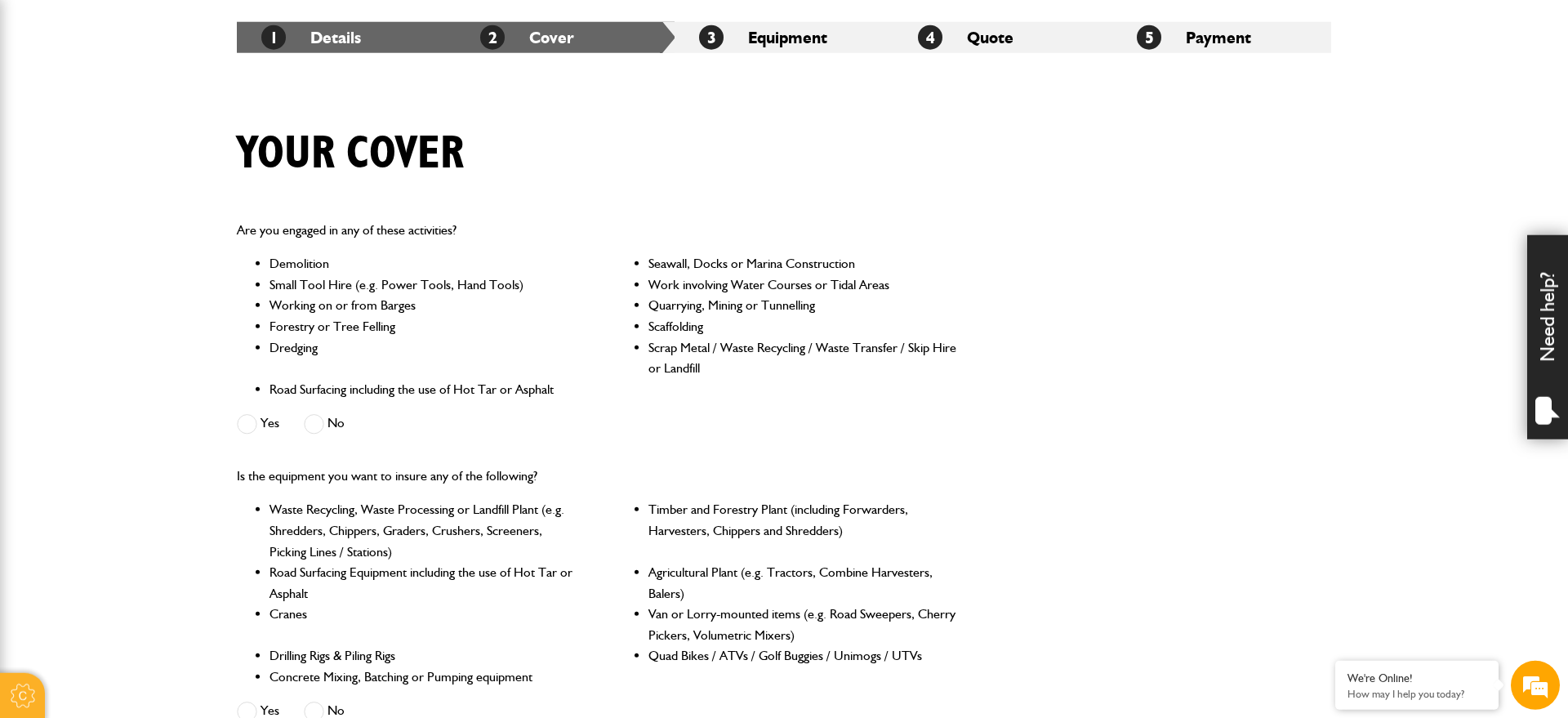 scroll, scrollTop: 0, scrollLeft: 0, axis: both 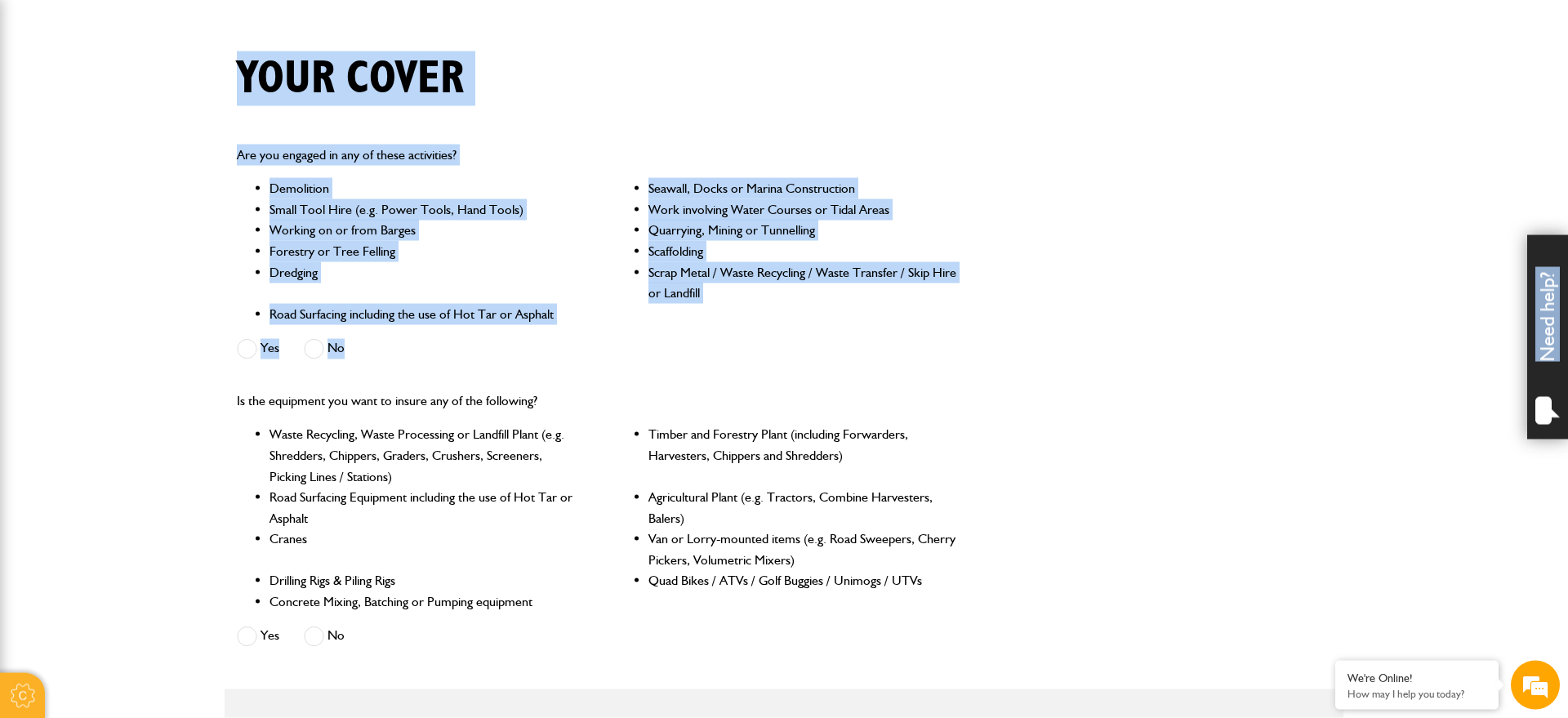 drag, startPoint x: 133, startPoint y: 21, endPoint x: 991, endPoint y: 213, distance: 879.2201 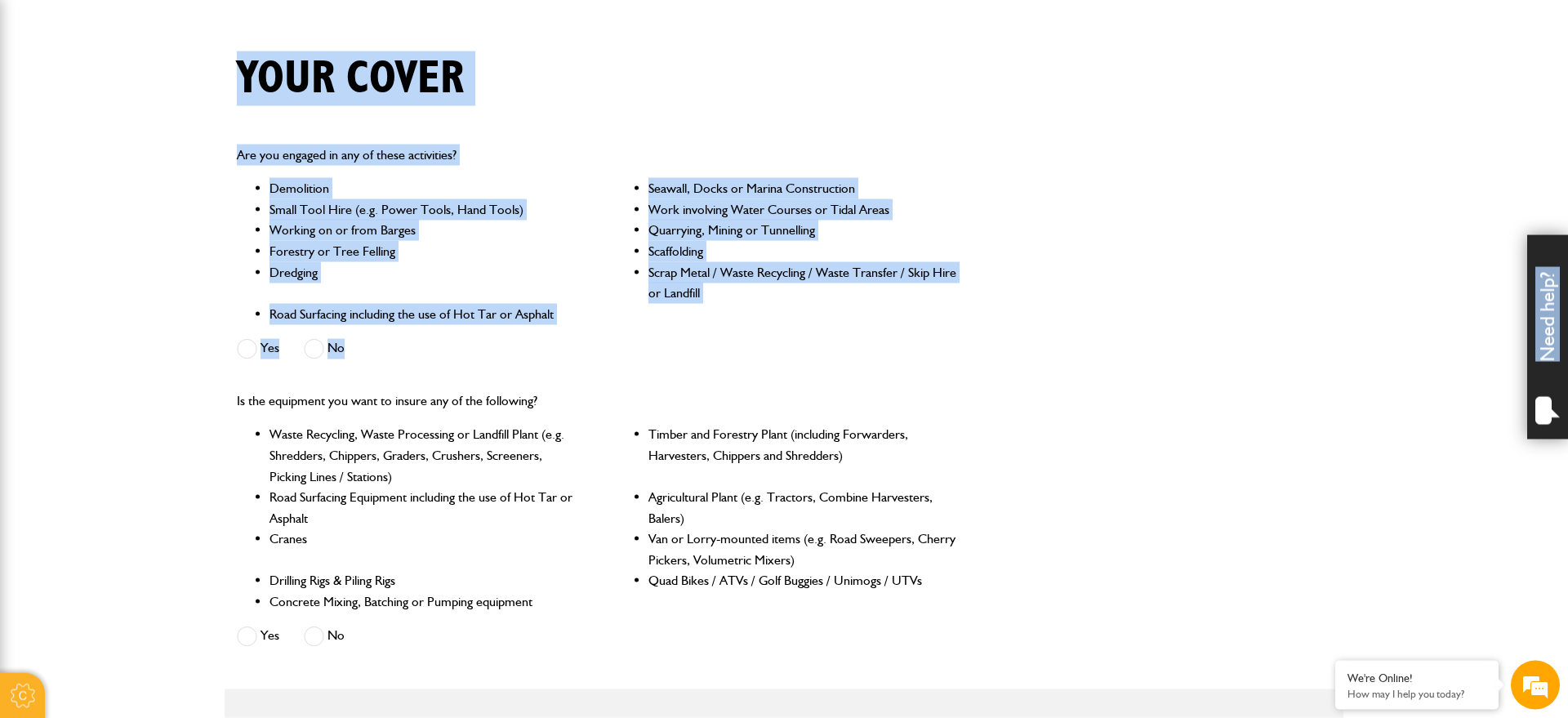 click on "Are you engaged in any of these activities?
Demolition
Seawall, Docks or Marina Construction
Small Tool Hire (e.g. Power Tools, Hand Tools)
Work involving Water Courses or Tidal Areas
Working on or from Barges
Quarrying, Mining or Tunnelling
Forestry or Tree Felling
Scaffolding
Dredging
Scrap Metal / Waste Recycling / Waste Transfer / Skip Hire or Landfill
Road Surfacing including the use of Hot Tar or Asphalt
Yes
No" at bounding box center (784, 254) 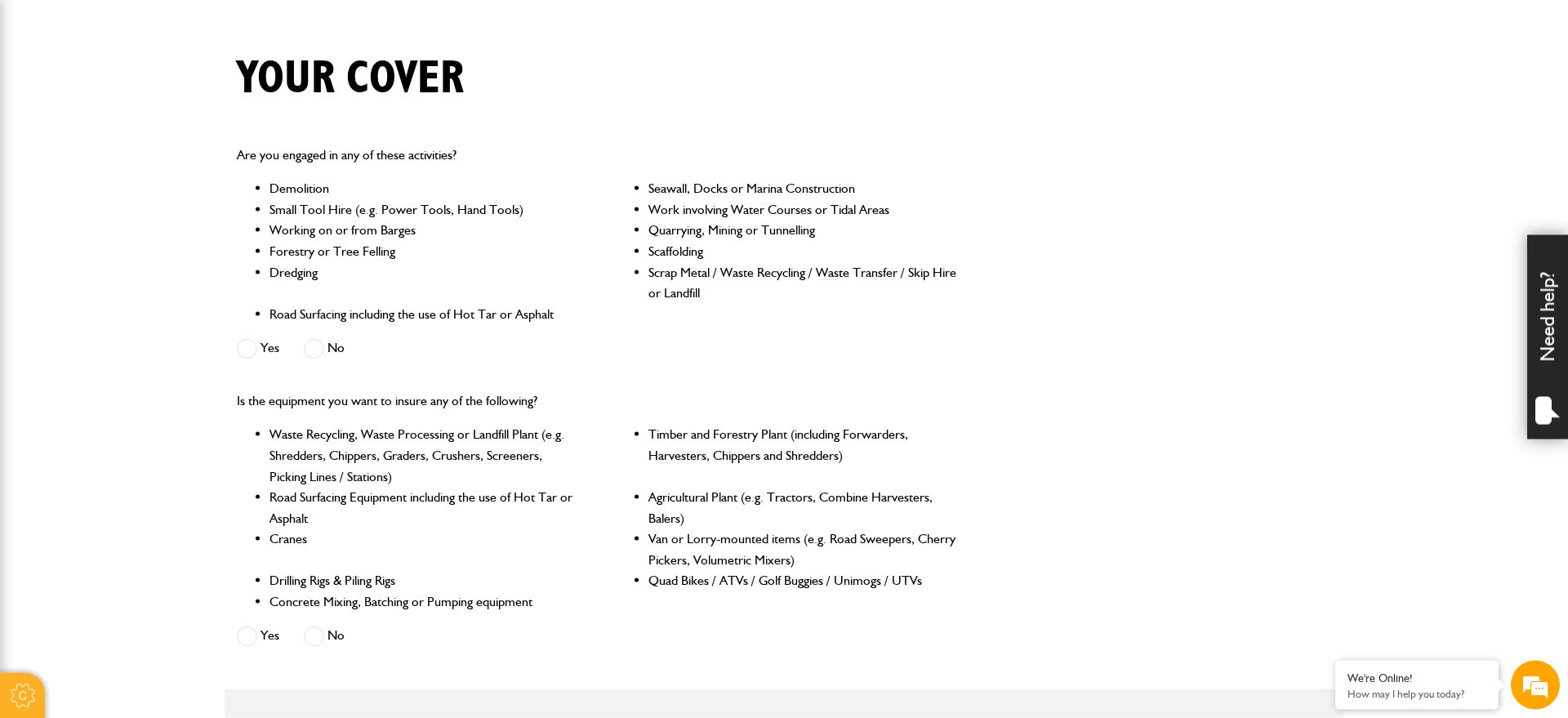 click on "Is the equipment you want to insure any of the following?
Waste Recycling, Waste Processing or Landfill Plant (e.g. Shredders, Chippers, Graders, Crushers, Screeners, Picking Lines / Stations)
Timber and Forestry Plant (including Forwarders, Harvesters, Chippers and Shredders)
Road Surfacing Equipment including the use of Hot Tar or Asphalt
Agricultural Plant (e.g. Tractors, Combine Harvesters, Balers)
Cranes
Van or Lorry-mounted items (e.g. Road Sweepers, Cherry Pickers, Volumetric Mixers)
Drilling Rigs & Piling Rigs
Quad Bikes / ATVs / Golf Buggies / Unimogs / UTVs
Concrete Mixing, Batching or Pumping equipment
Yes
No" at bounding box center [784, 521] 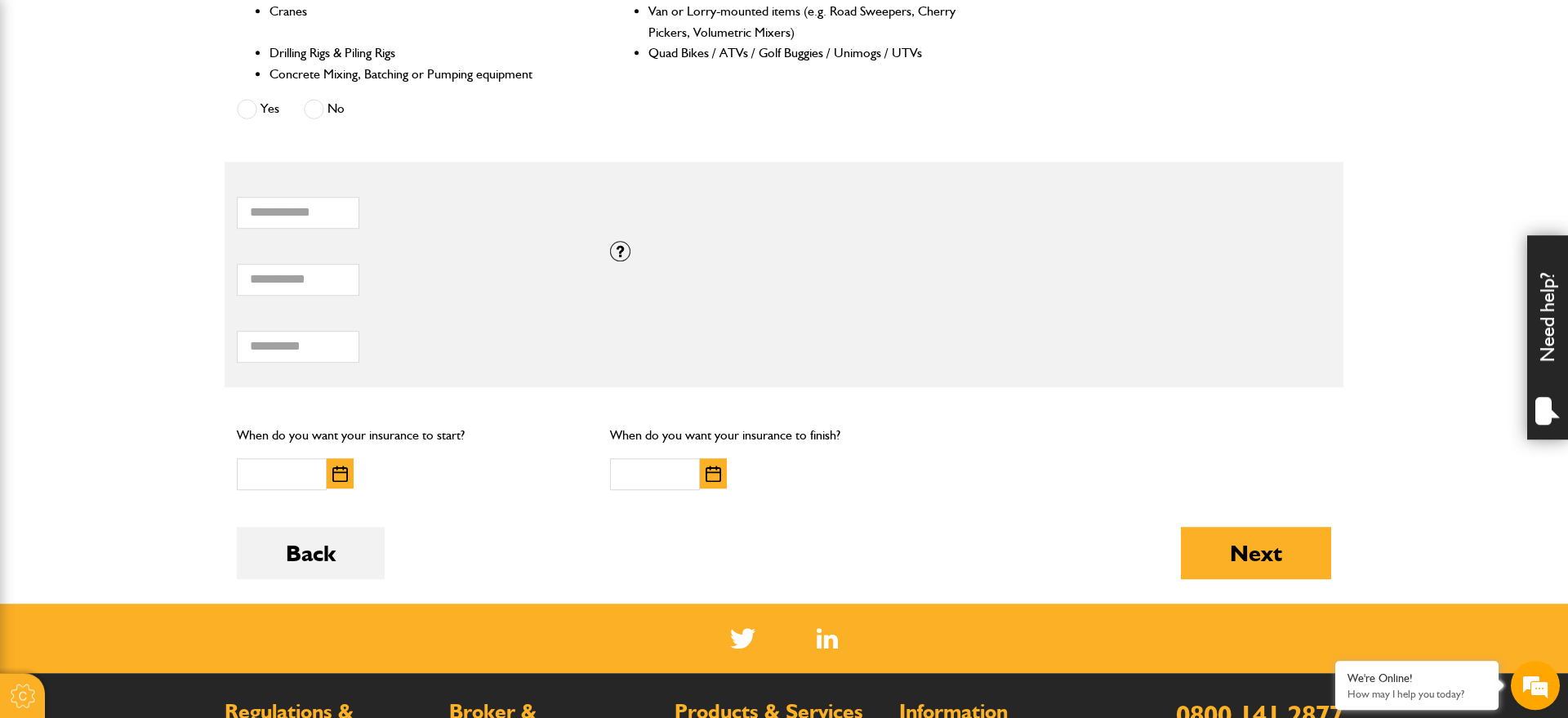 scroll, scrollTop: 915, scrollLeft: 0, axis: vertical 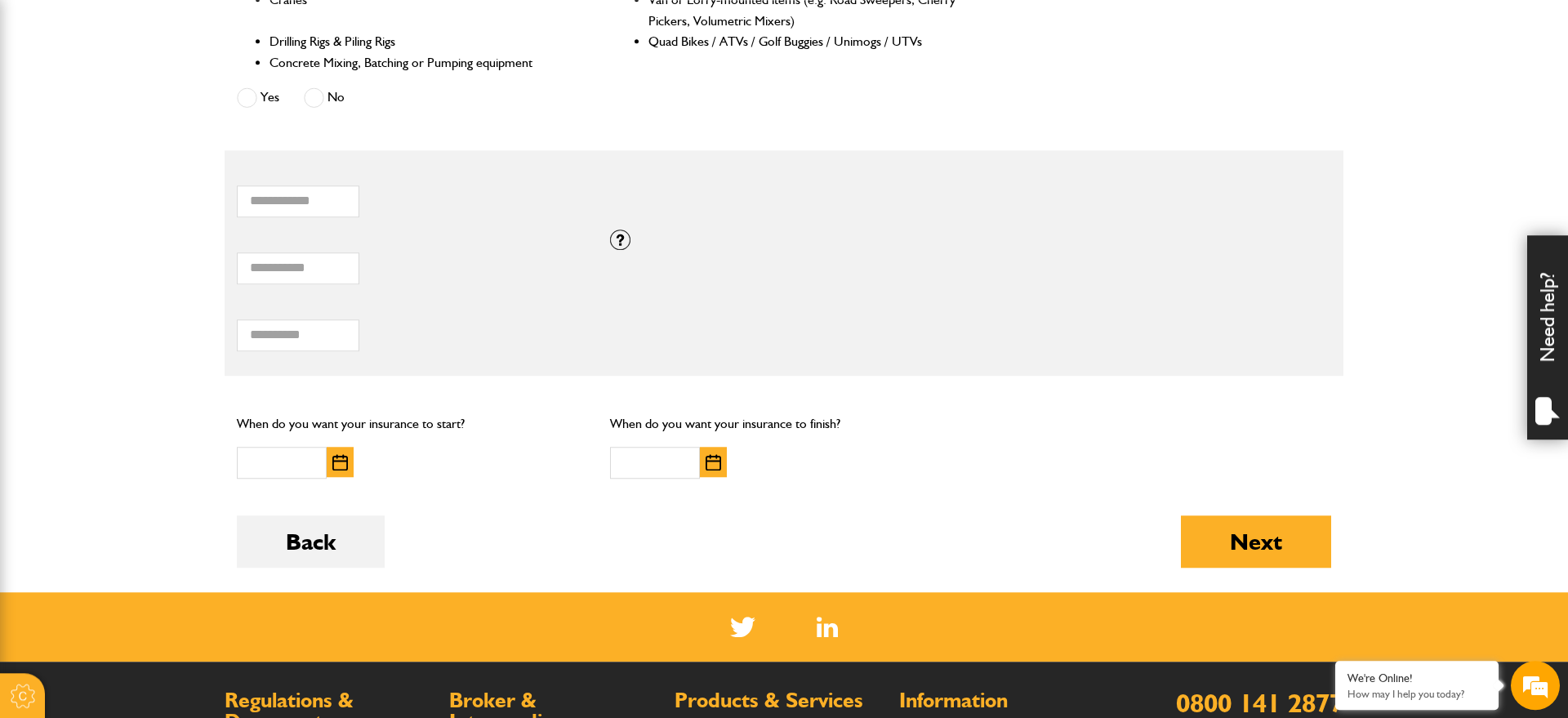 click on "Cookie Options You can control which cookies we use with the form below. Please see our  cookie policy  for more information. Allow all Essential These cookies are needed for essential functions. They can't be switched off and they don't store any of your information. Analytics These cookies gather anonymous usage information and they don't store any of your information. Switching off these cookies will mean we can't gather information to improve your experience of using our site. Functional These cookies enable basic functionality. Switching off these cookies will mean that areas of our website can't work properly. Advertising These cookies help us to learn what you're interested in so we can show you relevant adverts. Switching off these cookies will mean we can't show you any personalised adverts. Personalisation These cookies help us to learn what you're interested in so we can show you relevant content while you use our site. Save preferences
Broker Login" at bounding box center (784, 71) 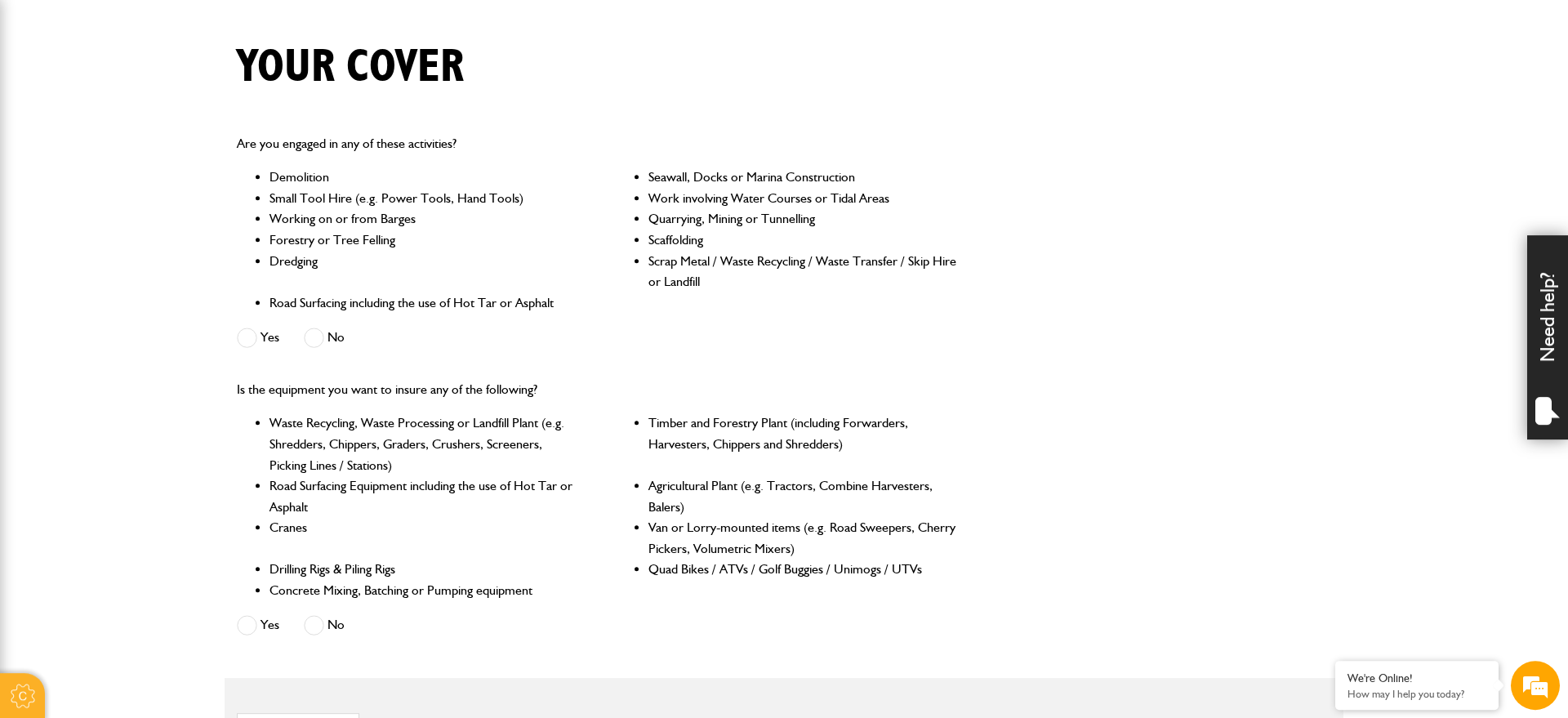 scroll, scrollTop: 417, scrollLeft: 0, axis: vertical 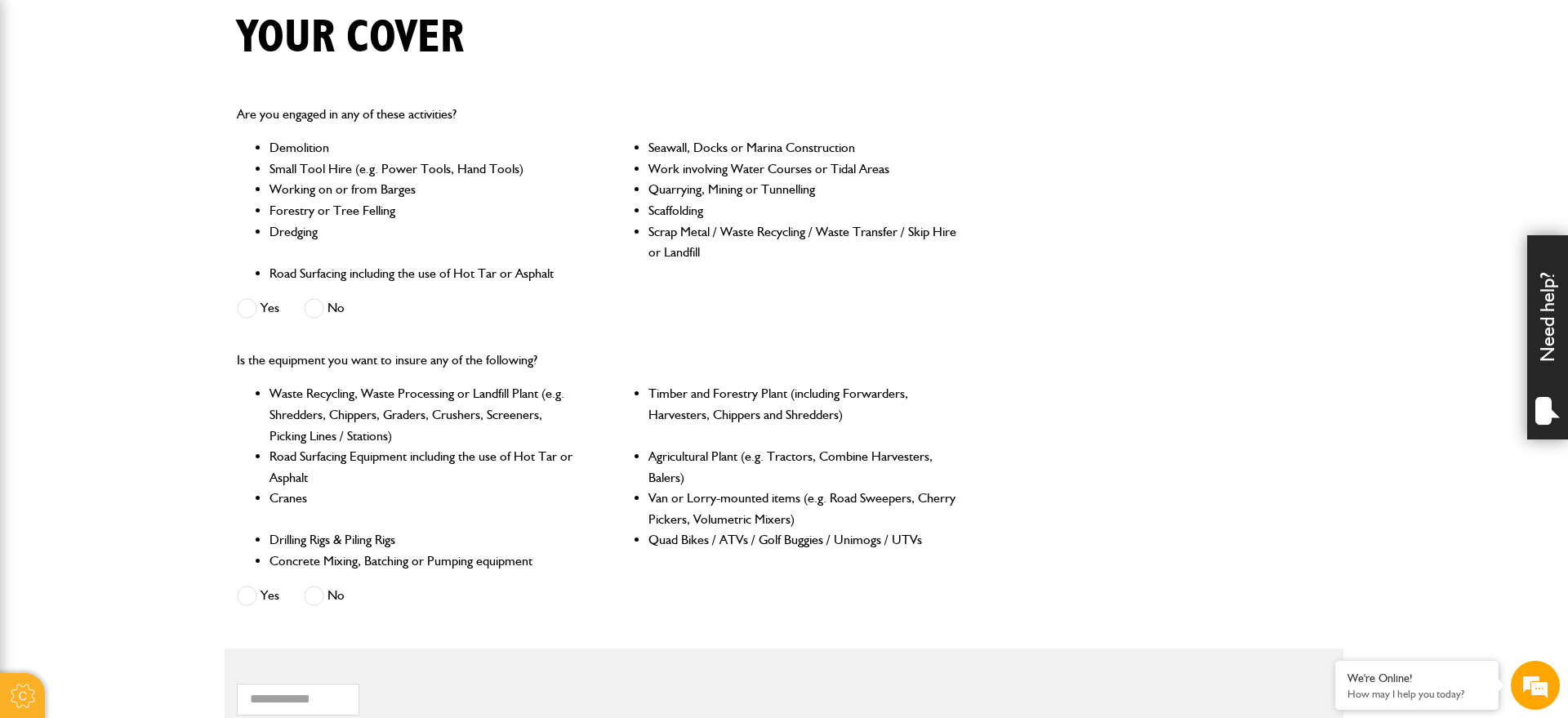 click on "Is the equipment you want to insure any of the following?
Waste Recycling, Waste Processing or Landfill Plant (e.g. Shredders, Chippers, Graders, Crushers, Screeners, Picking Lines / Stations)
Timber and Forestry Plant (including Forwarders, Harvesters, Chippers and Shredders)
Road Surfacing Equipment including the use of Hot Tar or Asphalt
Agricultural Plant (e.g. Tractors, Combine Harvesters, Balers)
Cranes
Van or Lorry-mounted items (e.g. Road Sweepers, Cherry Pickers, Volumetric Mixers)
Drilling Rigs & Piling Rigs
Quad Bikes / ATVs / Golf Buggies / Unimogs / UTVs
Concrete Mixing, Batching or Pumping equipment
Yes
No" at bounding box center (784, 480) 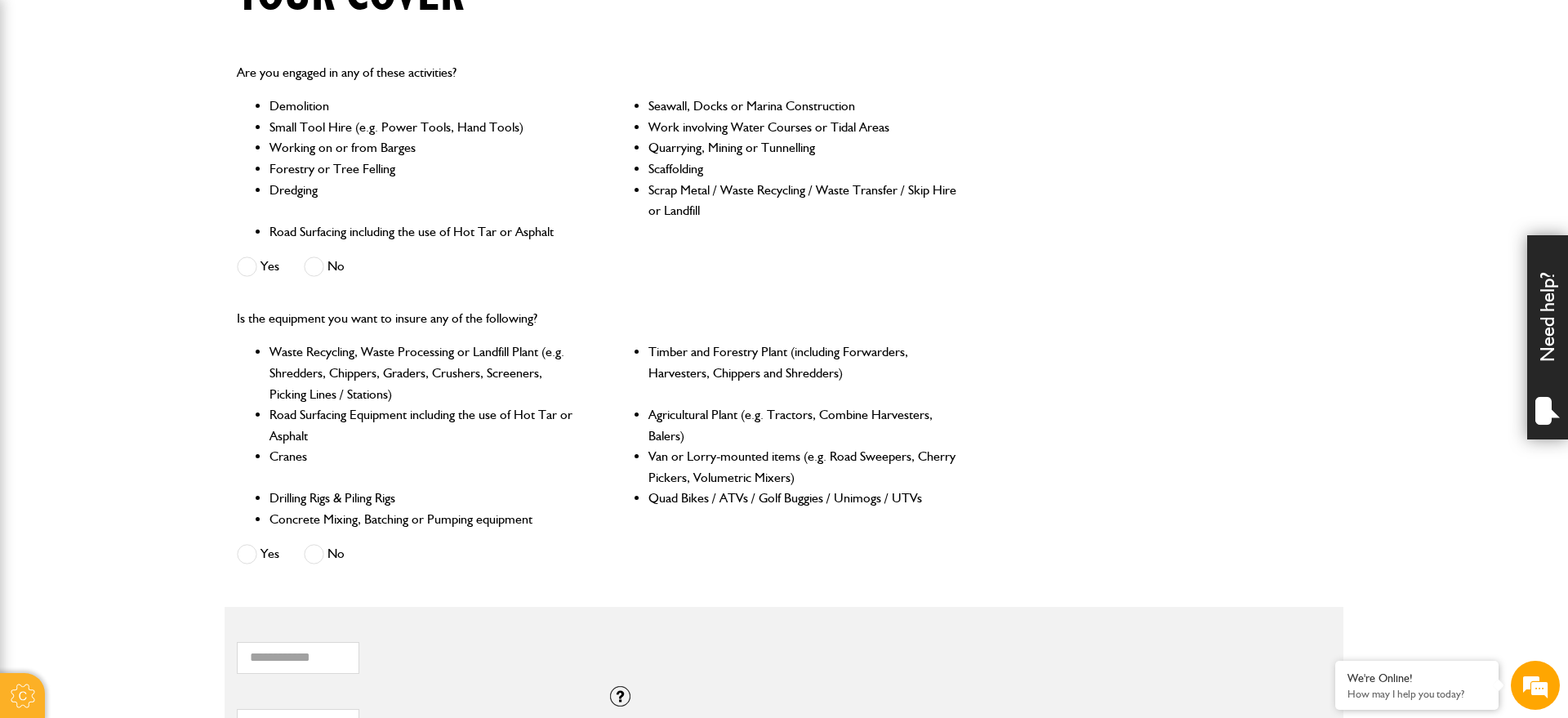 scroll, scrollTop: 500, scrollLeft: 0, axis: vertical 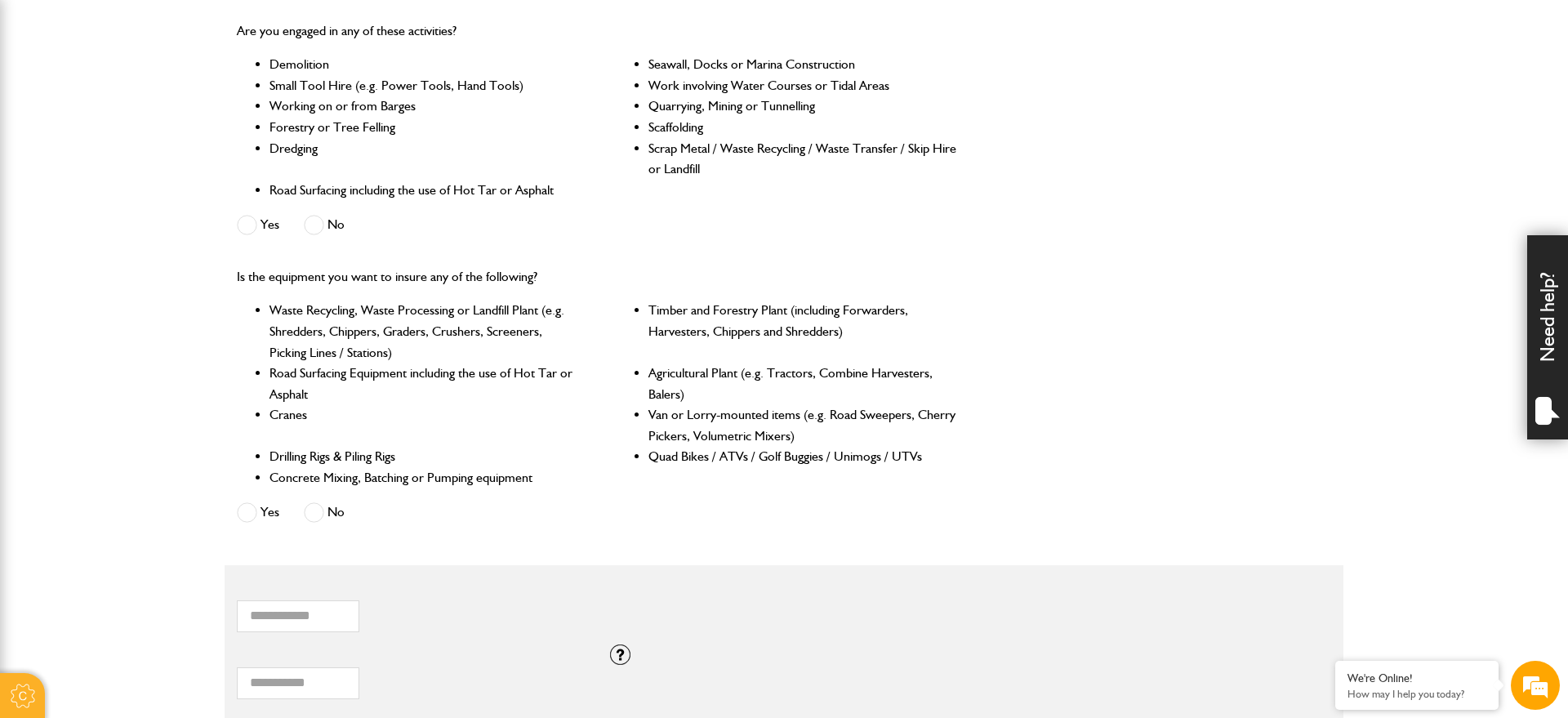 click at bounding box center (314, 225) 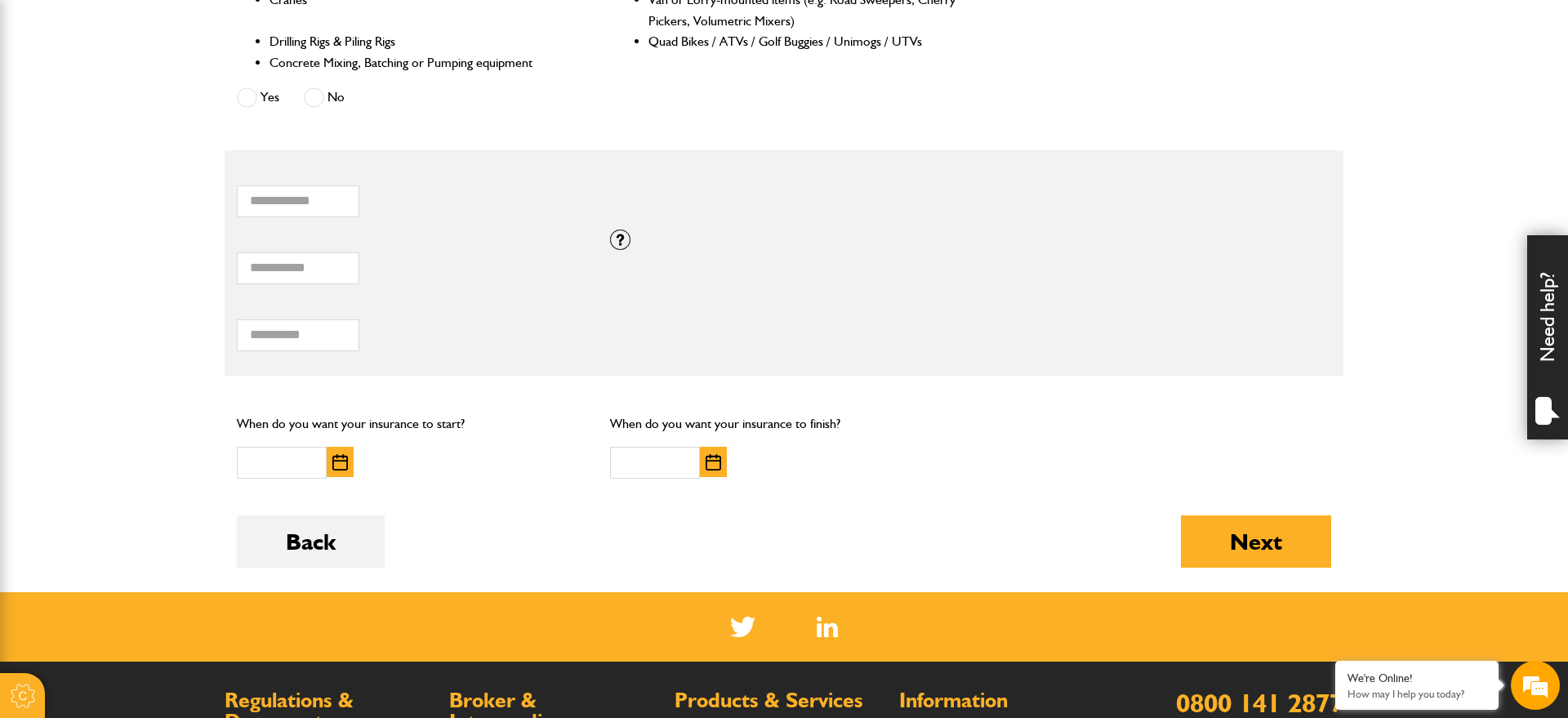 scroll, scrollTop: 916, scrollLeft: 0, axis: vertical 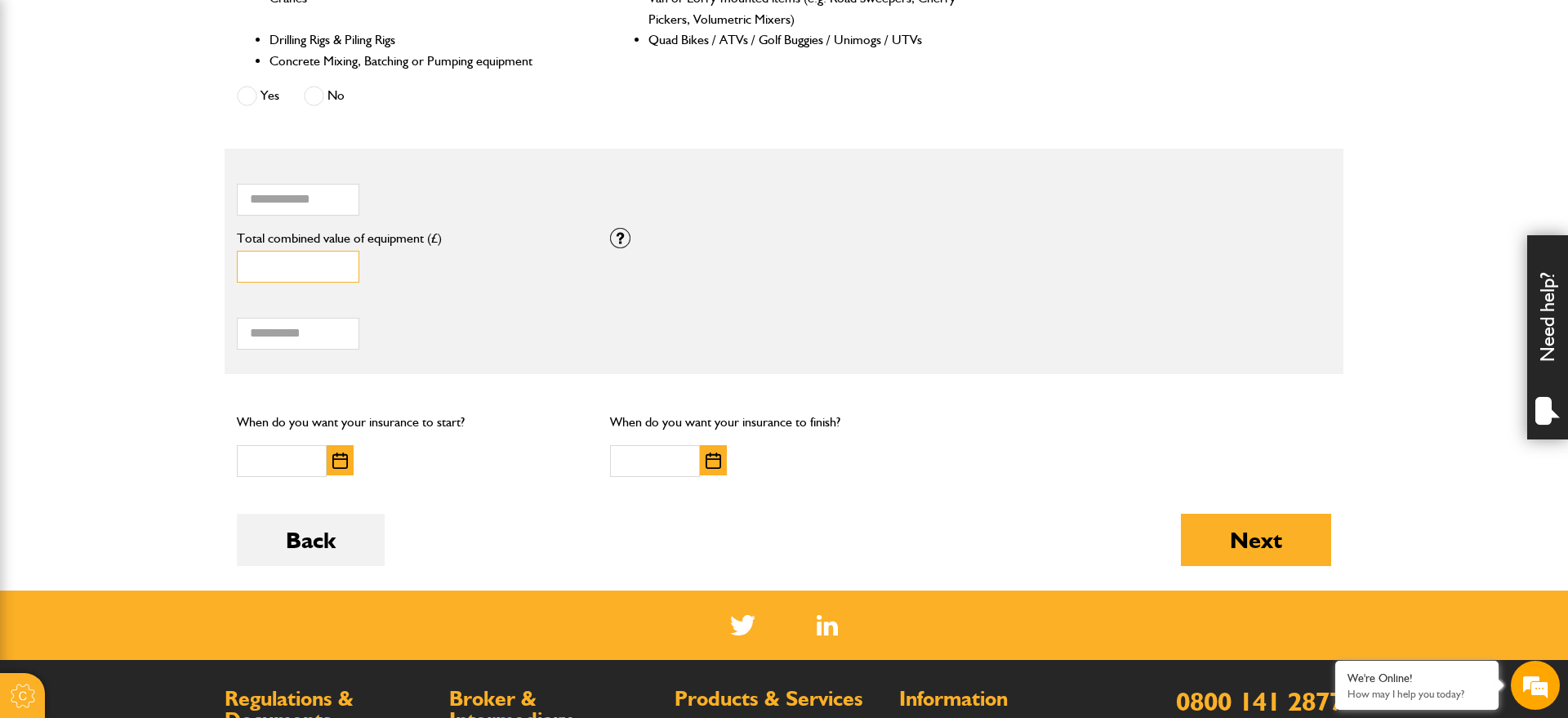click on "*" at bounding box center (298, 266) 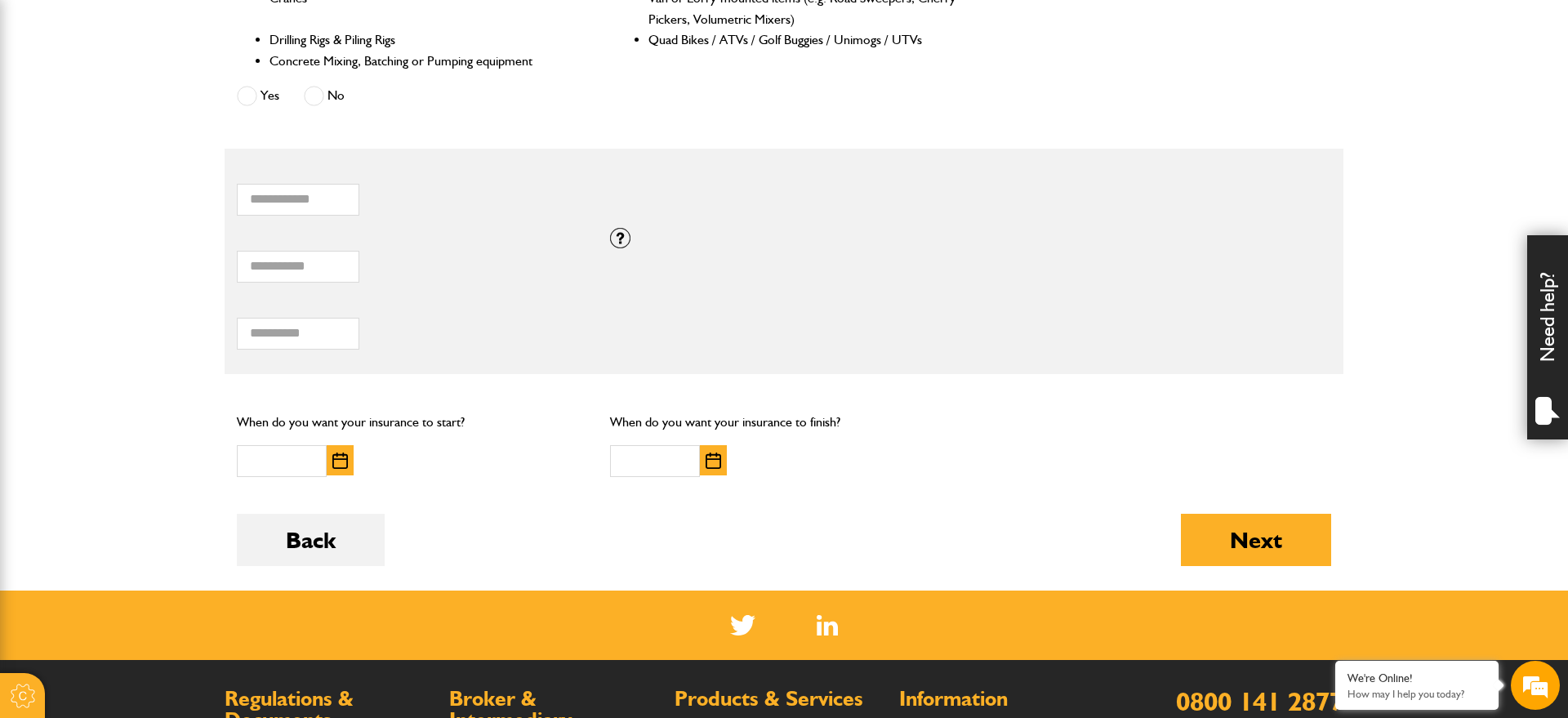 click on "Total hiring fees
Please enter a minimum value of 25 for total hiring fees." at bounding box center [411, 324] 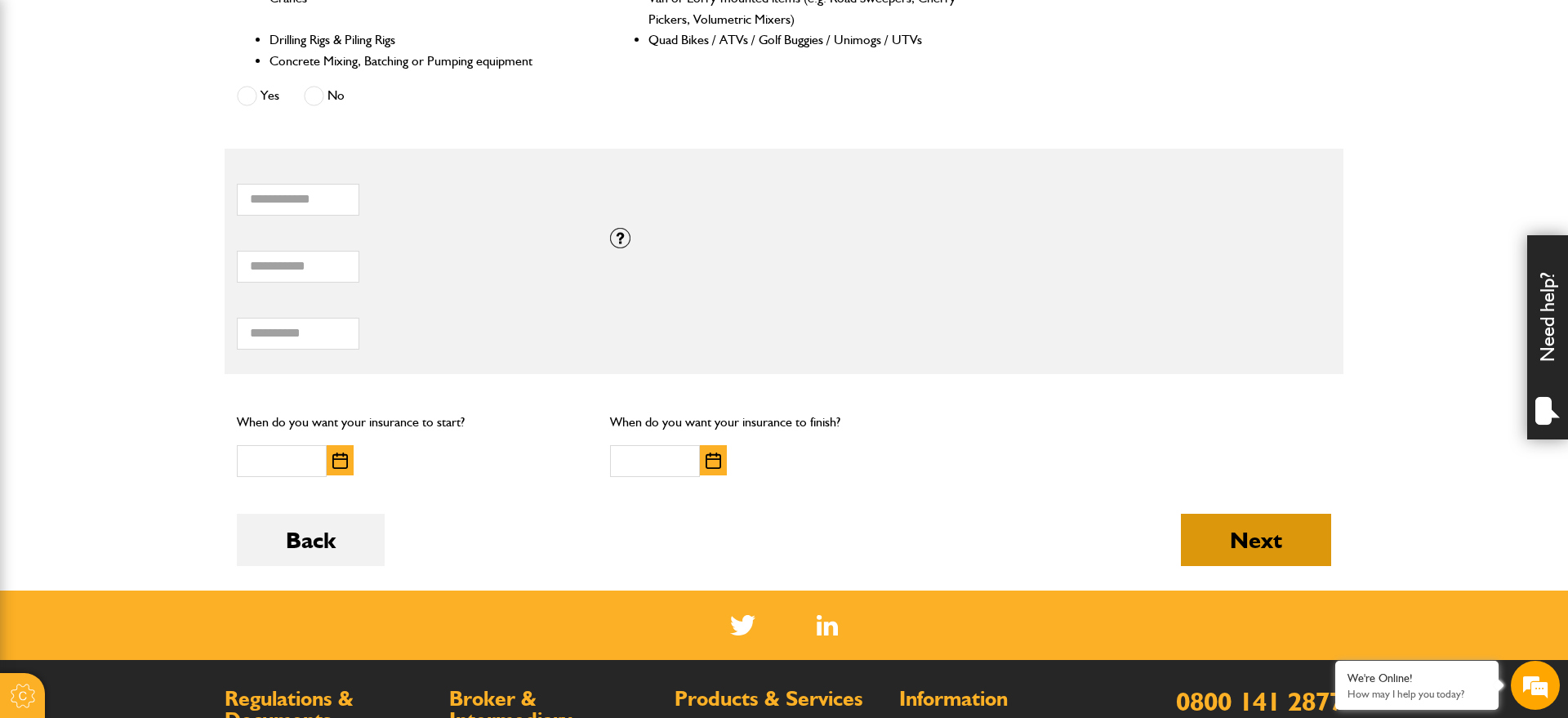 click on "Next" at bounding box center (1256, 540) 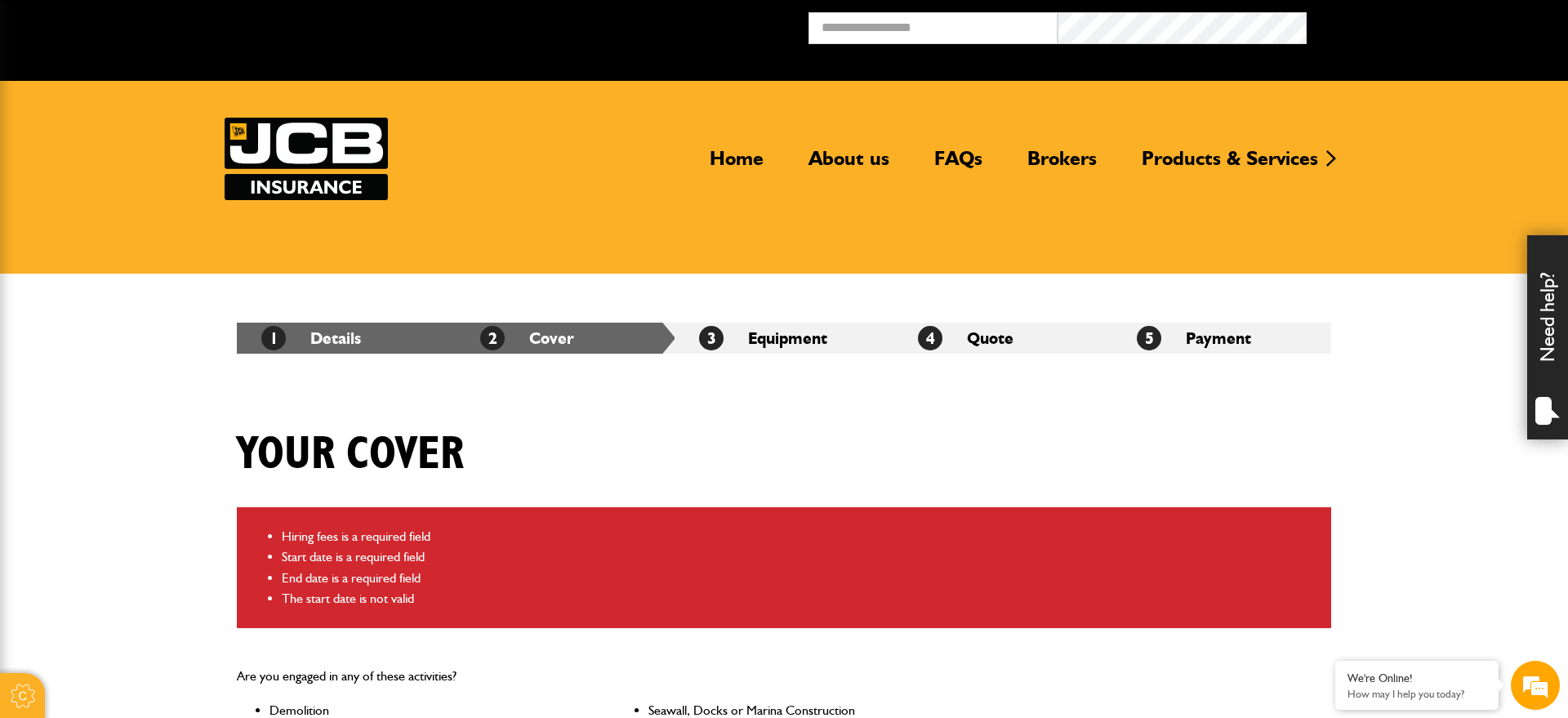 scroll, scrollTop: 0, scrollLeft: 0, axis: both 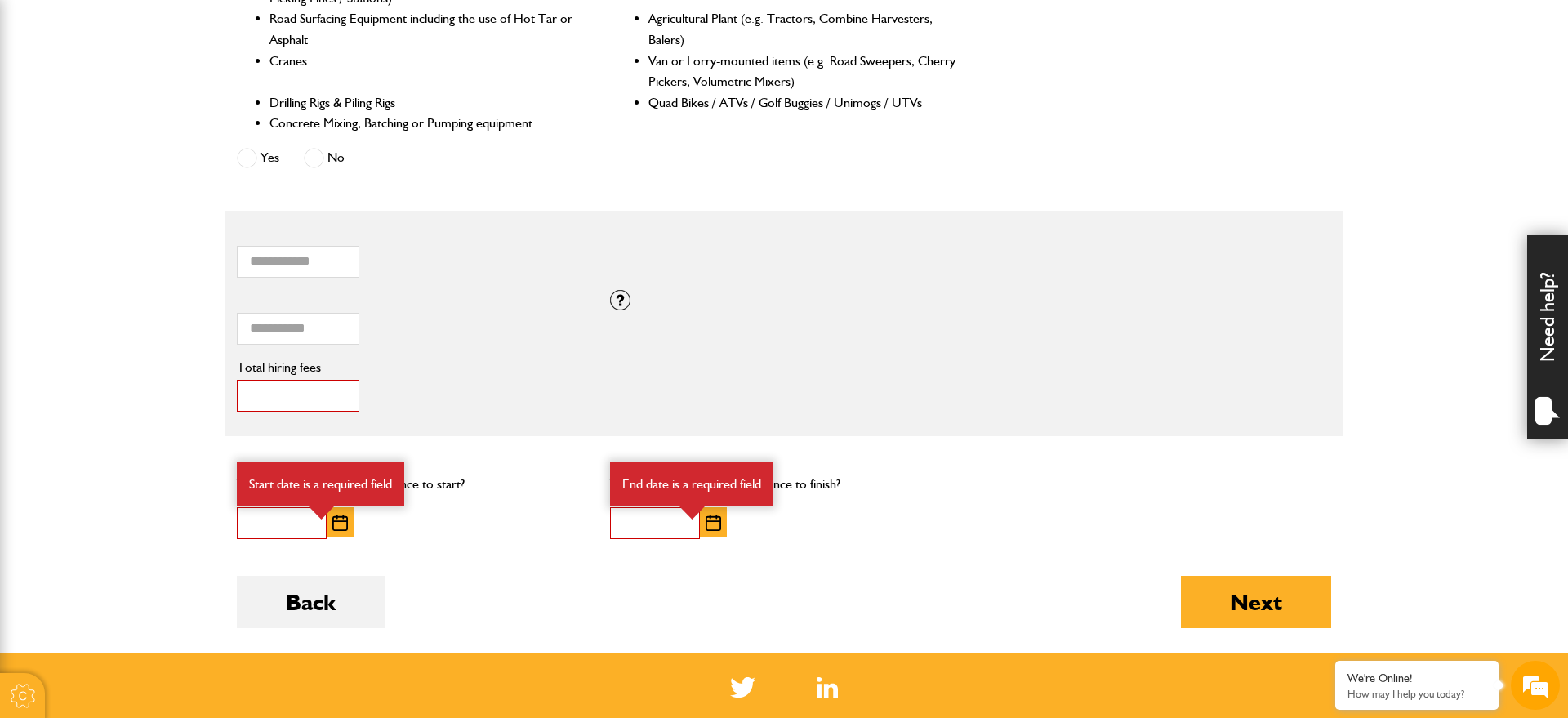 click on "*" at bounding box center [298, 395] 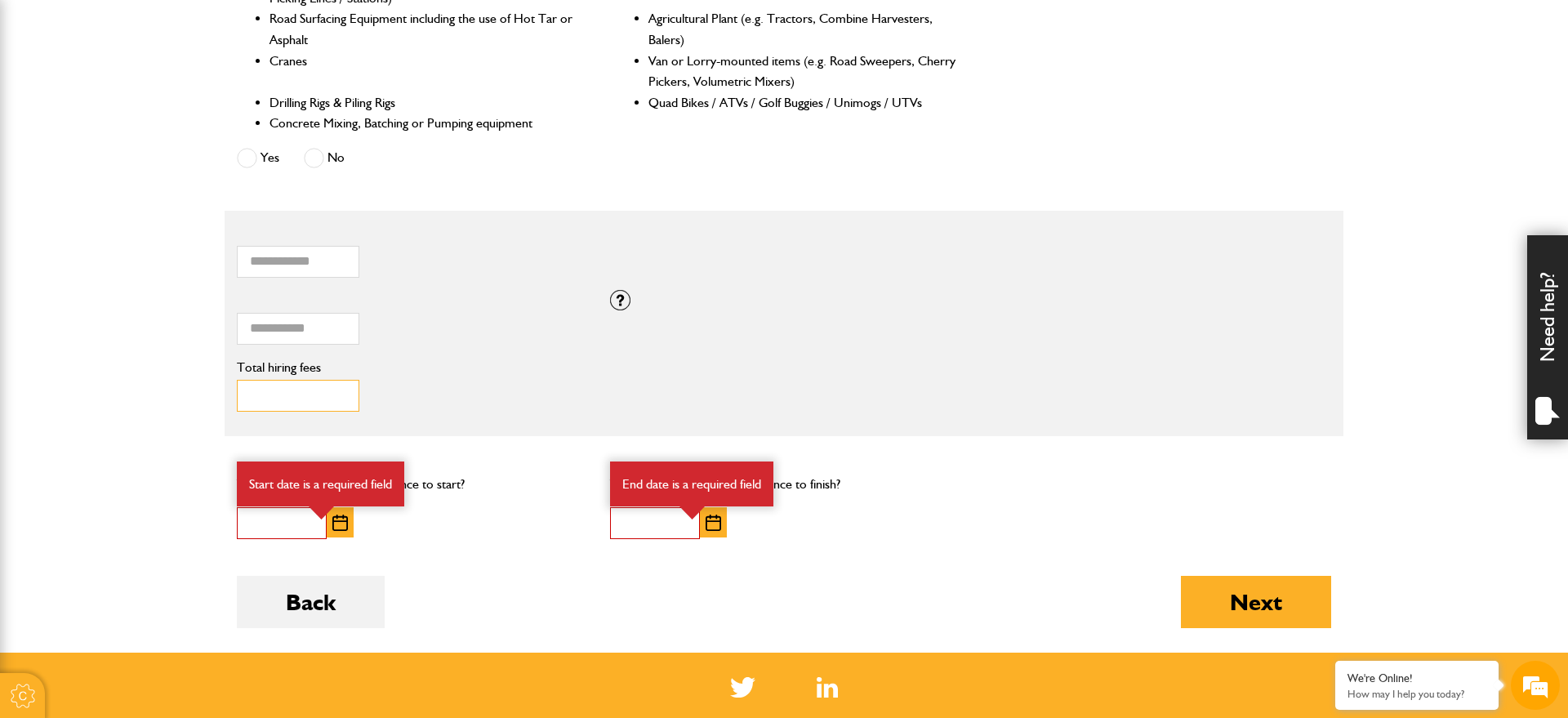 type on "**" 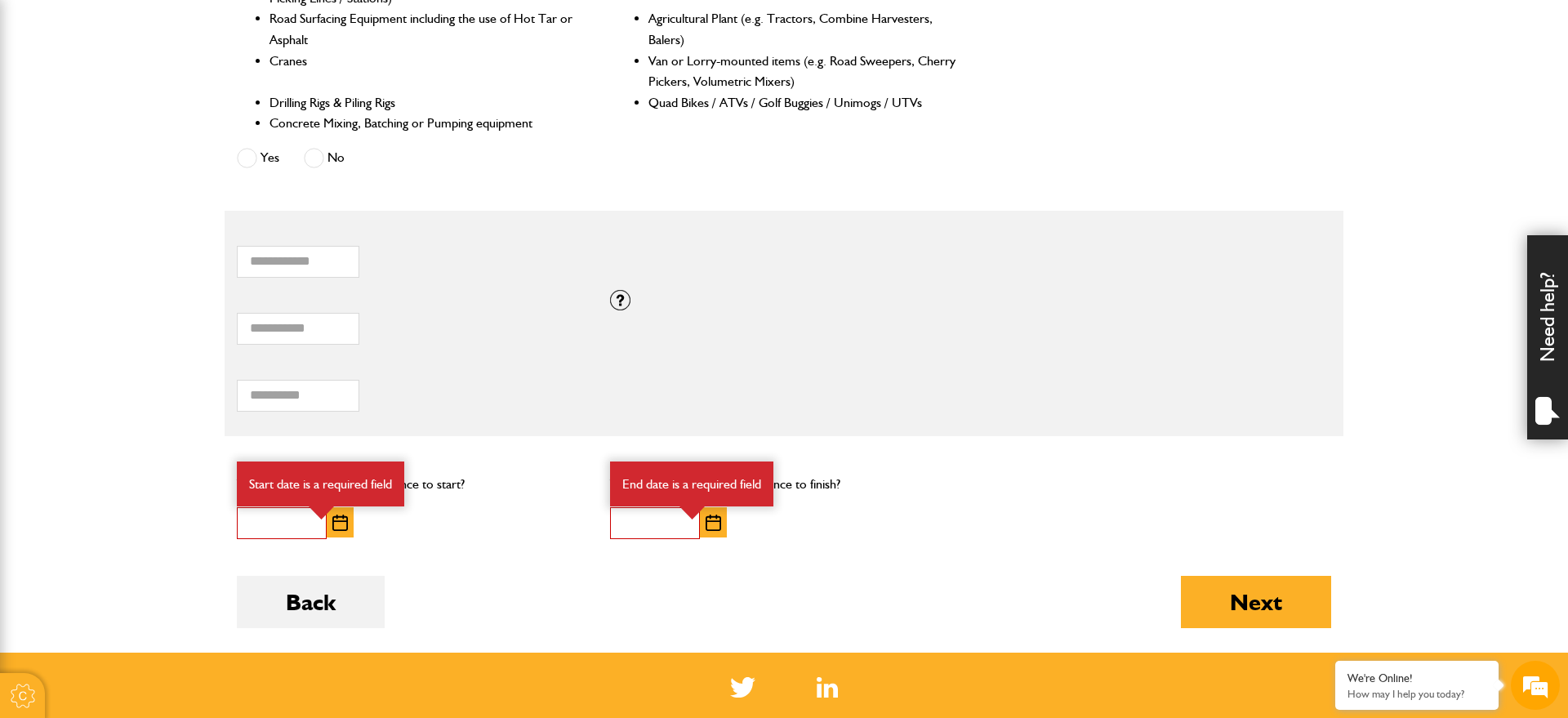 scroll, scrollTop: 0, scrollLeft: 0, axis: both 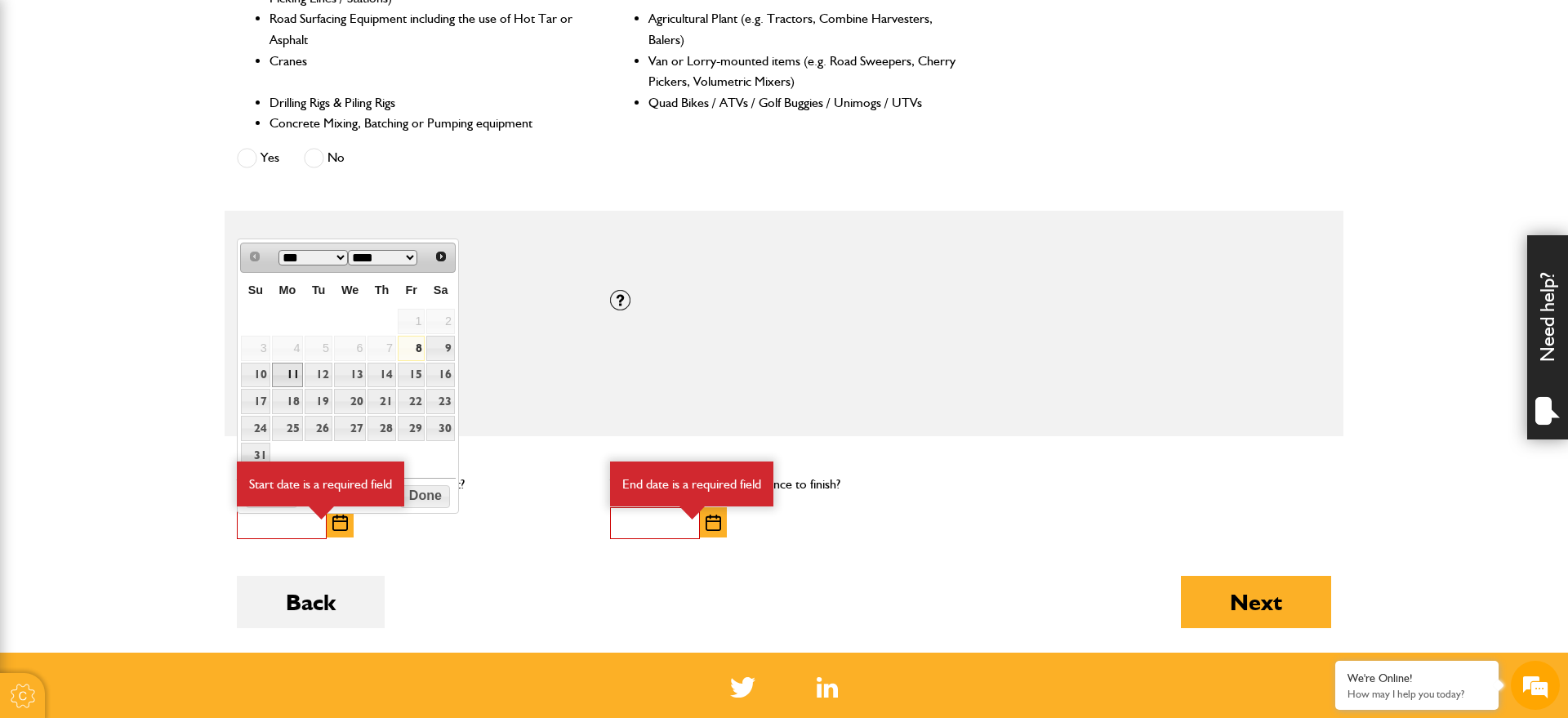 click on "11" at bounding box center [287, 375] 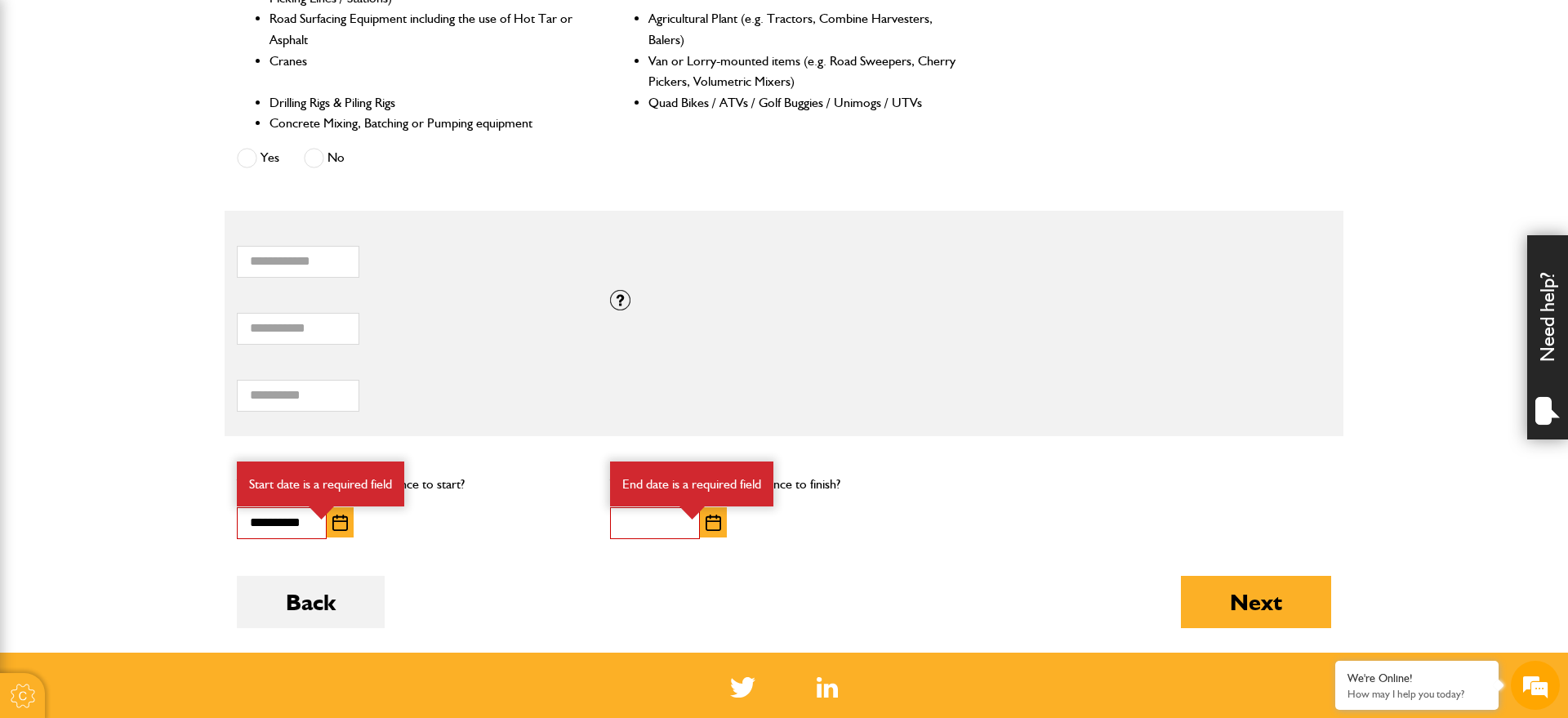 click at bounding box center [692, 513] 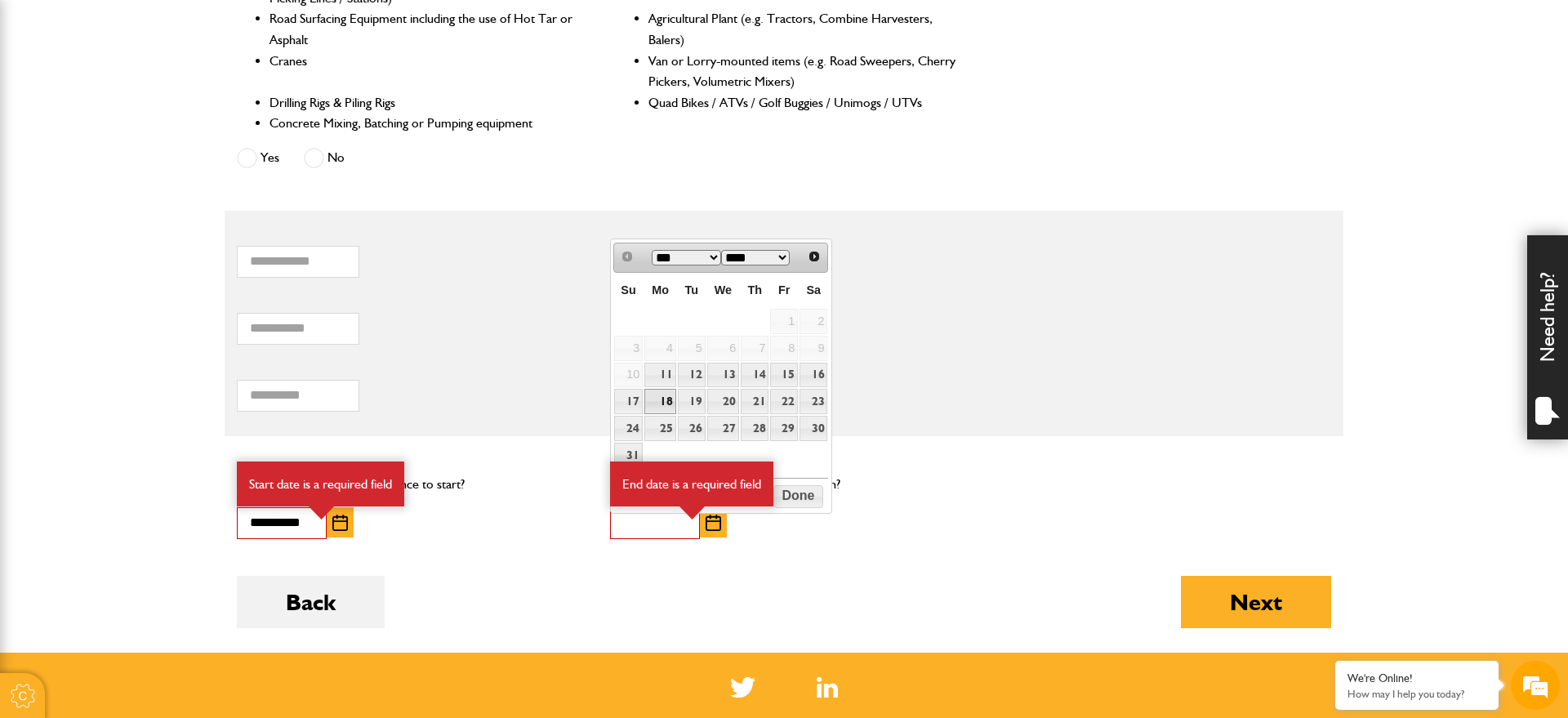 click on "18" at bounding box center [660, 401] 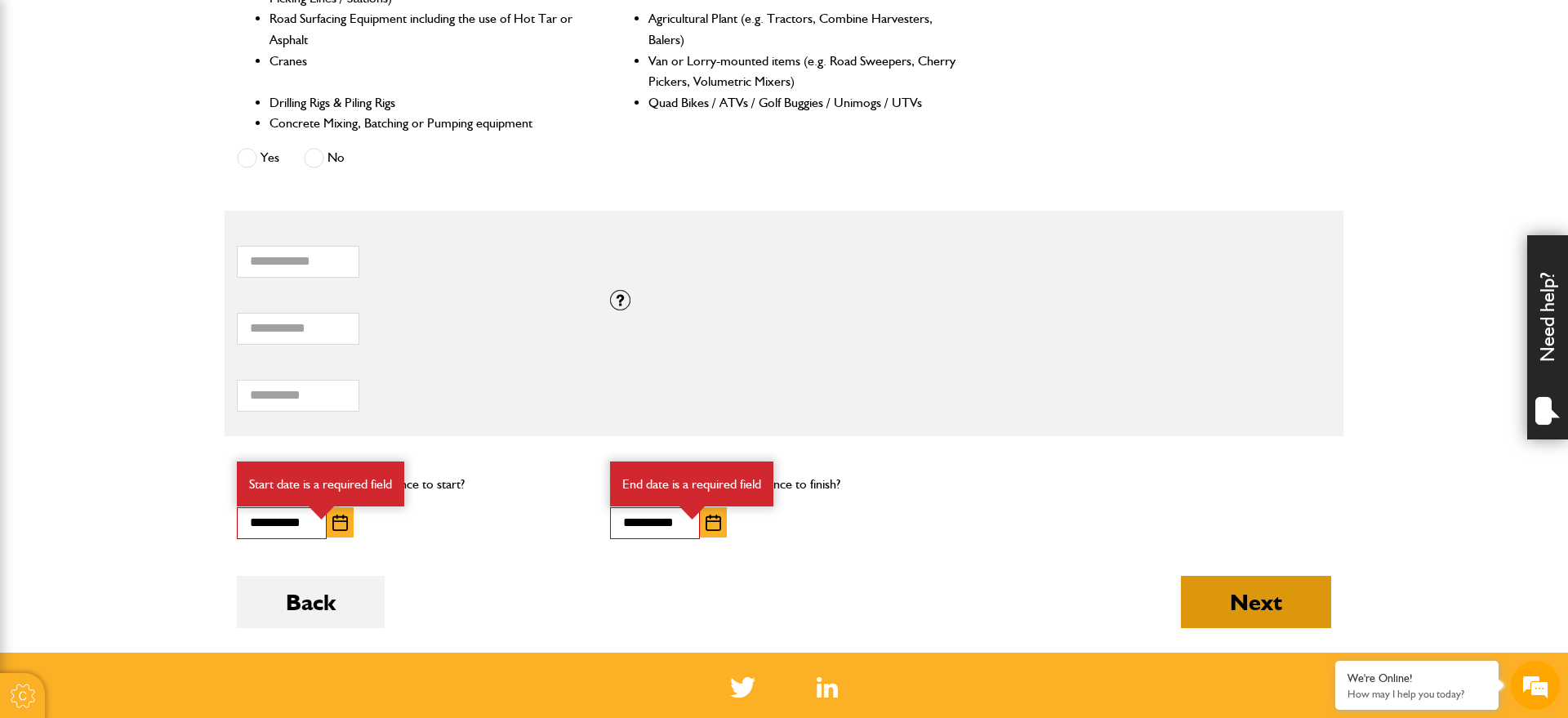 click on "Next" at bounding box center [1256, 602] 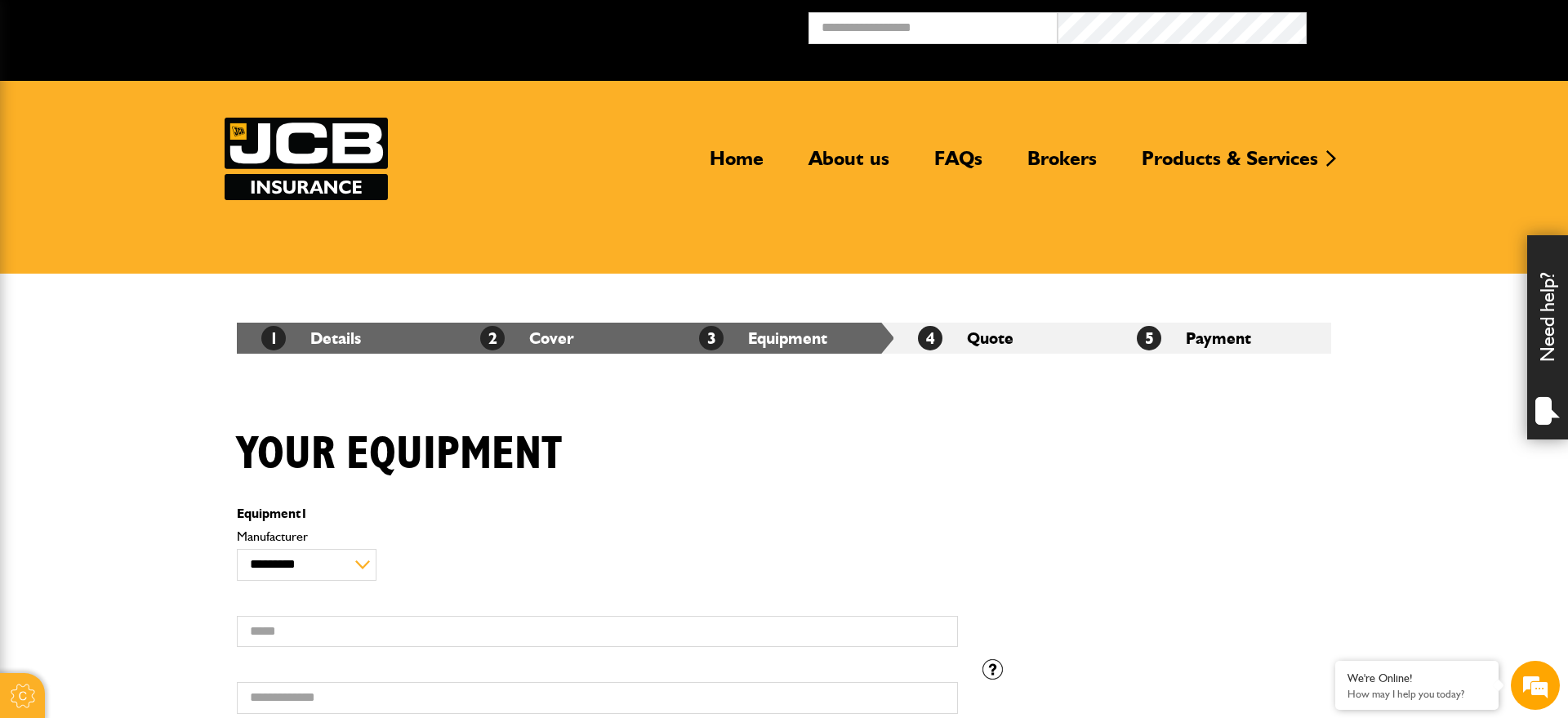 scroll, scrollTop: 0, scrollLeft: 0, axis: both 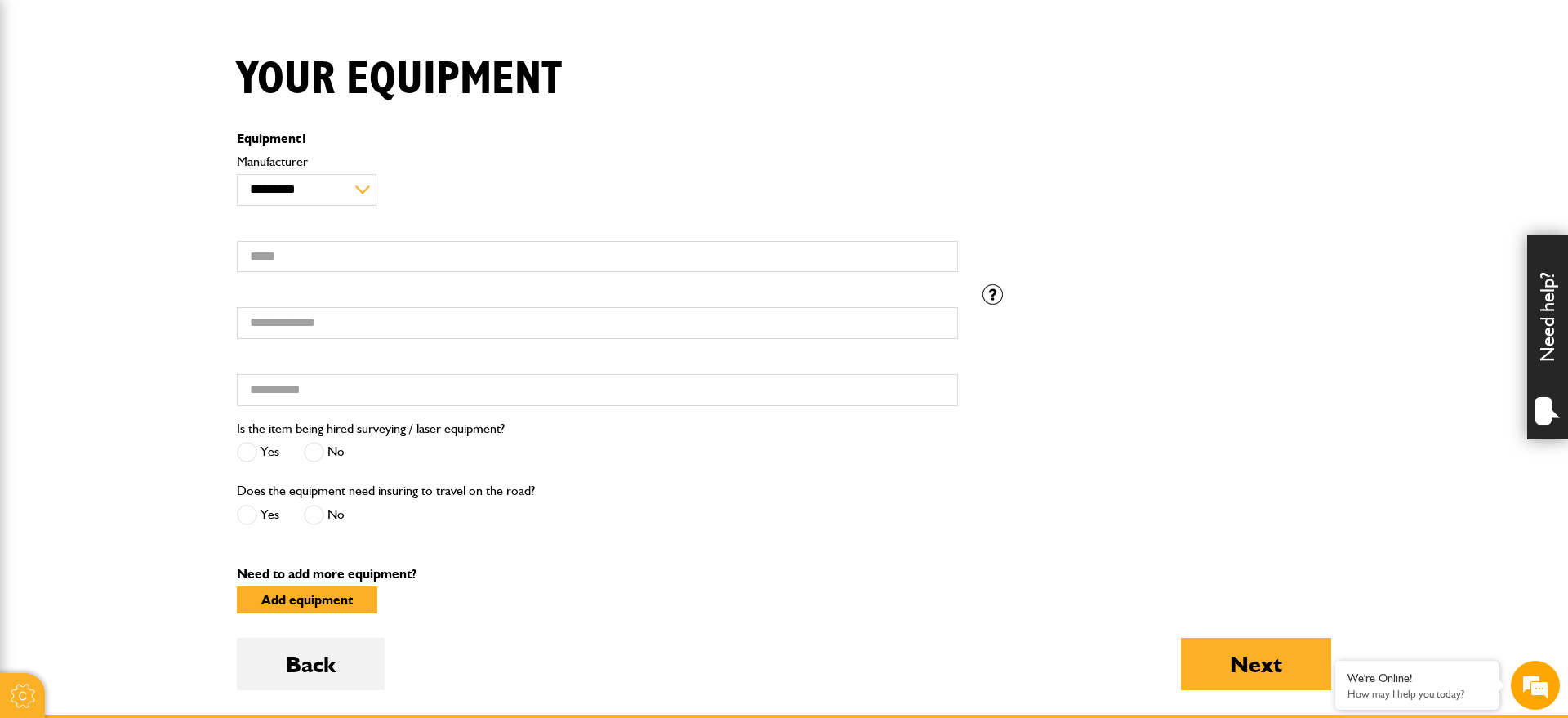 click on "**********" at bounding box center (597, 181) 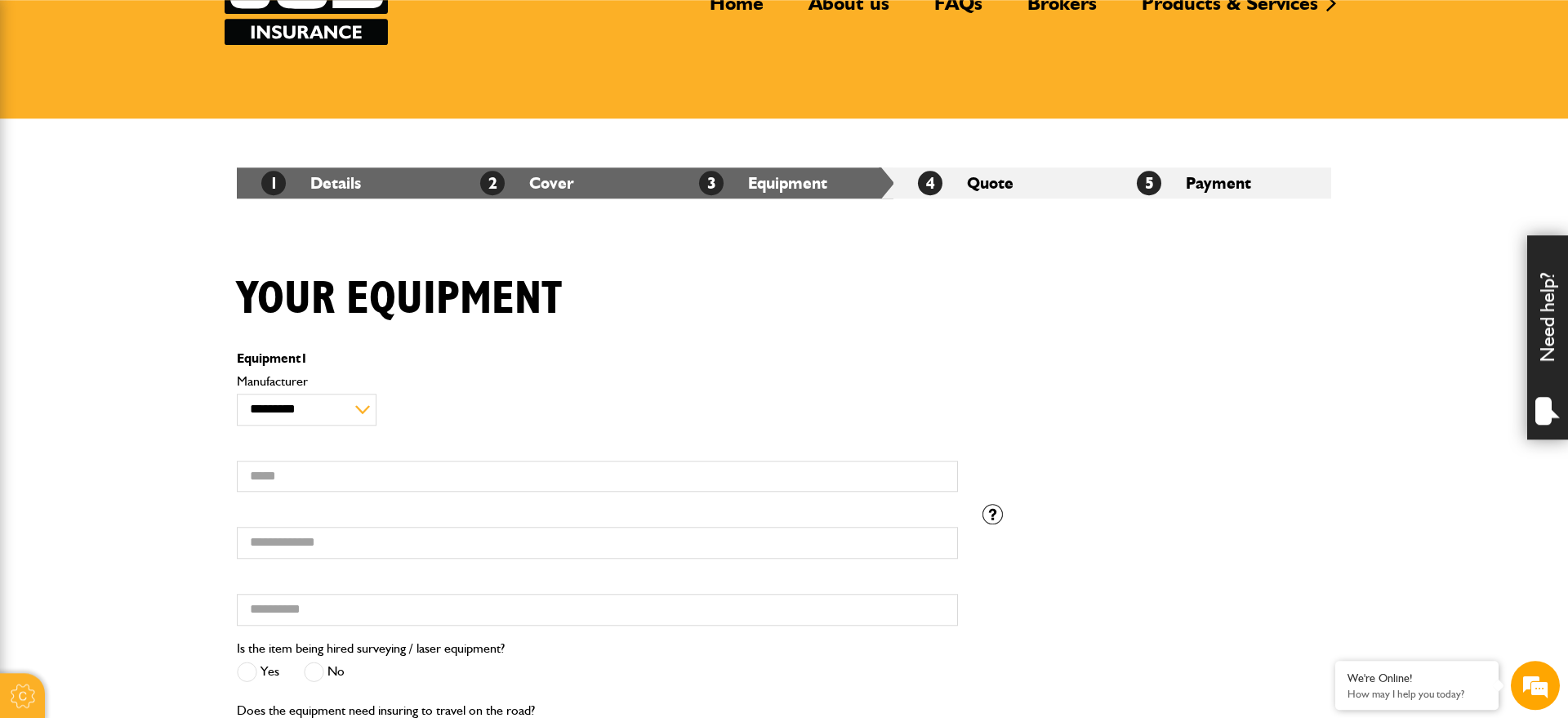 scroll, scrollTop: 166, scrollLeft: 0, axis: vertical 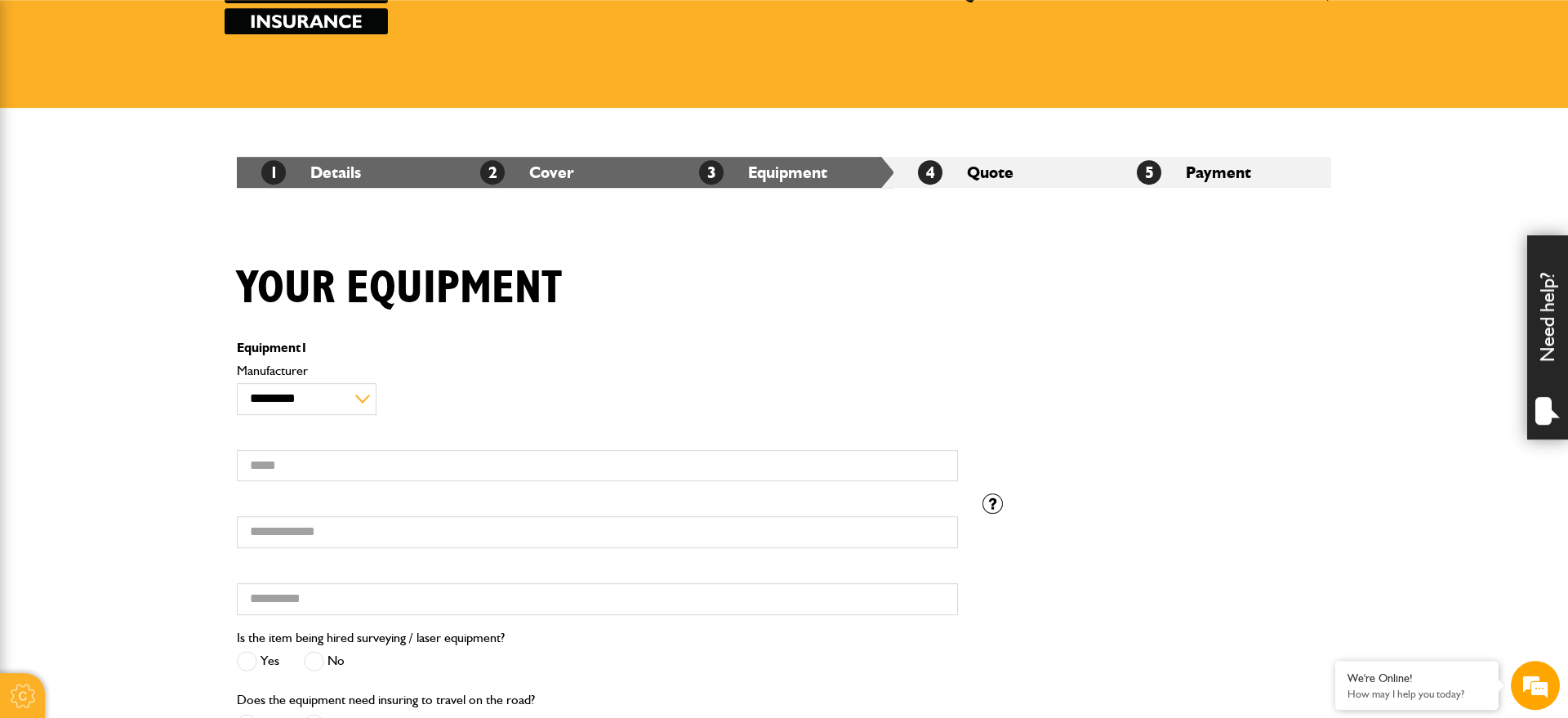 click on "4 Quote" at bounding box center (1003, 172) 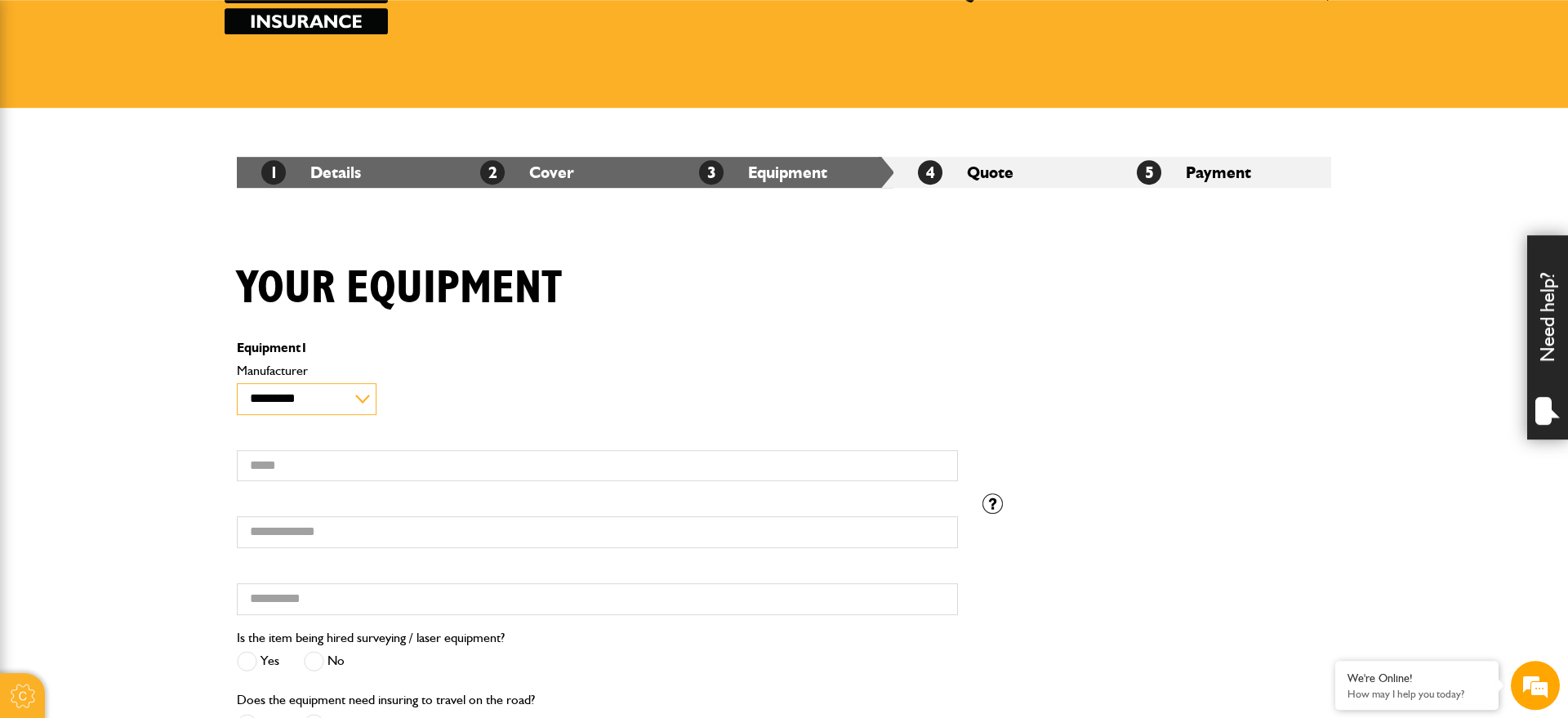 click on "**********" at bounding box center (306, 399) 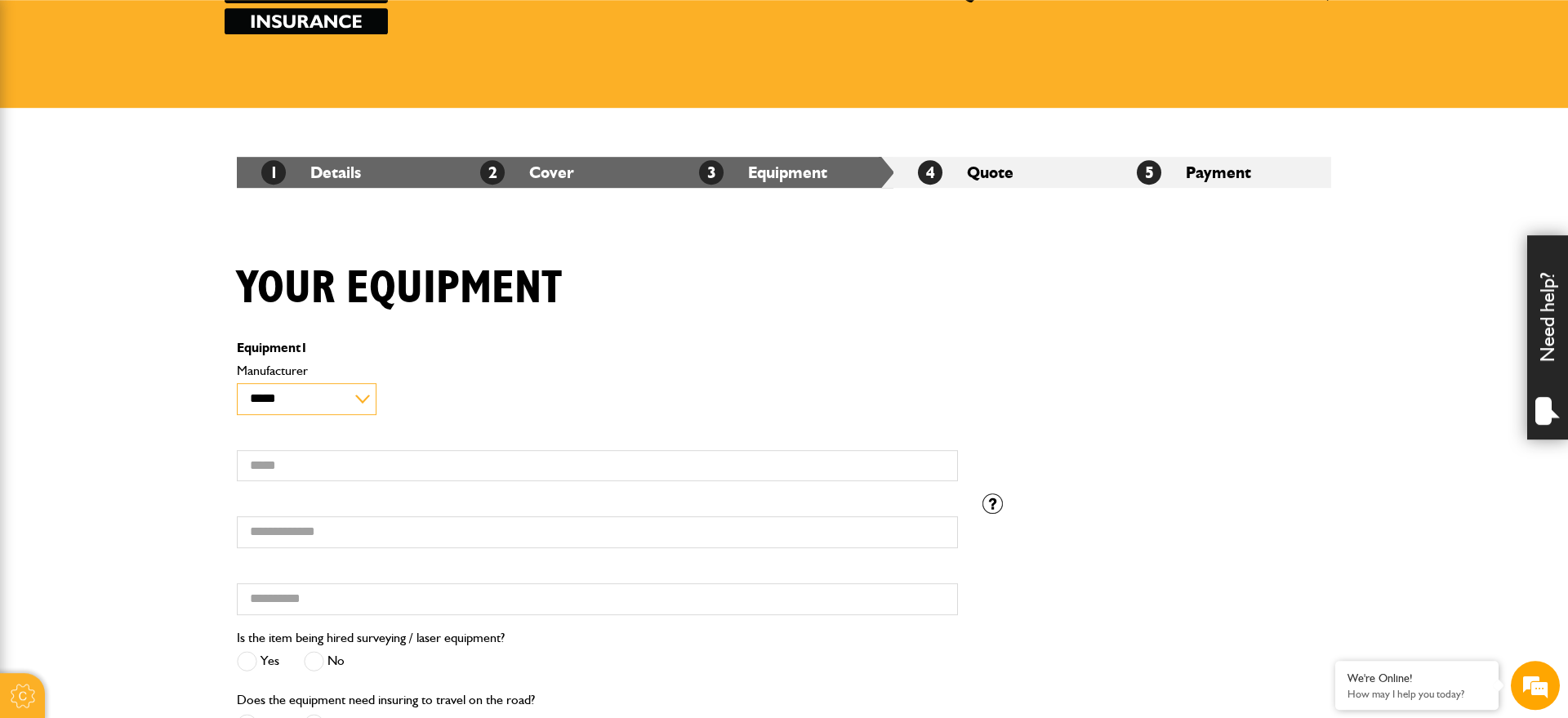 click on "*******" at bounding box center [0, 0] 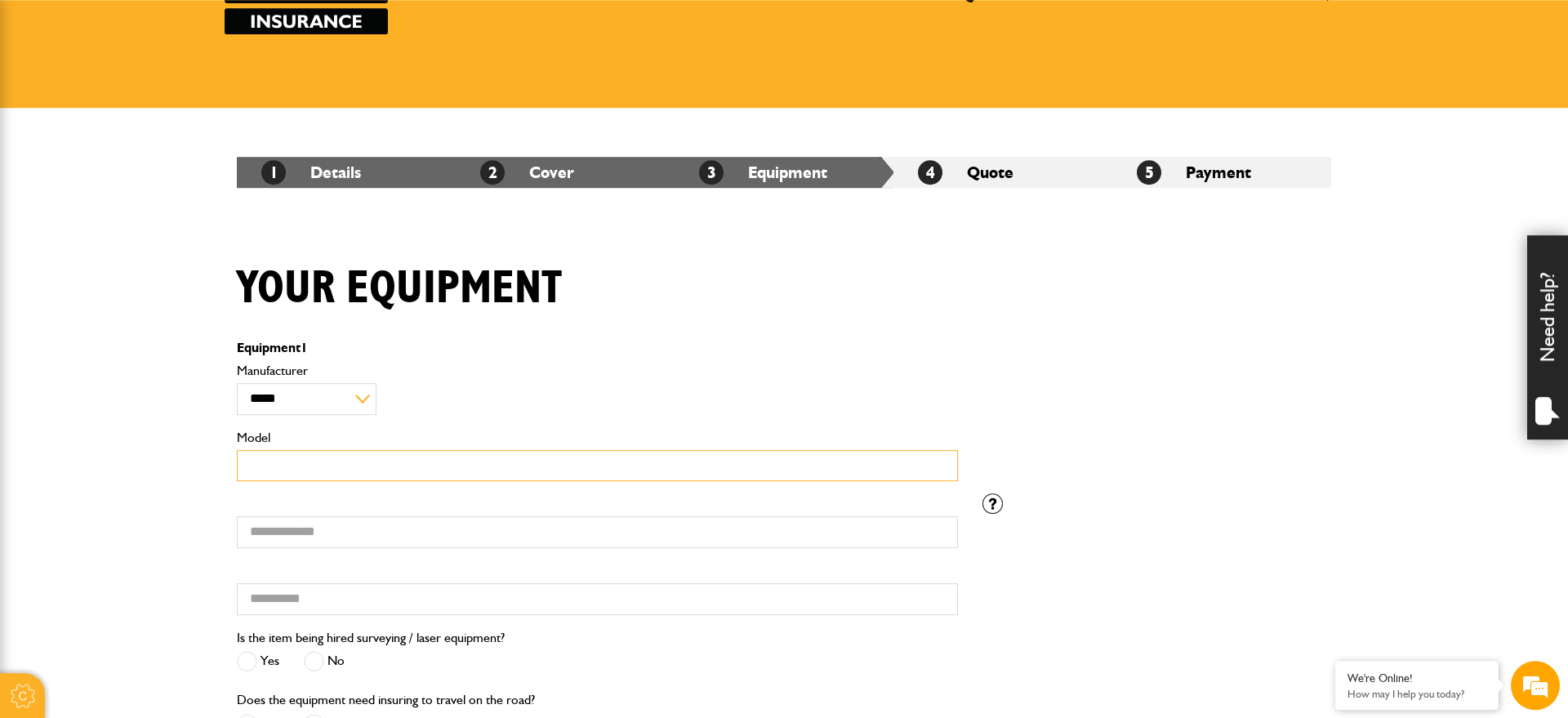 click on "Model" at bounding box center [597, 466] 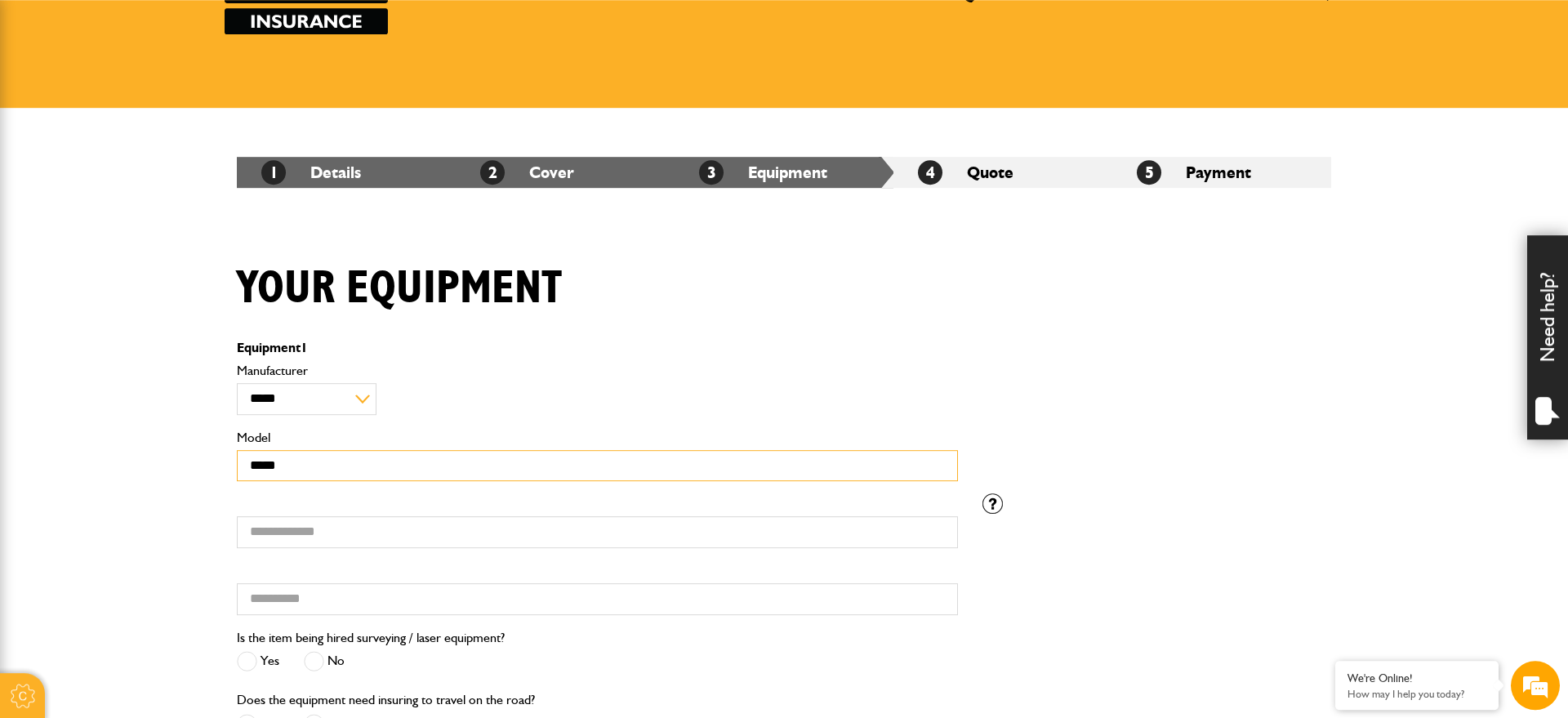 type on "*****" 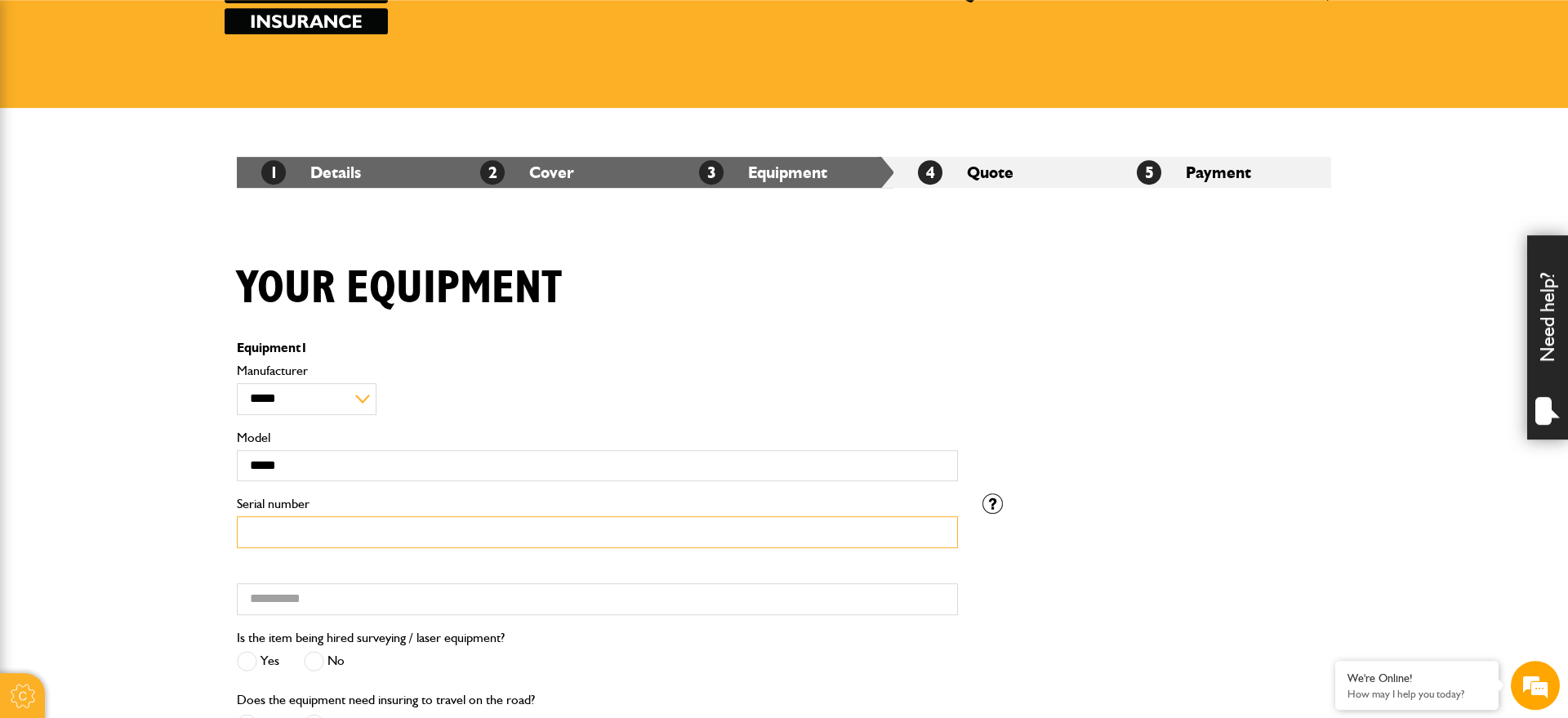 click on "Serial number" at bounding box center (597, 532) 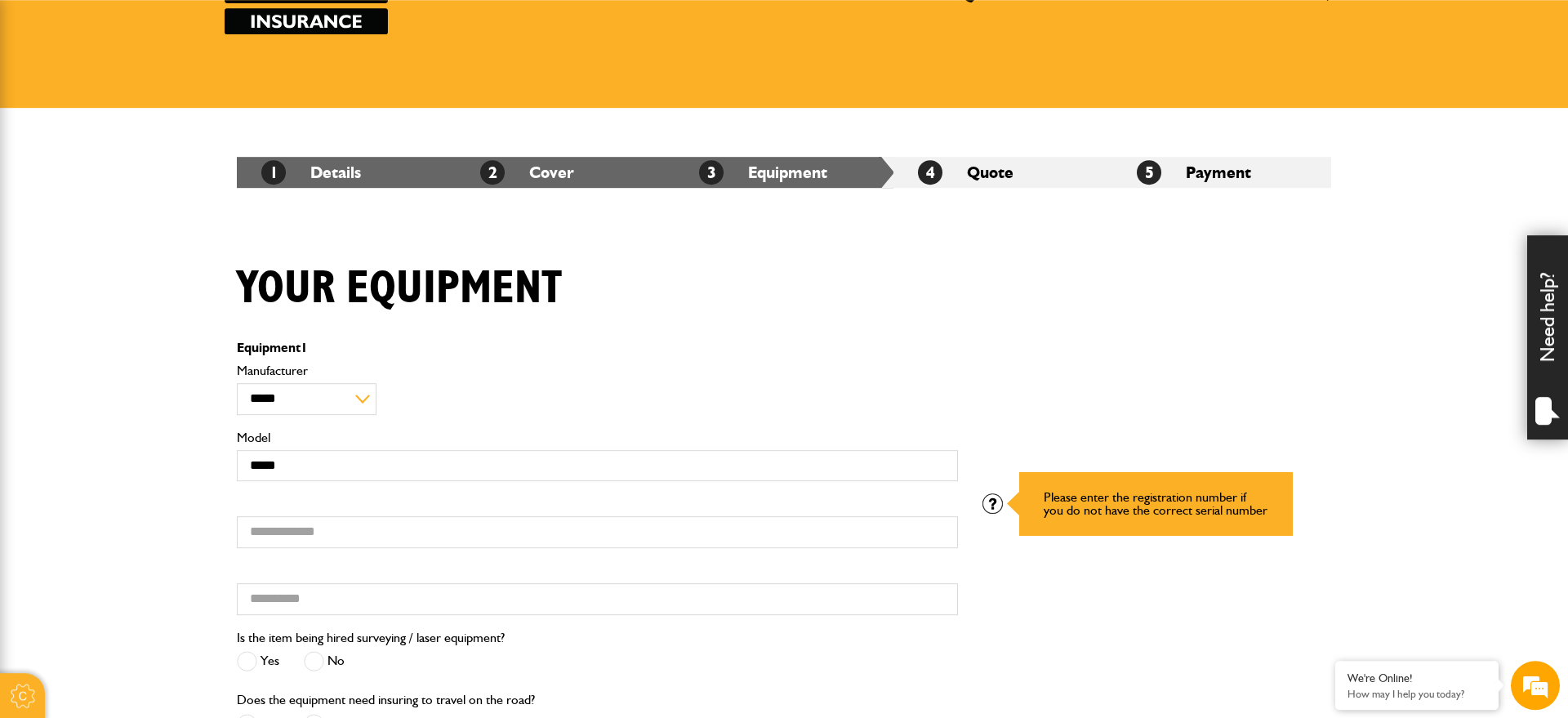 click at bounding box center [992, 503] 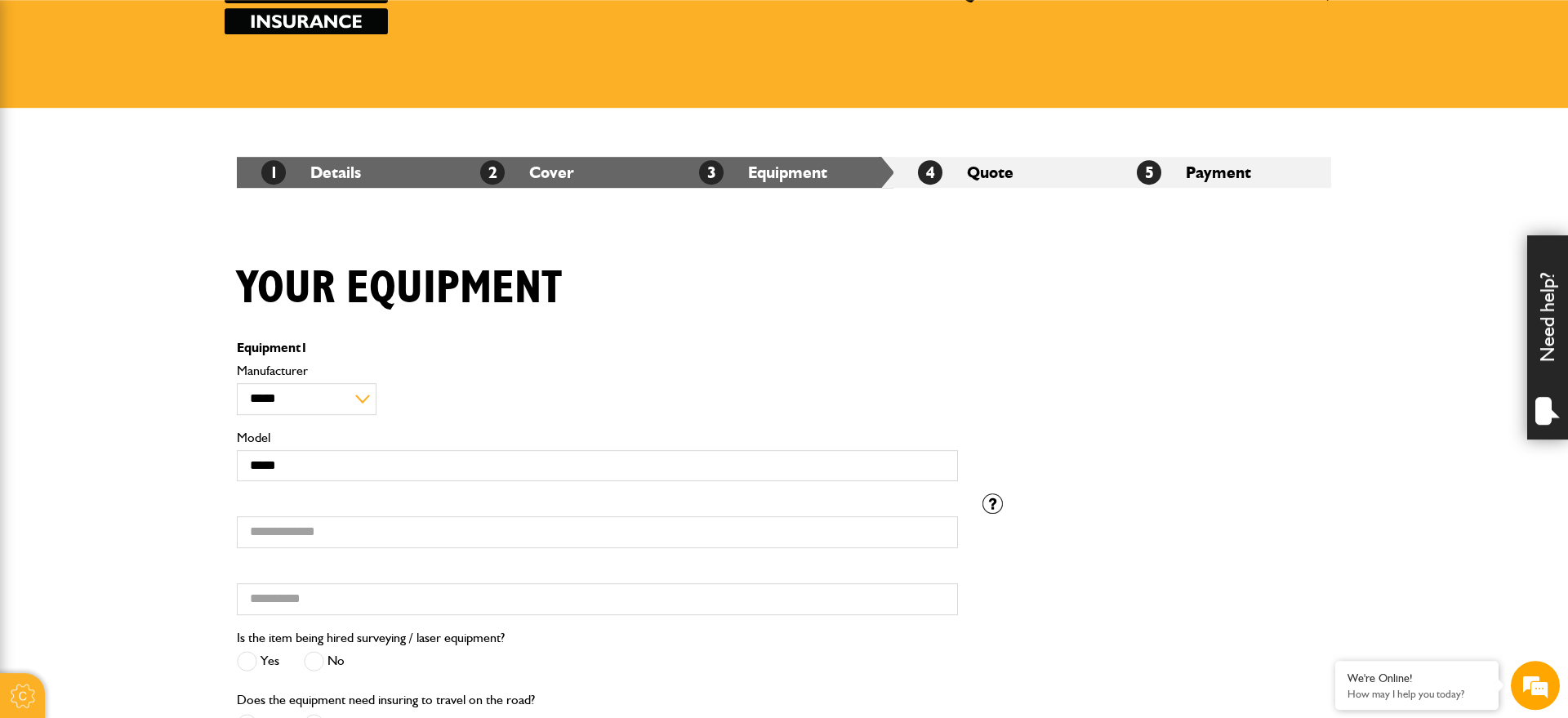 click on "Please enter the registration number if you do not have the correct serial number" at bounding box center (1156, 503) 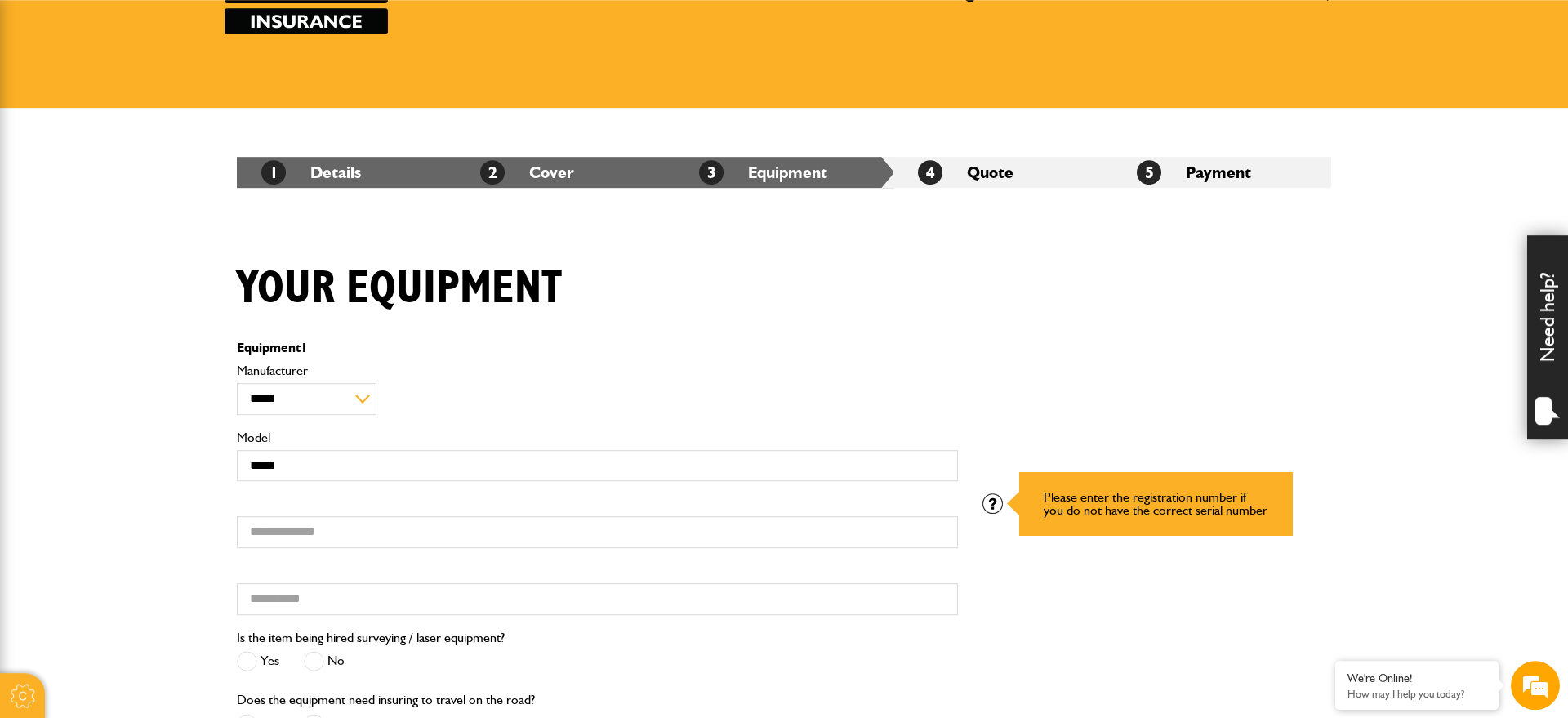 click at bounding box center (992, 503) 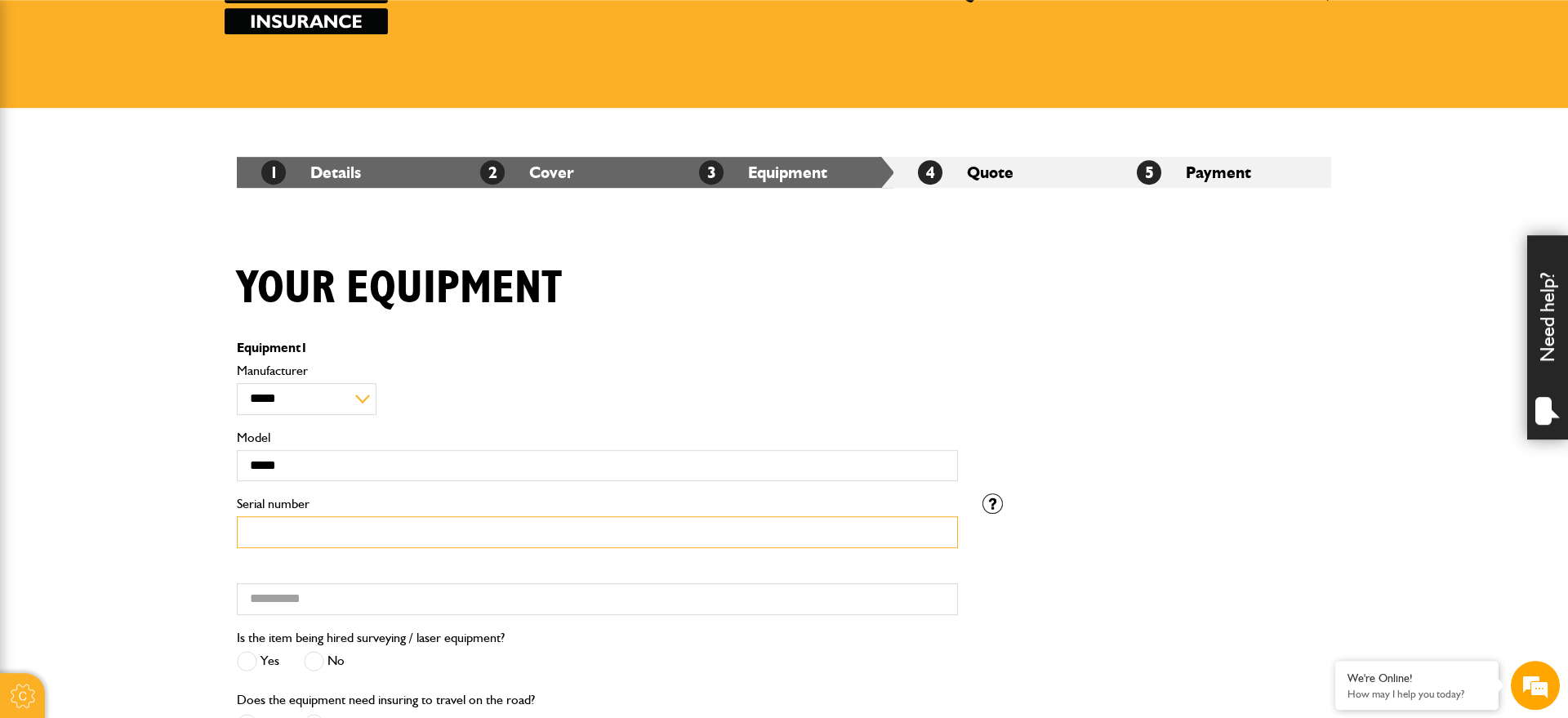click on "Serial number" at bounding box center (597, 532) 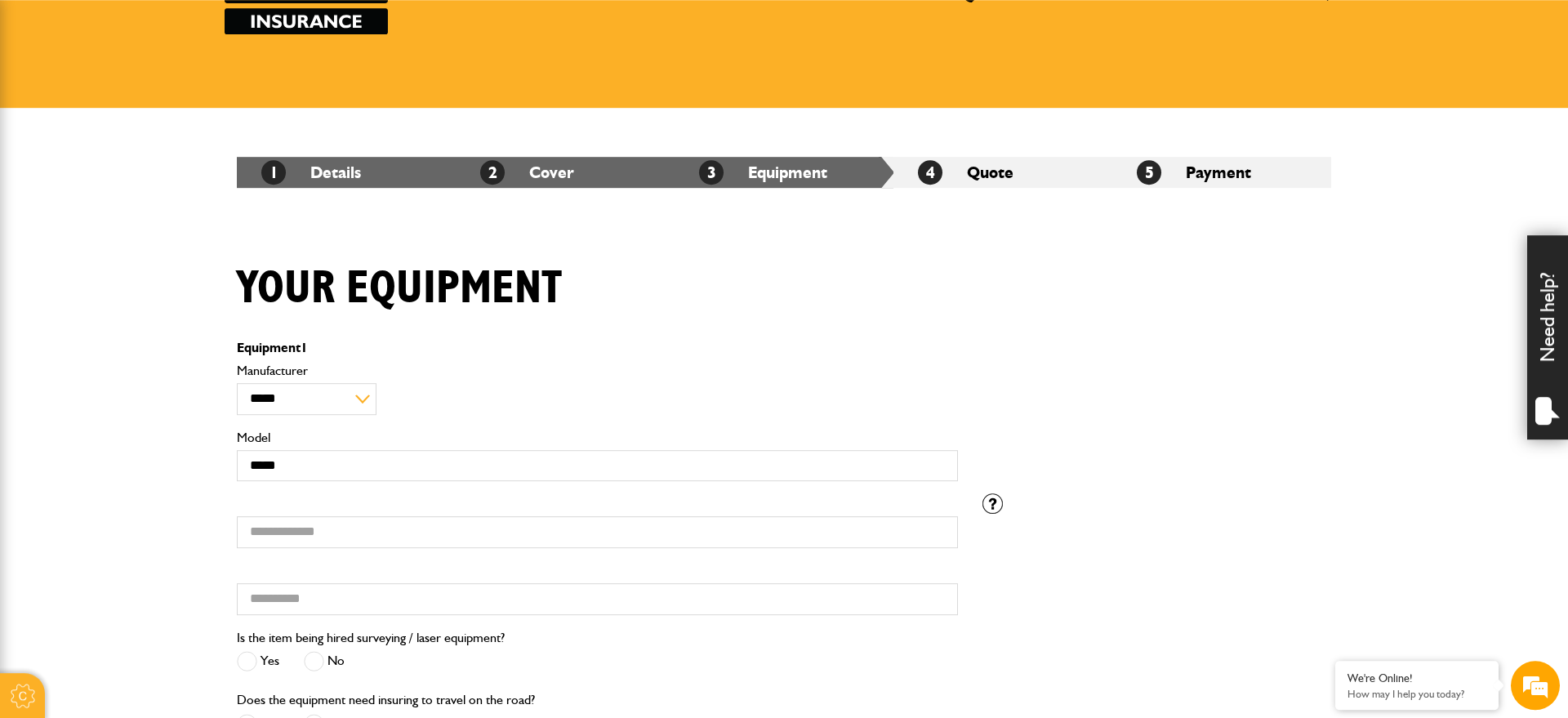 click on "**********" at bounding box center (784, 427) 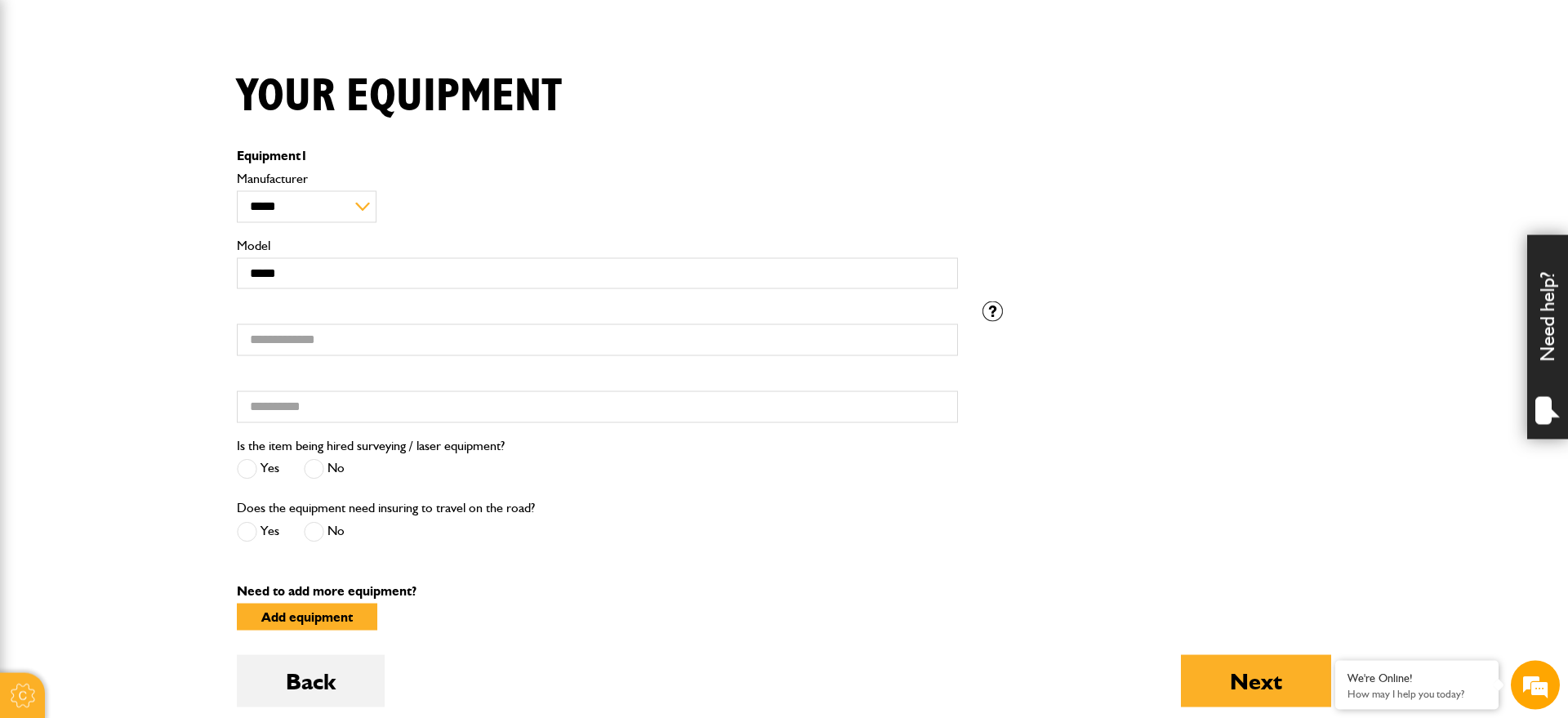 scroll, scrollTop: 374, scrollLeft: 0, axis: vertical 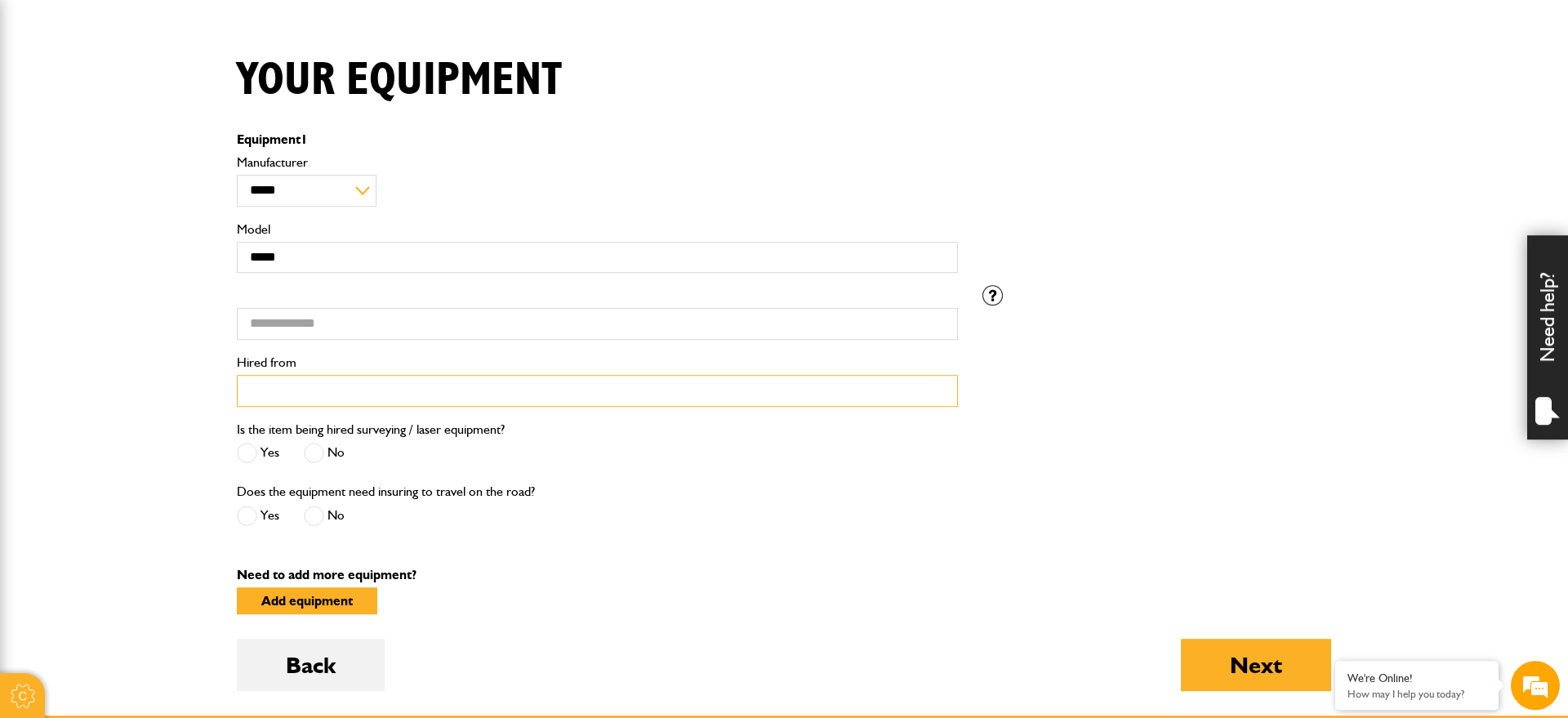 click on "Hired from" at bounding box center [597, 390] 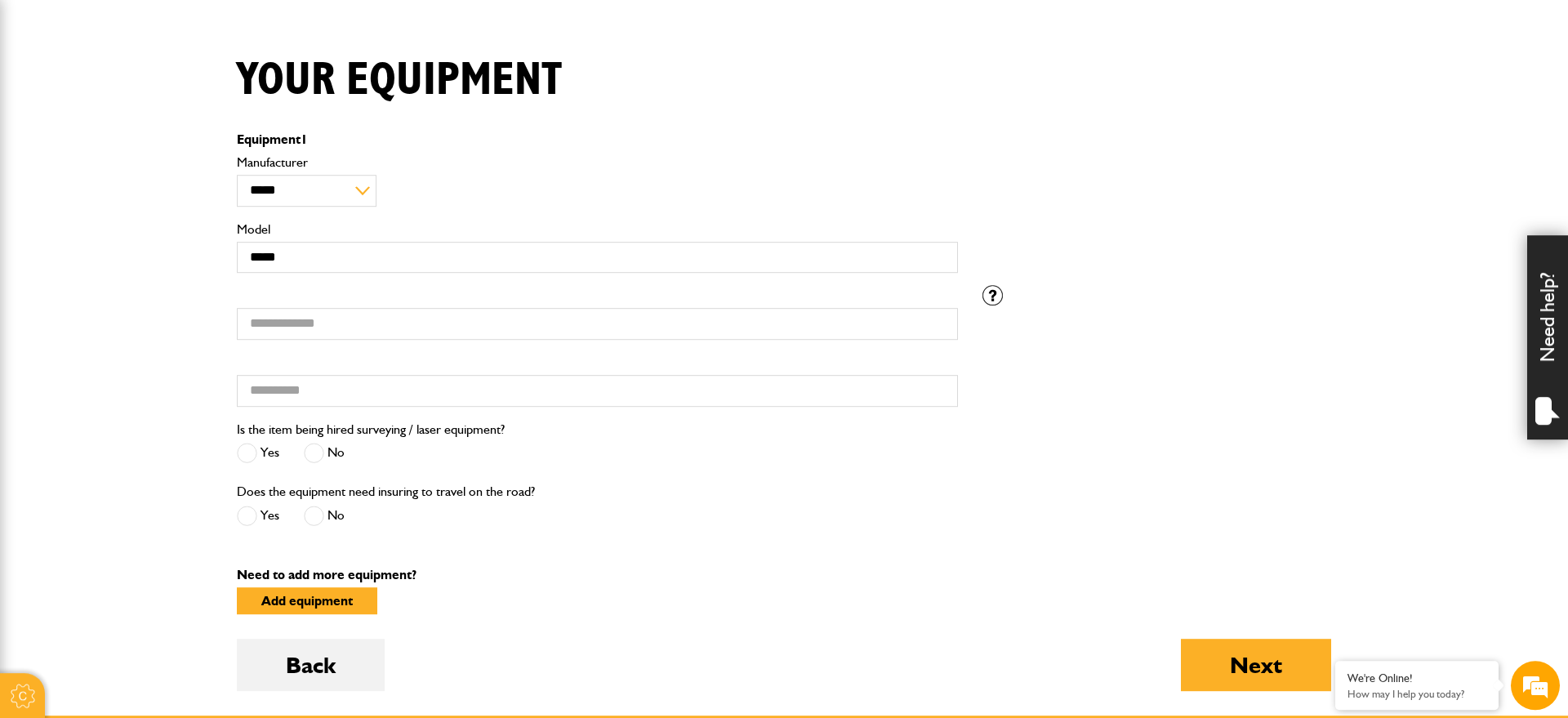 click at bounding box center (314, 453) 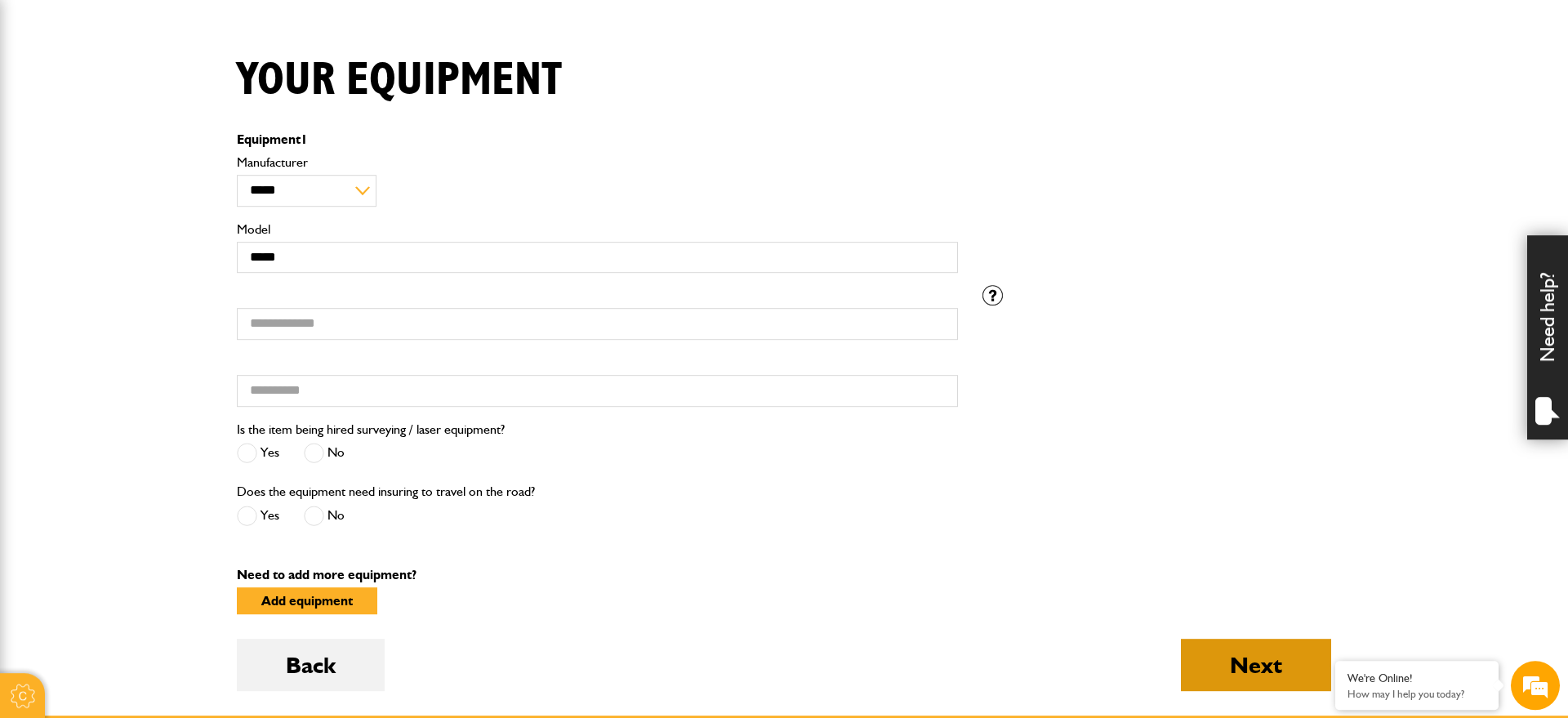 click on "Next" at bounding box center [1256, 665] 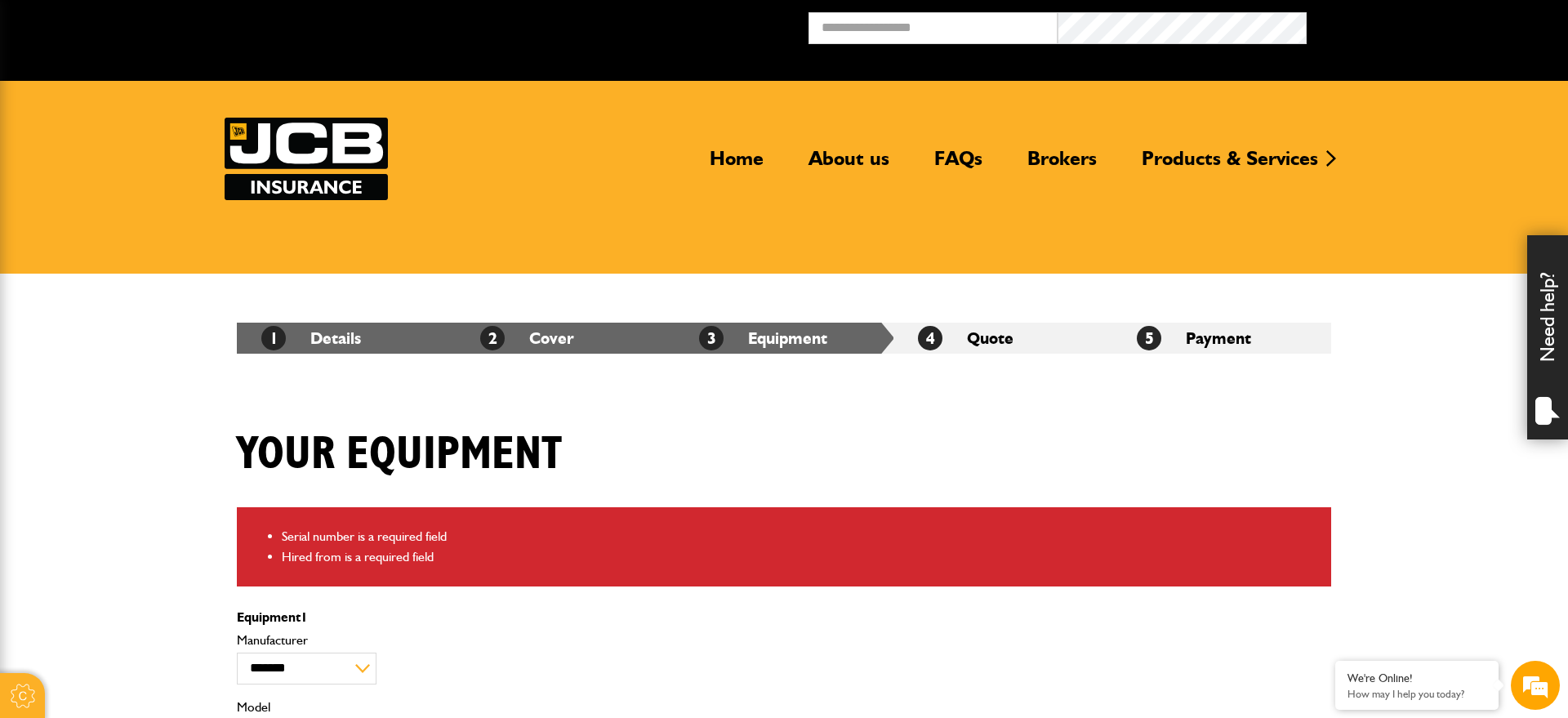 scroll, scrollTop: 0, scrollLeft: 0, axis: both 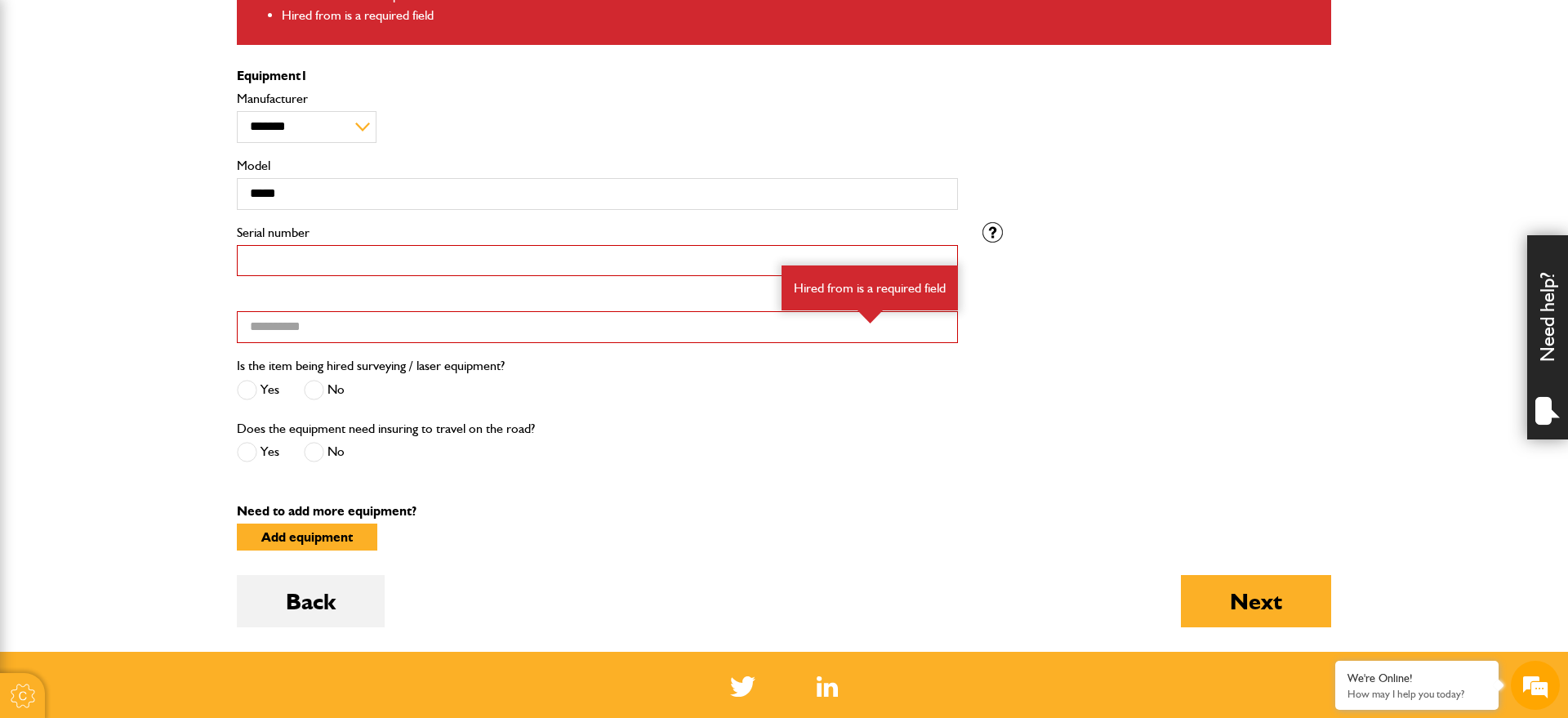 click on "Serial number" at bounding box center [597, 261] 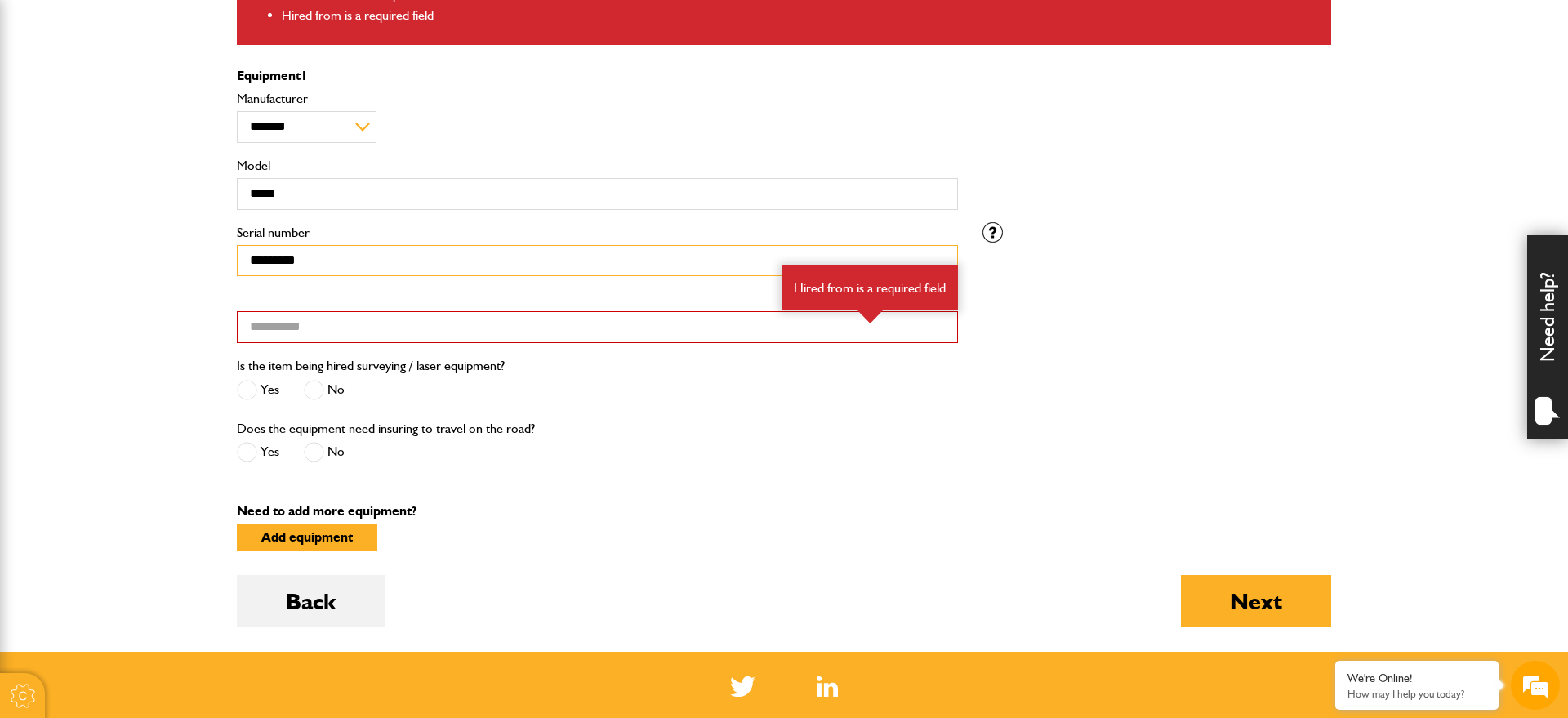 type on "*********" 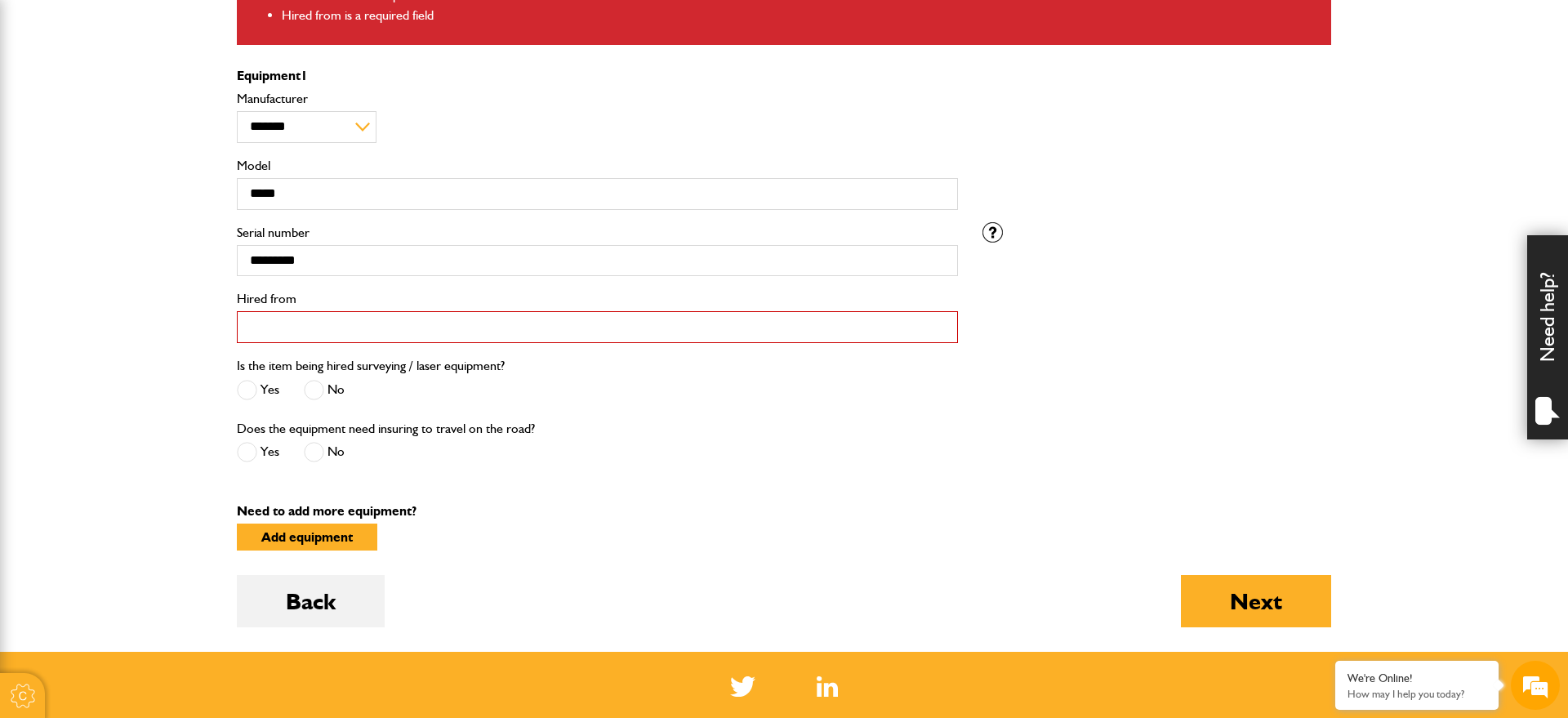 click on "Hired from" at bounding box center (597, 327) 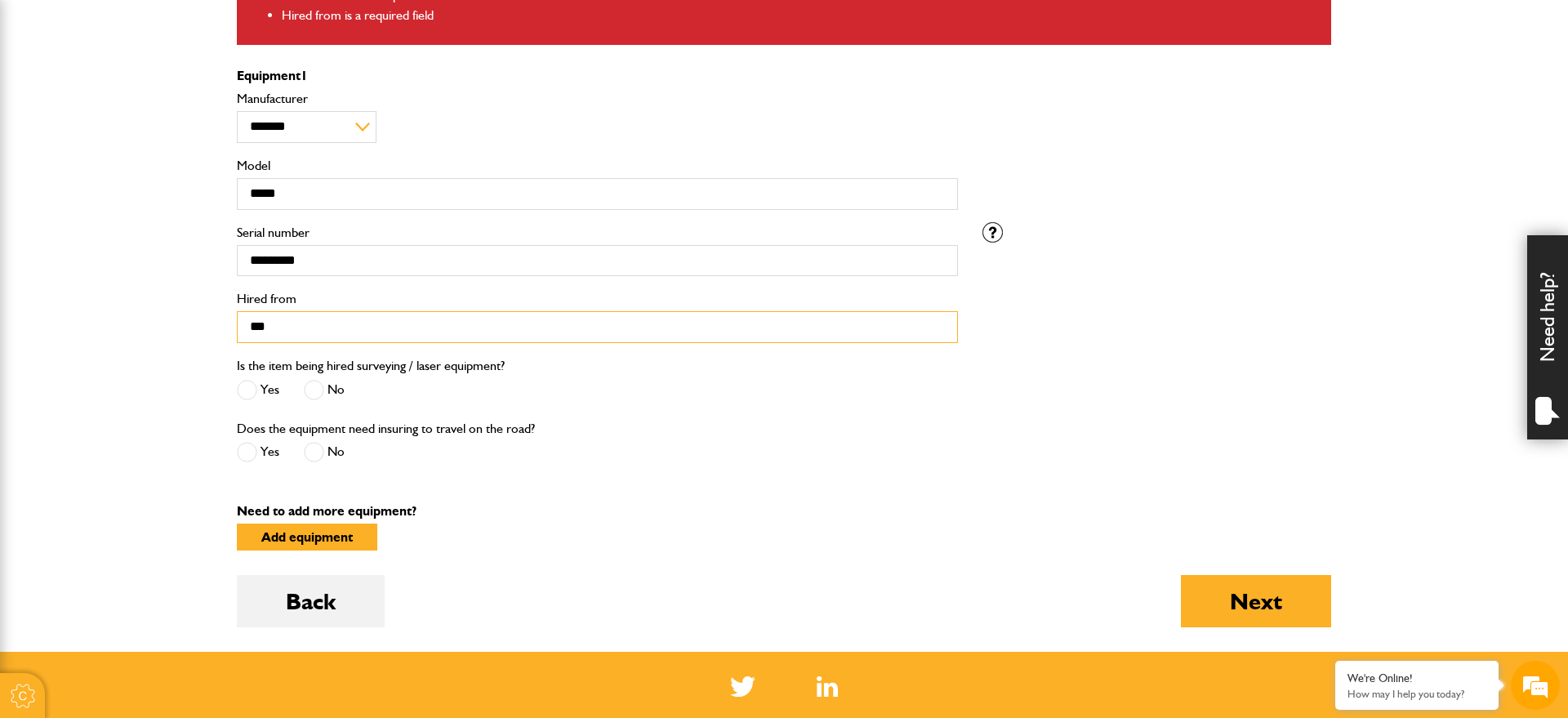 scroll, scrollTop: 0, scrollLeft: 0, axis: both 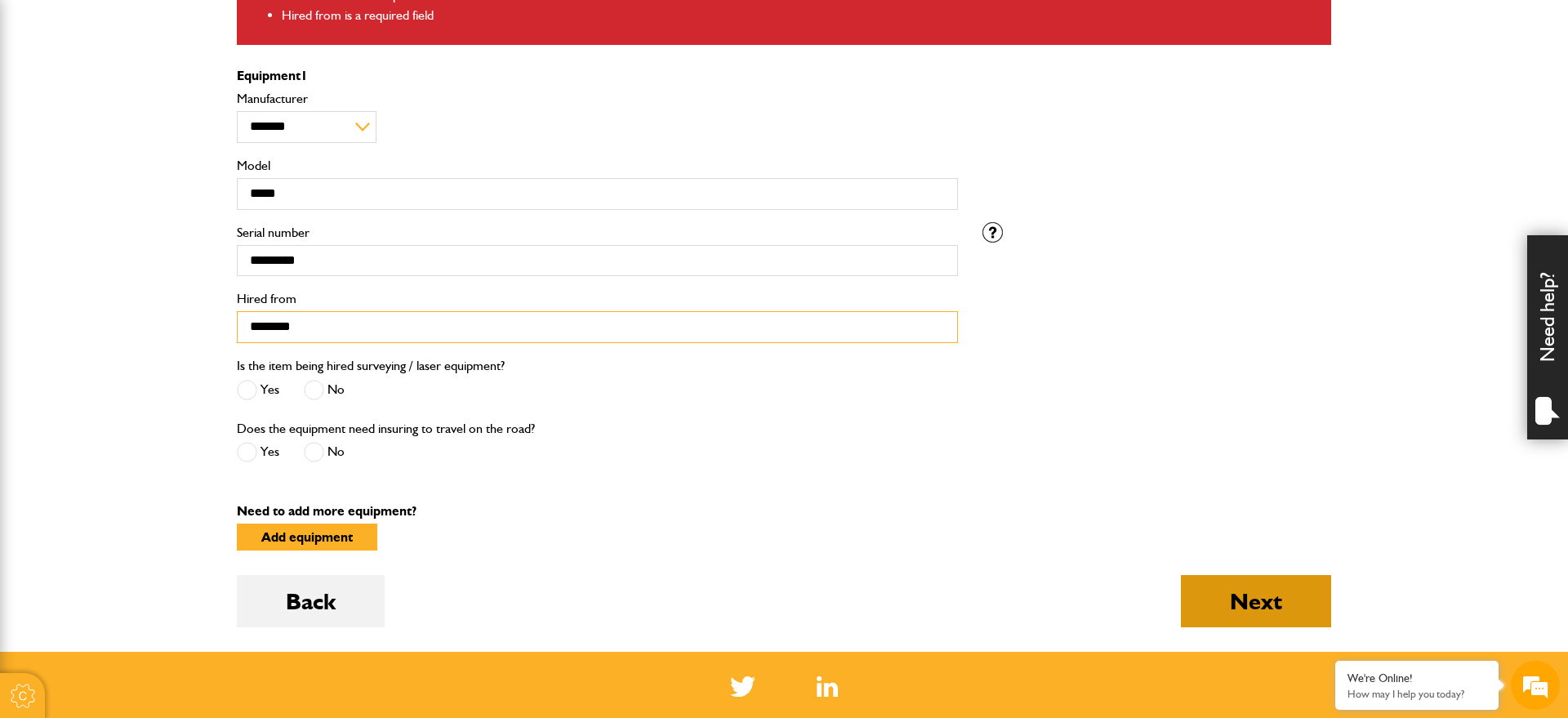 type on "********" 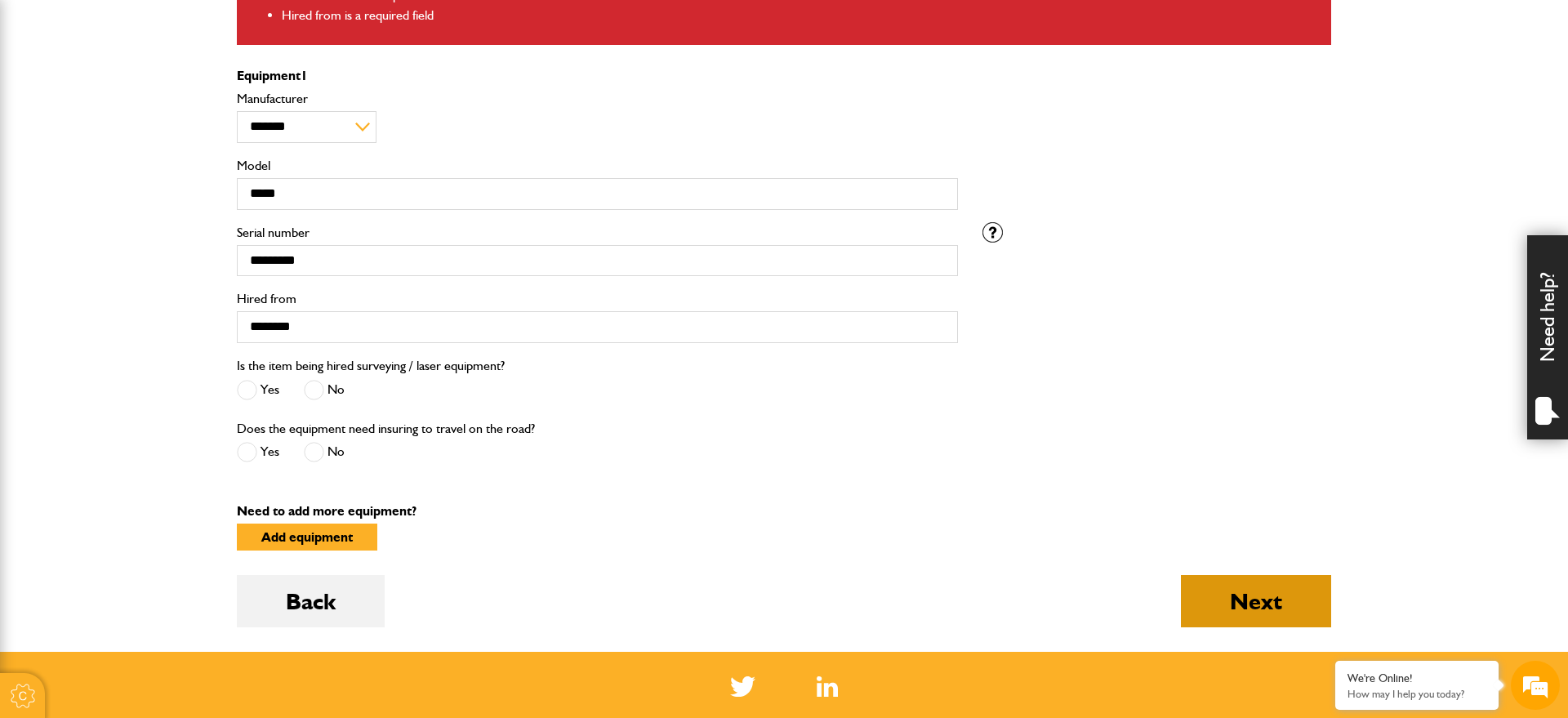 click on "Next" at bounding box center [1256, 601] 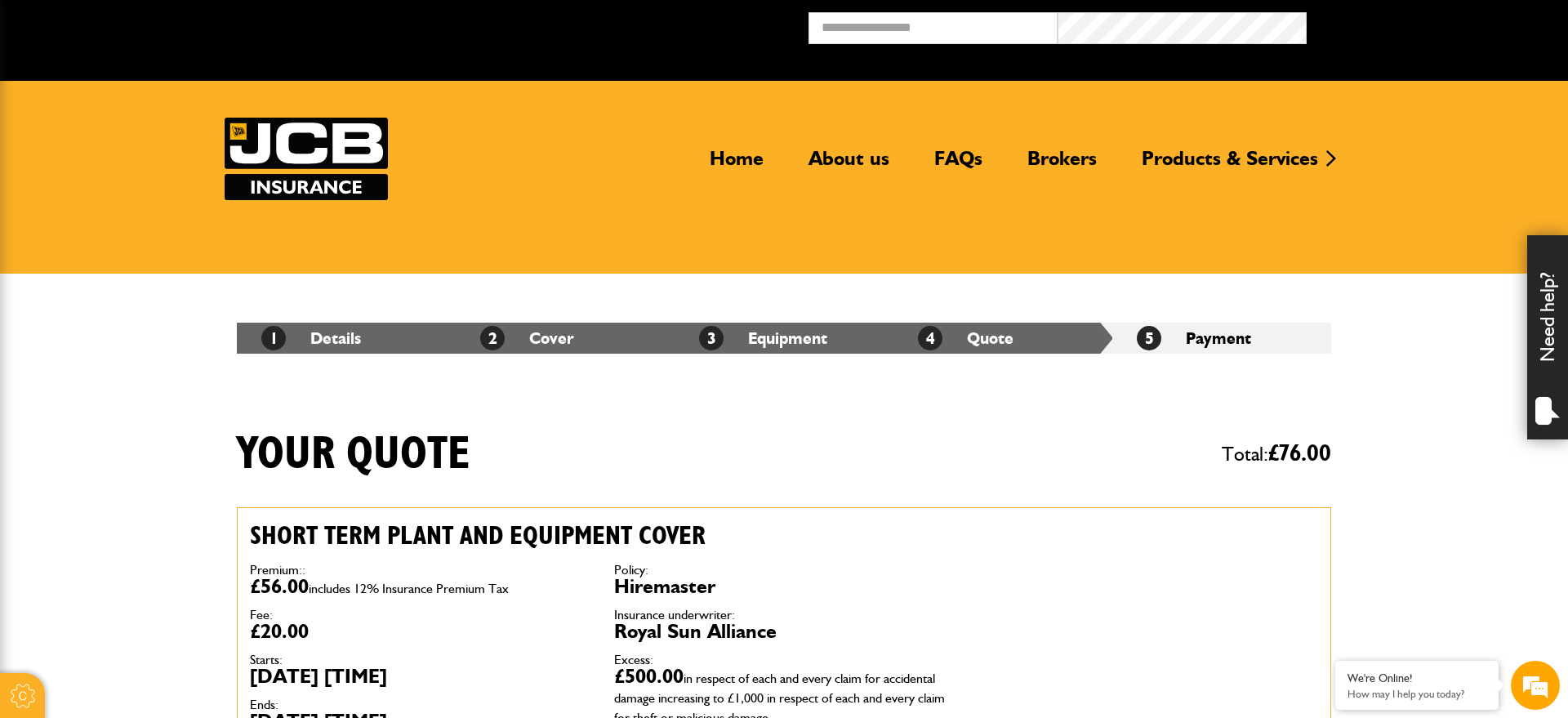 scroll, scrollTop: 0, scrollLeft: 0, axis: both 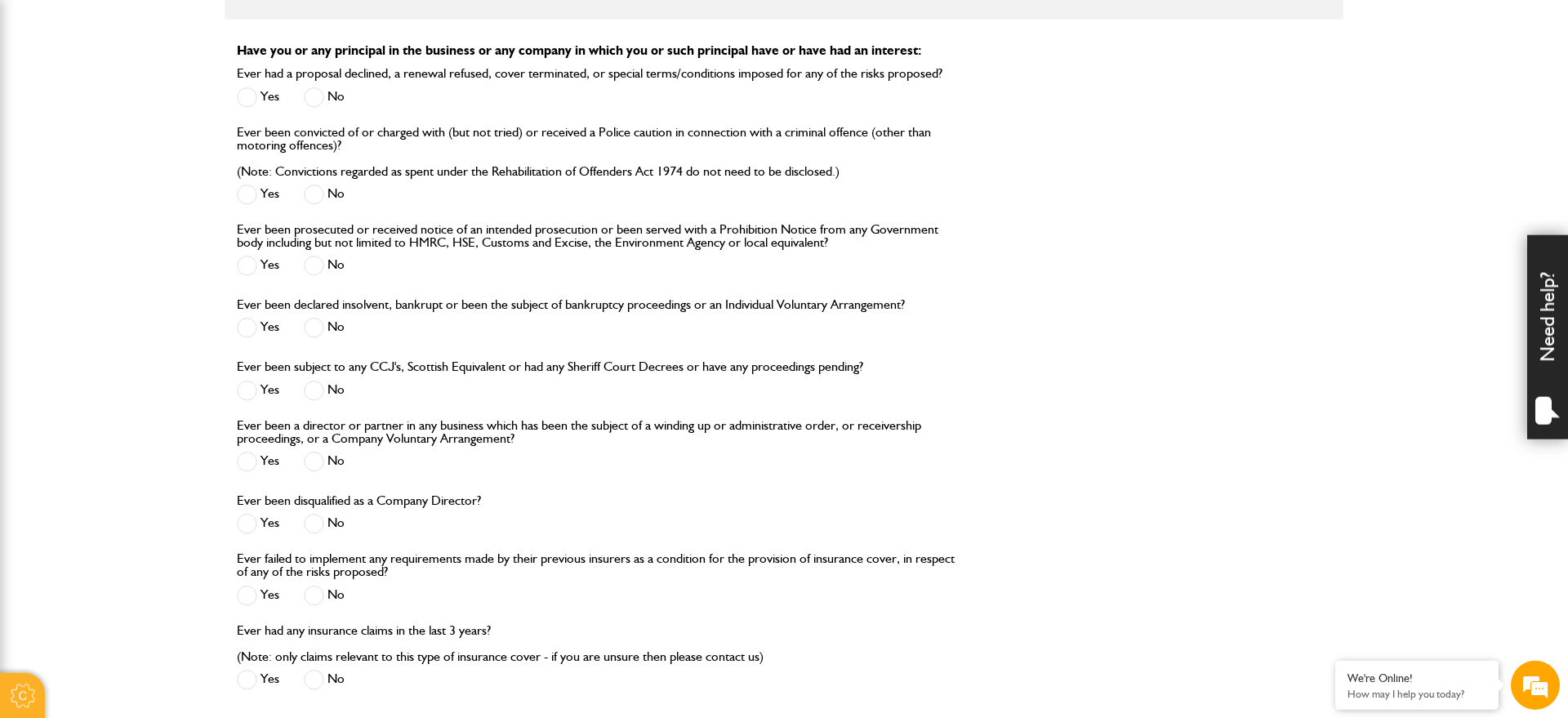 click on "Ever been a director or partner in any business which has been the subject of a winding up or administrative order, or receivership proceedings, or a Company Voluntary Arrangement?
Yes
No" at bounding box center [784, 454] 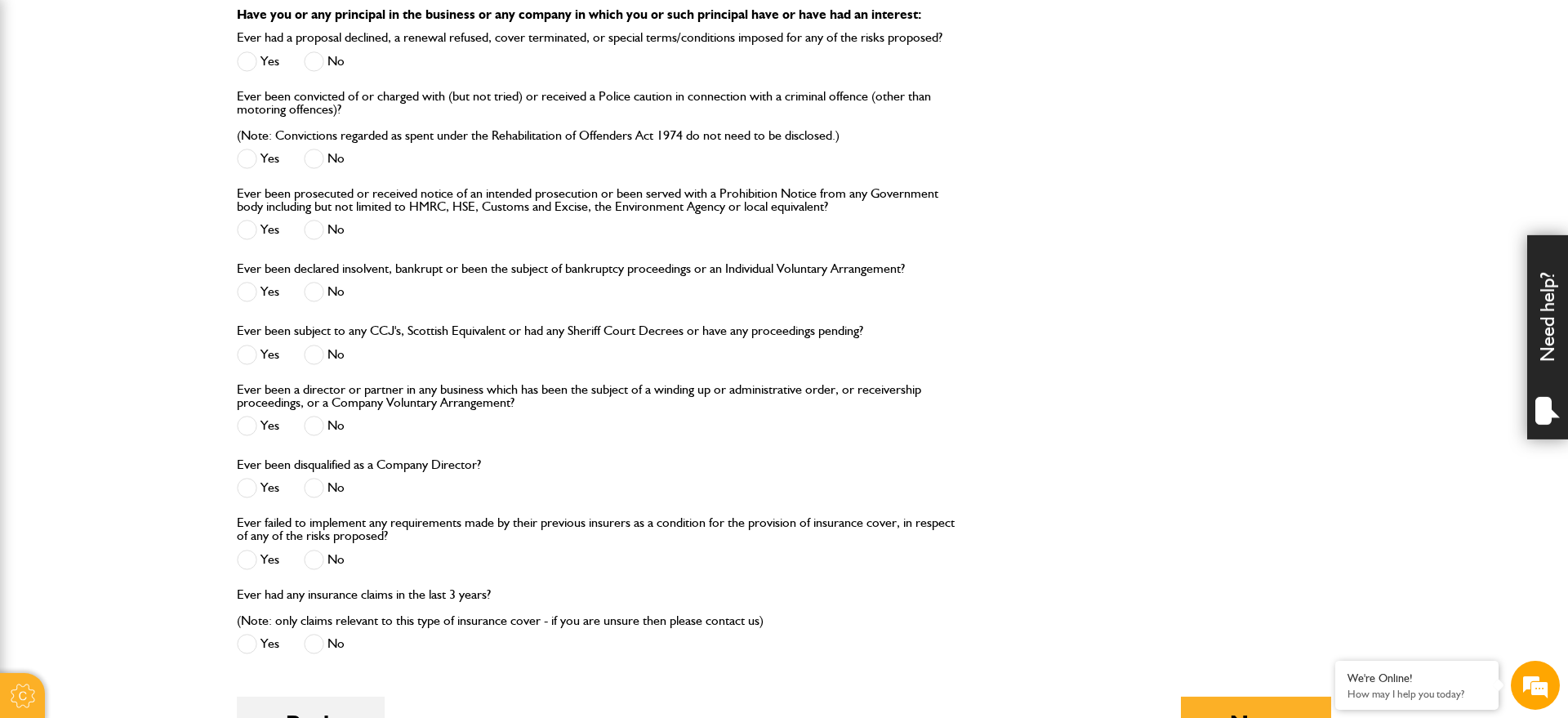 scroll, scrollTop: 1548, scrollLeft: 0, axis: vertical 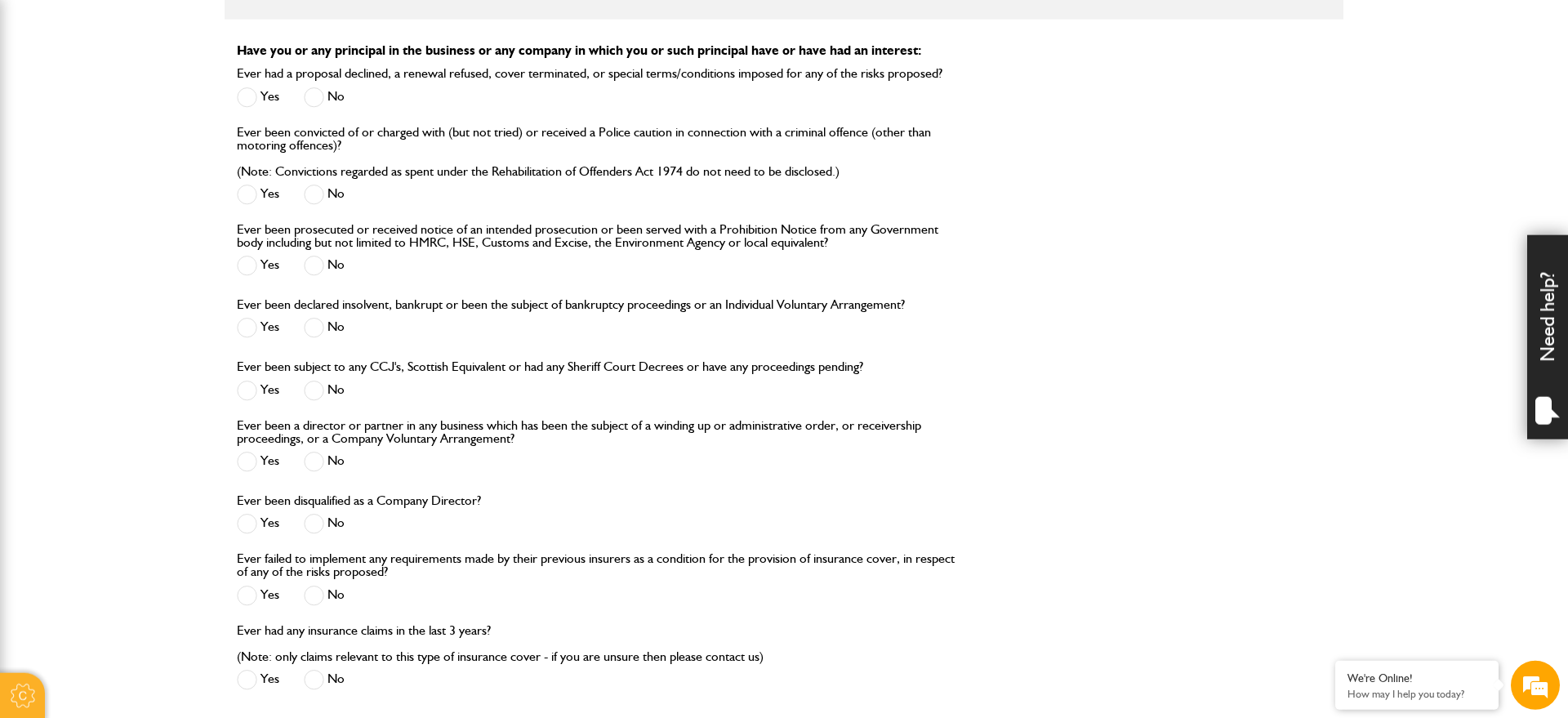 click on "Ever been subject to any CCJ's, Scottish Equivalent or had any Sheriff Court Decrees or have any proceedings pending?
Yes
No" at bounding box center (784, 387) 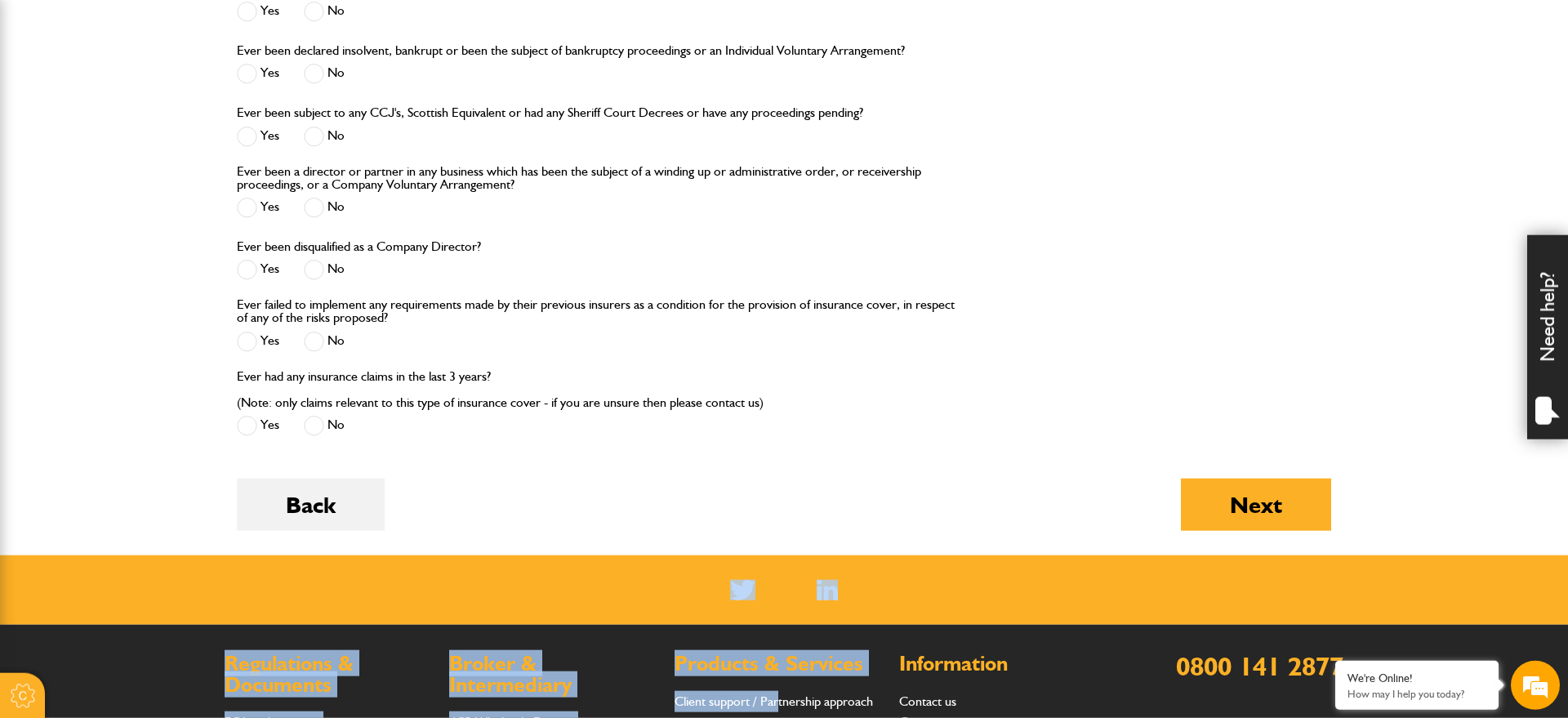 scroll, scrollTop: 1822, scrollLeft: 0, axis: vertical 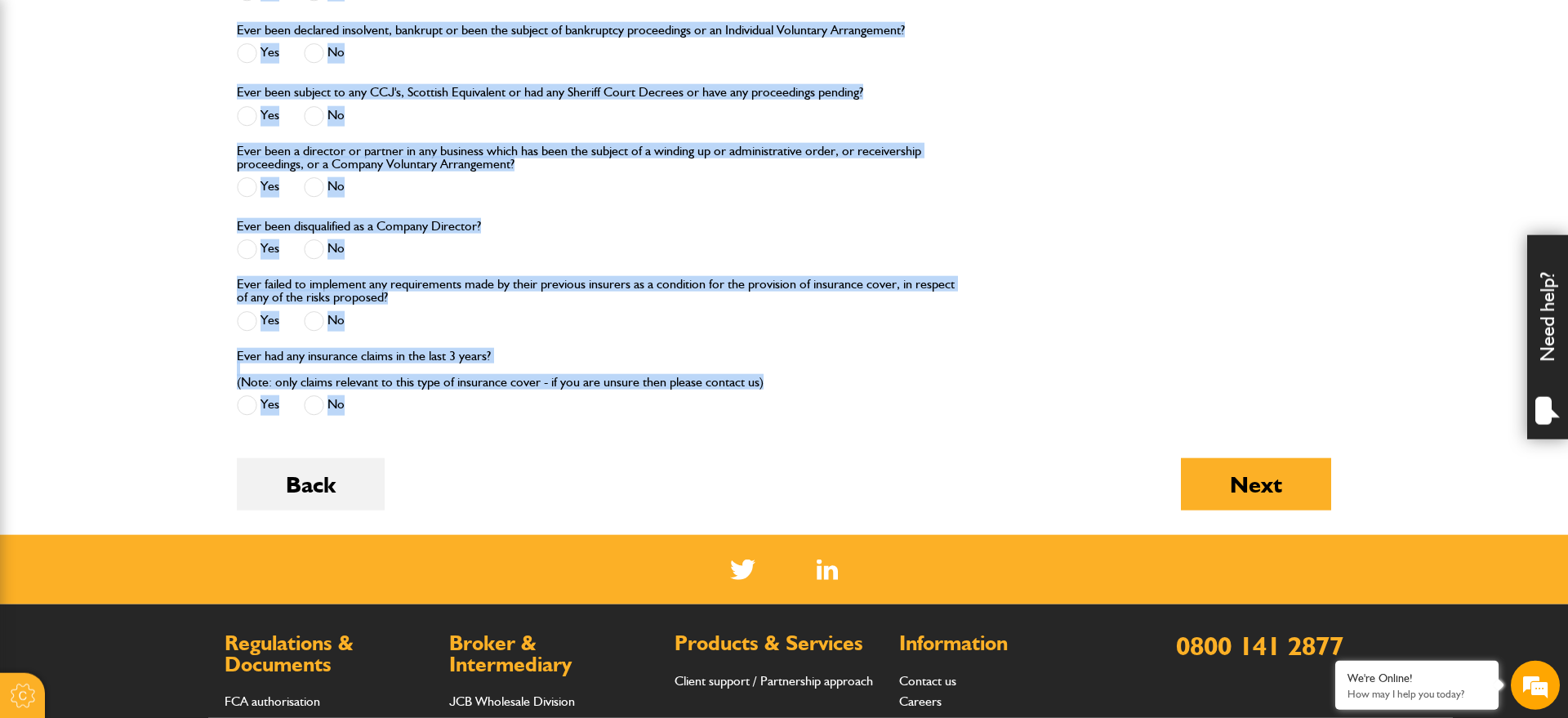 drag, startPoint x: 231, startPoint y: 46, endPoint x: 782, endPoint y: 406, distance: 658.1801 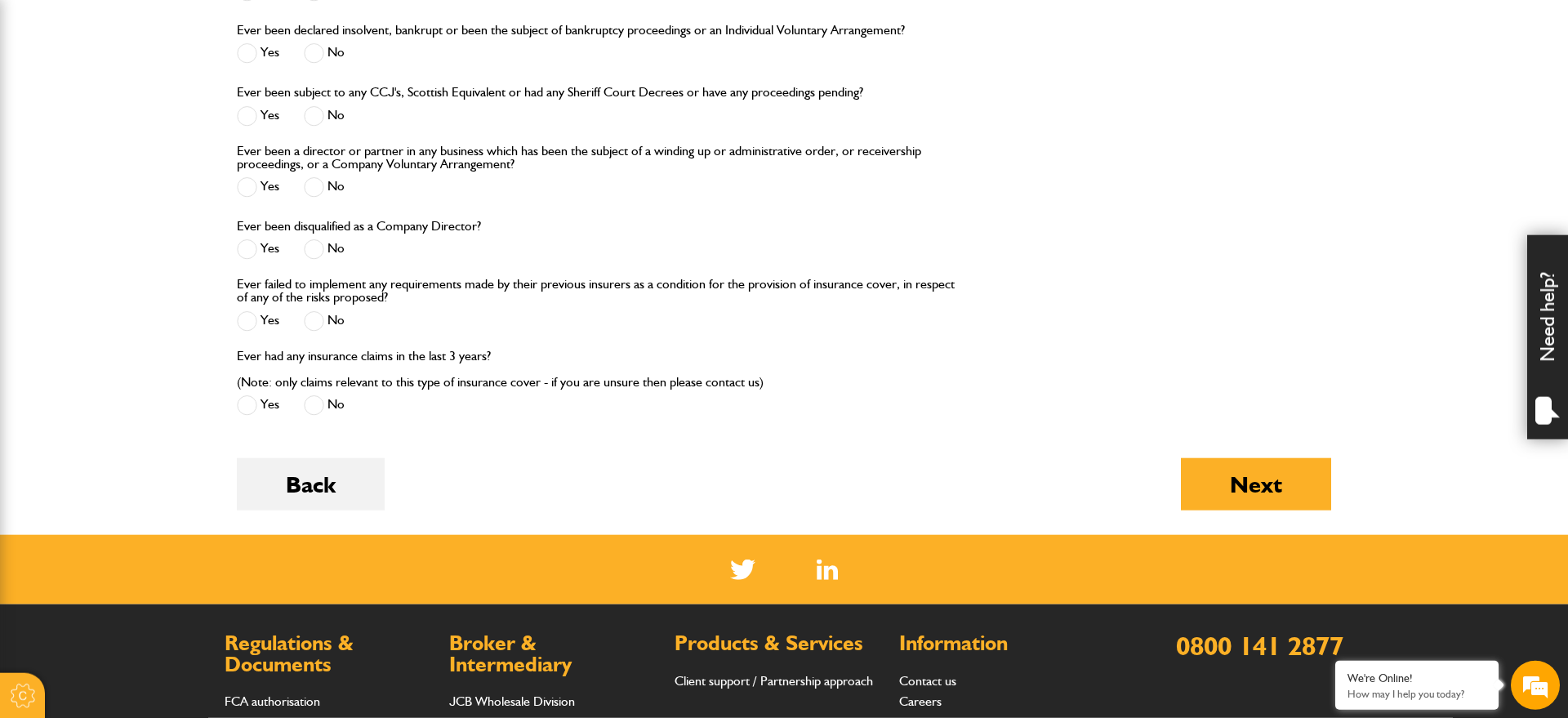 click on "Short term plant and equipment cover
Premium::
£56.00  includes 12% Insurance Premium Tax
Fee:
£20.00
Starts:
11th Aug 2025 00:00
Ends:
18th Aug 2025 23:59
Policy:
Hiremaster
Insurance underwriter:
Royal Sun Alliance
Excess:
£500.00  in respect of each and every claim for accidental damage increasing to £1,000 in respect of each and every claim for theft or malicious damage.
Demands and needs
This policy meets the demands and needs of contractors and private individuals requiring short term insurance cover for Hired-In Contractors Plant under a contract agreement, not including any cover for Road Risks.
Quotation Summary
Make
Model
Serial
Hitachi
JHGJF
213213131
This is a Non Advised sale and you are required to ensure that this product meets your Demands and Needs.
Total:  £ 76.00
Postcode of your correspondence address
Postcode of your correspondence address" at bounding box center (784, -390) 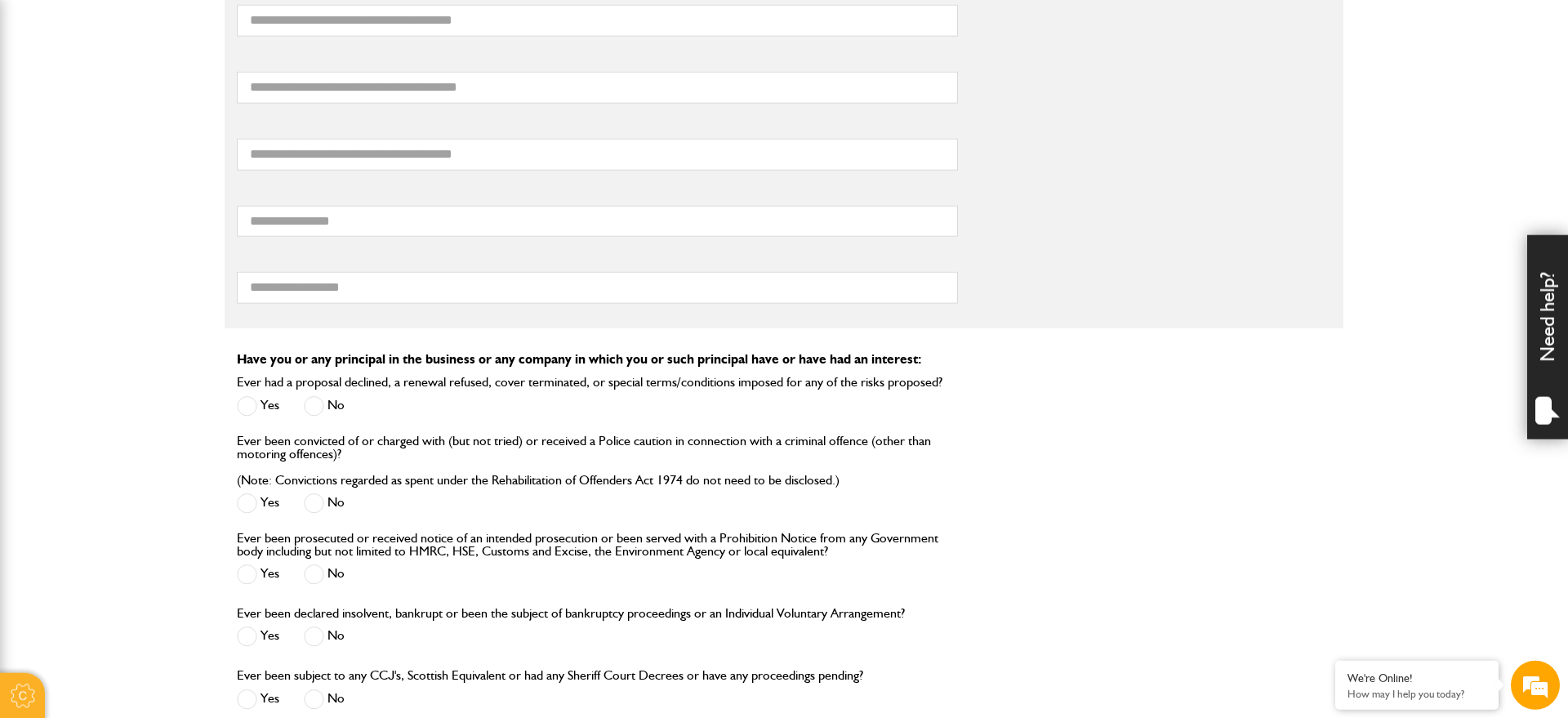 scroll, scrollTop: 1281, scrollLeft: 0, axis: vertical 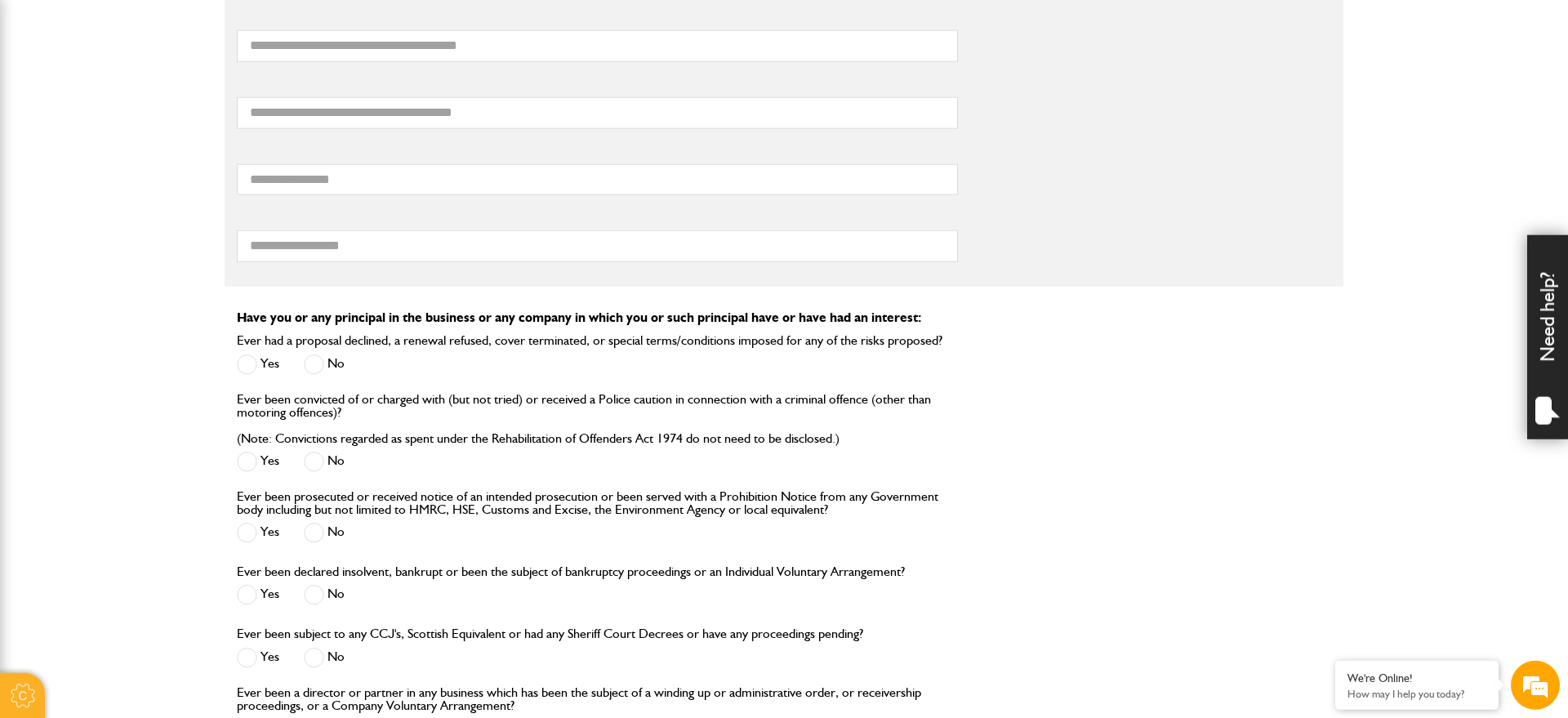 click on "Ever had a proposal declined, a renewal refused, cover terminated, or special terms/conditions imposed for any of the risks proposed?
Yes
No" at bounding box center [784, 361] 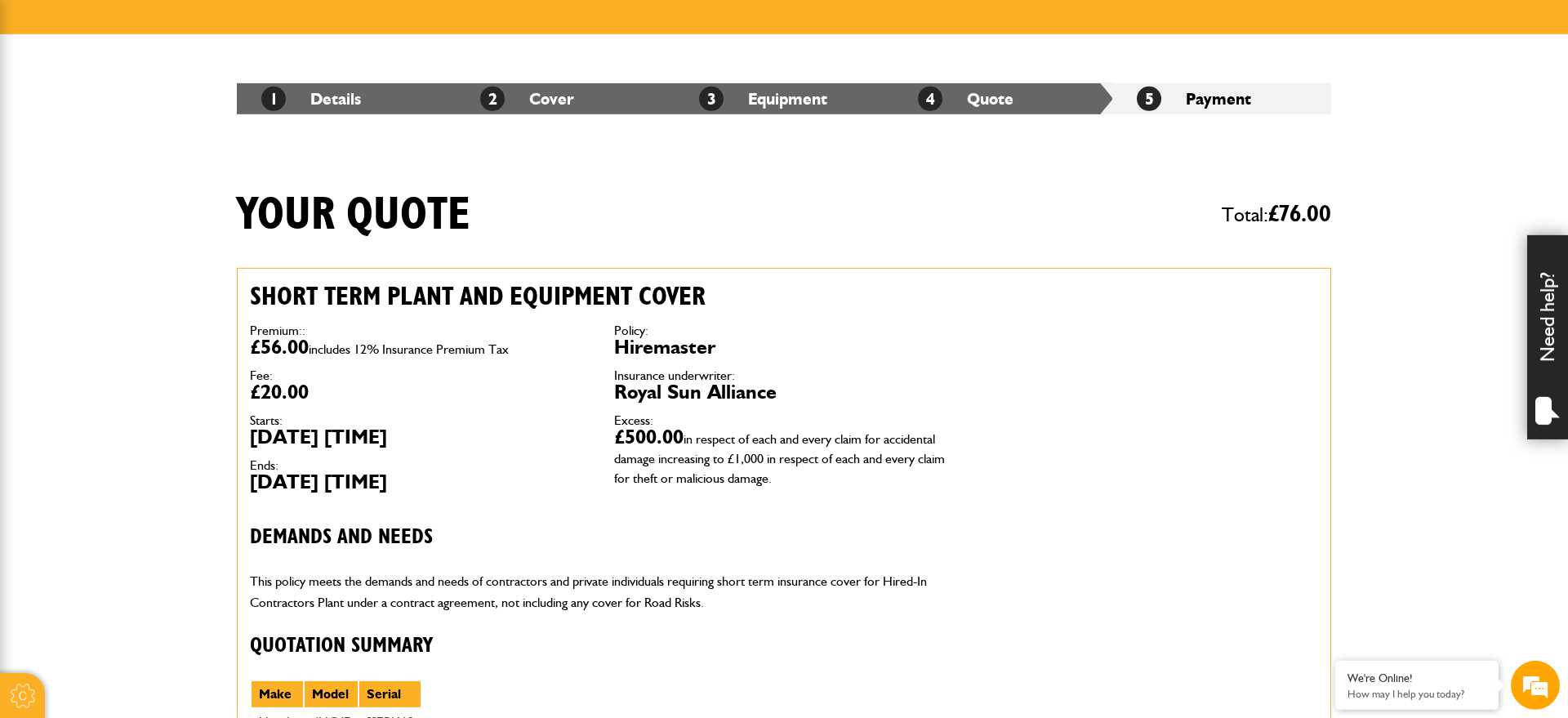 scroll, scrollTop: 0, scrollLeft: 0, axis: both 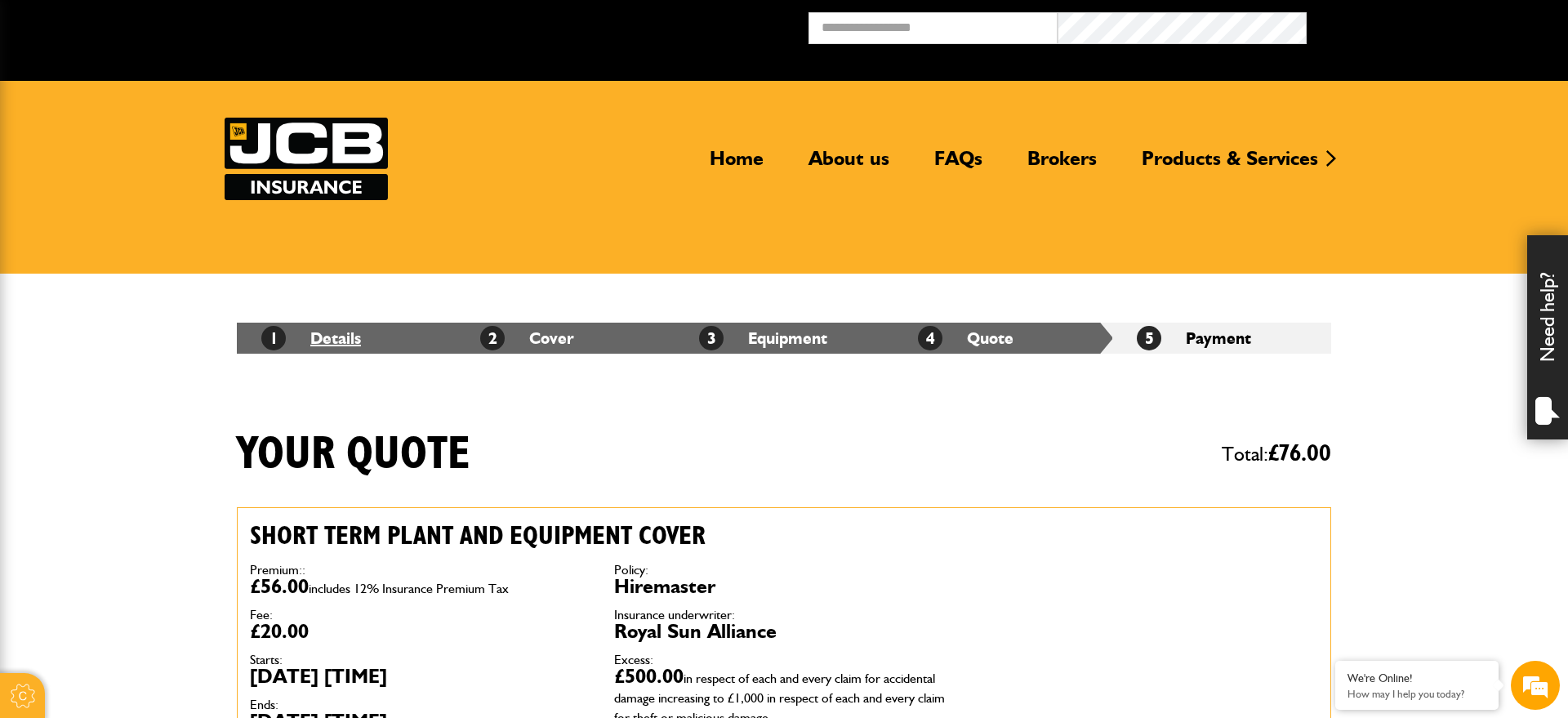 click on "1 Details" at bounding box center (311, 338) 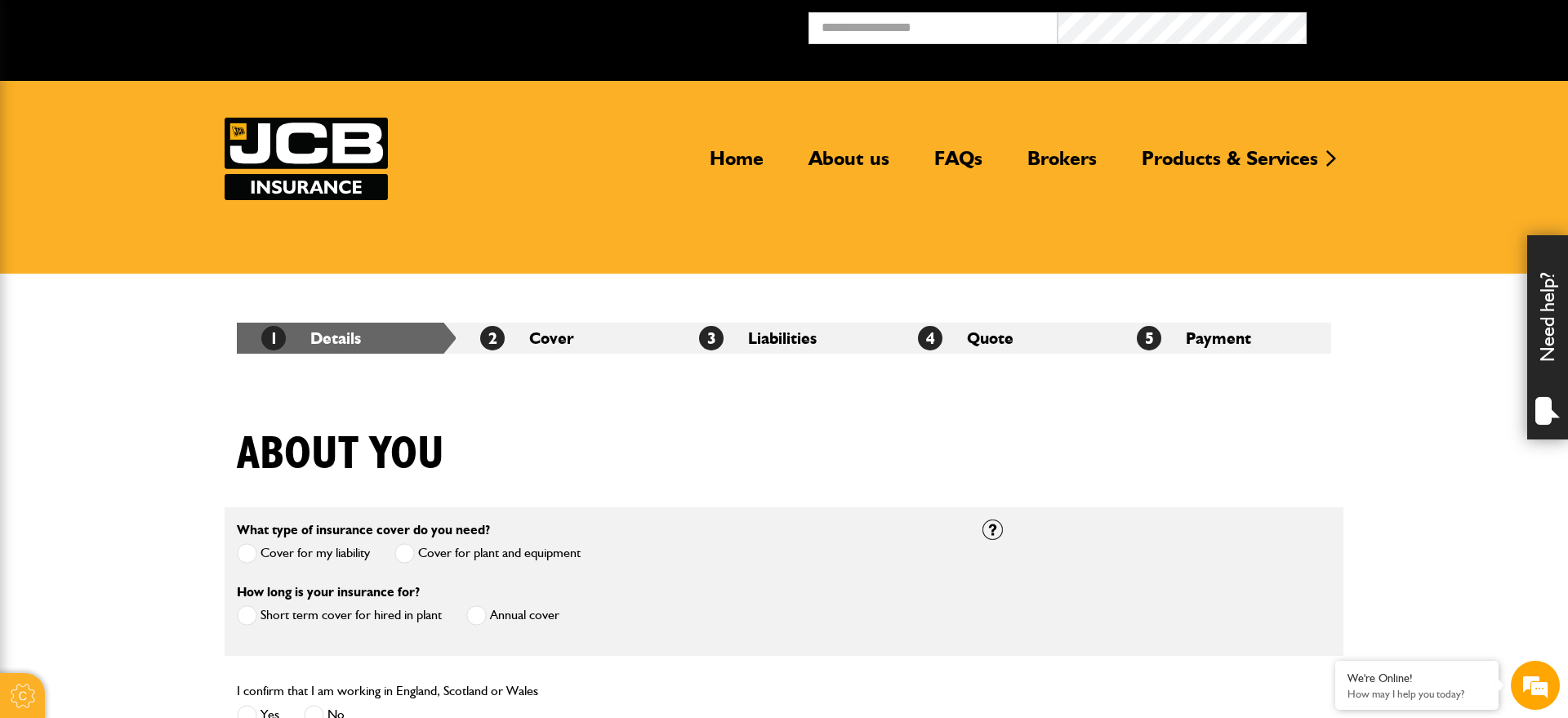 scroll, scrollTop: 0, scrollLeft: 0, axis: both 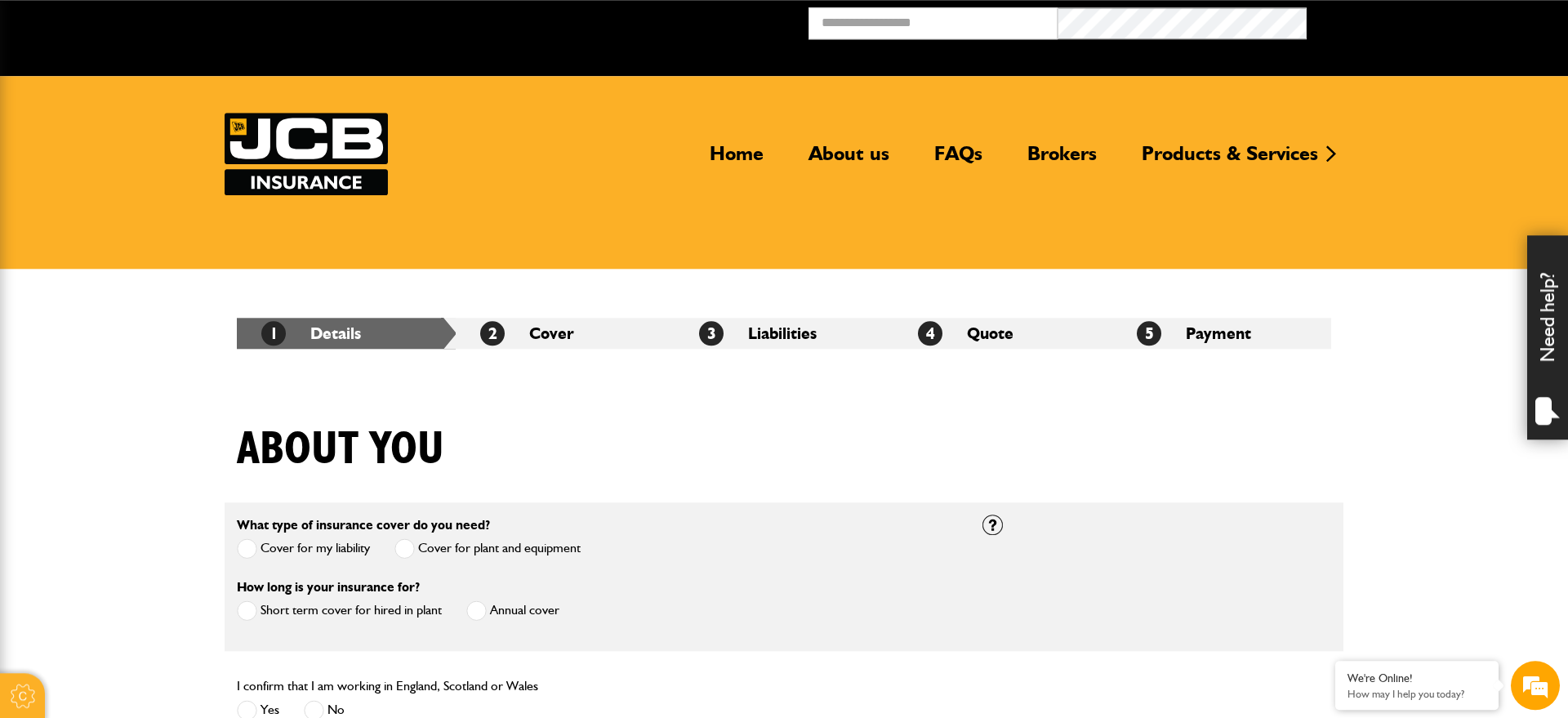 click on "2 Cover" at bounding box center [565, 333] 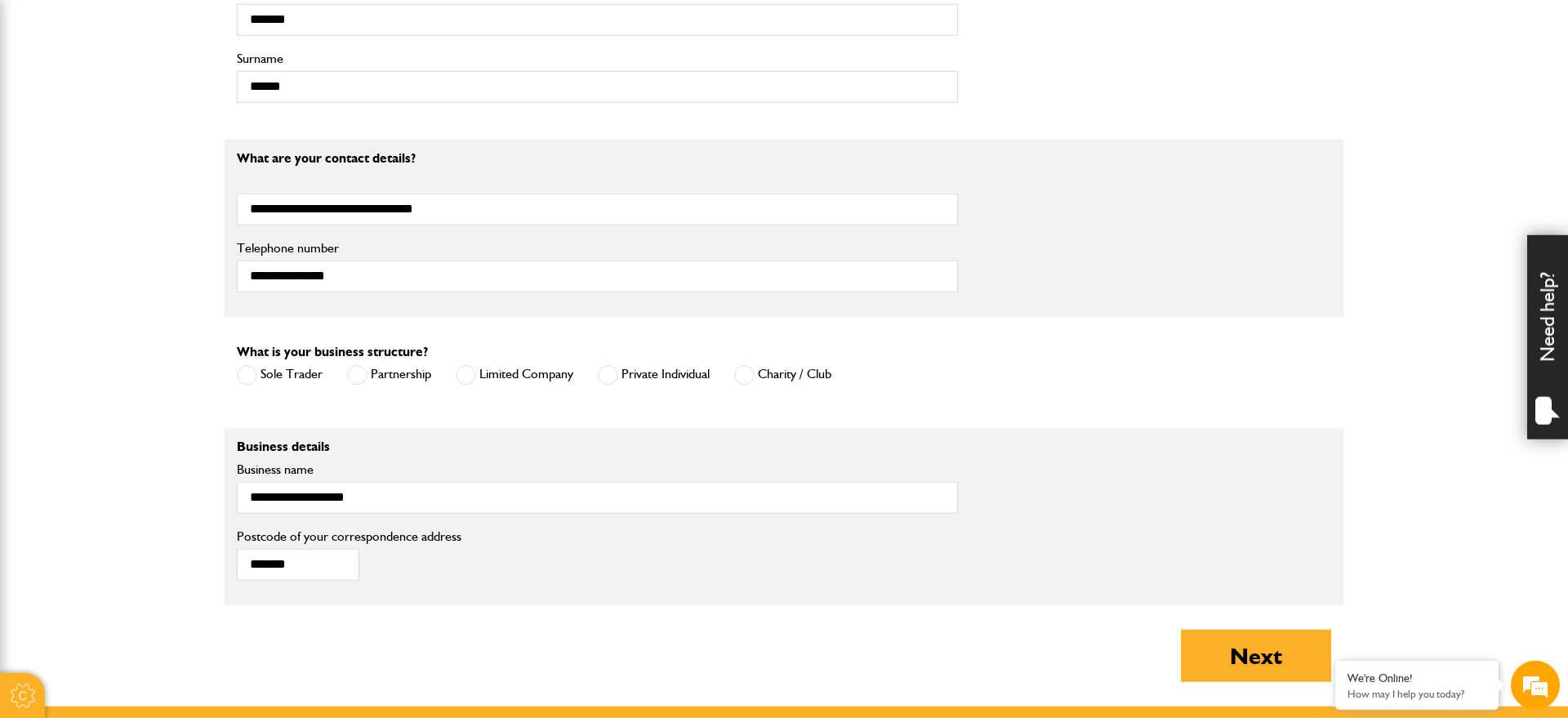 scroll, scrollTop: 854, scrollLeft: 0, axis: vertical 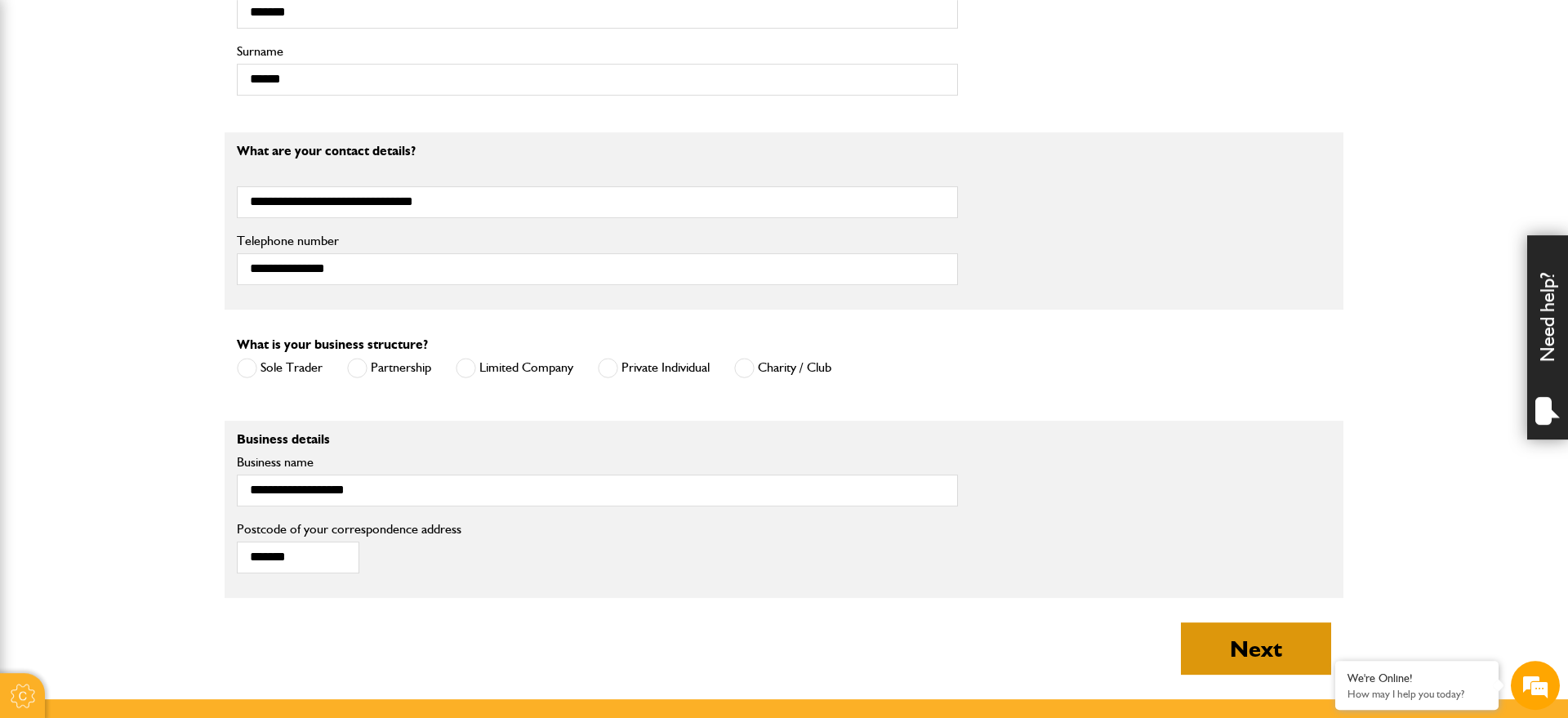 click on "Next" at bounding box center [1256, 649] 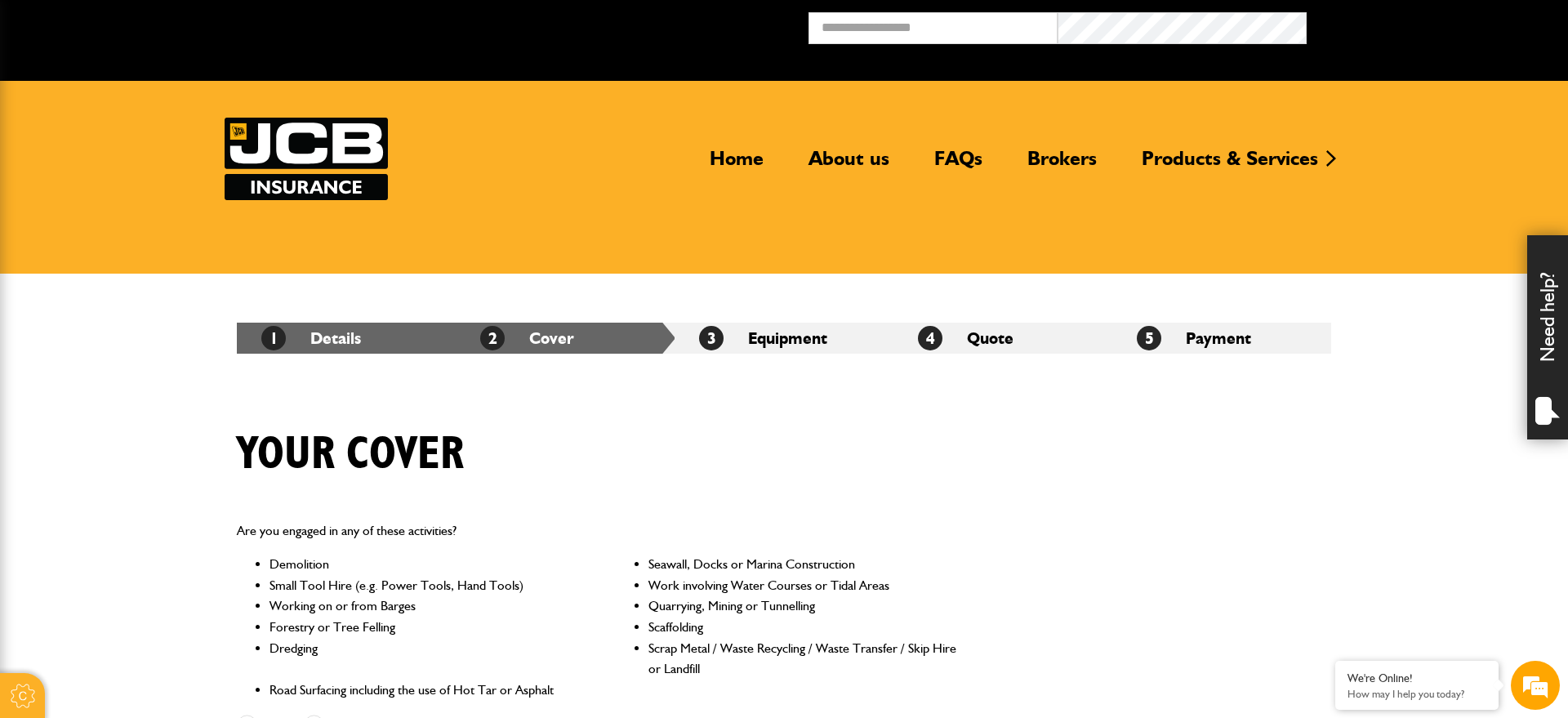 scroll, scrollTop: 0, scrollLeft: 0, axis: both 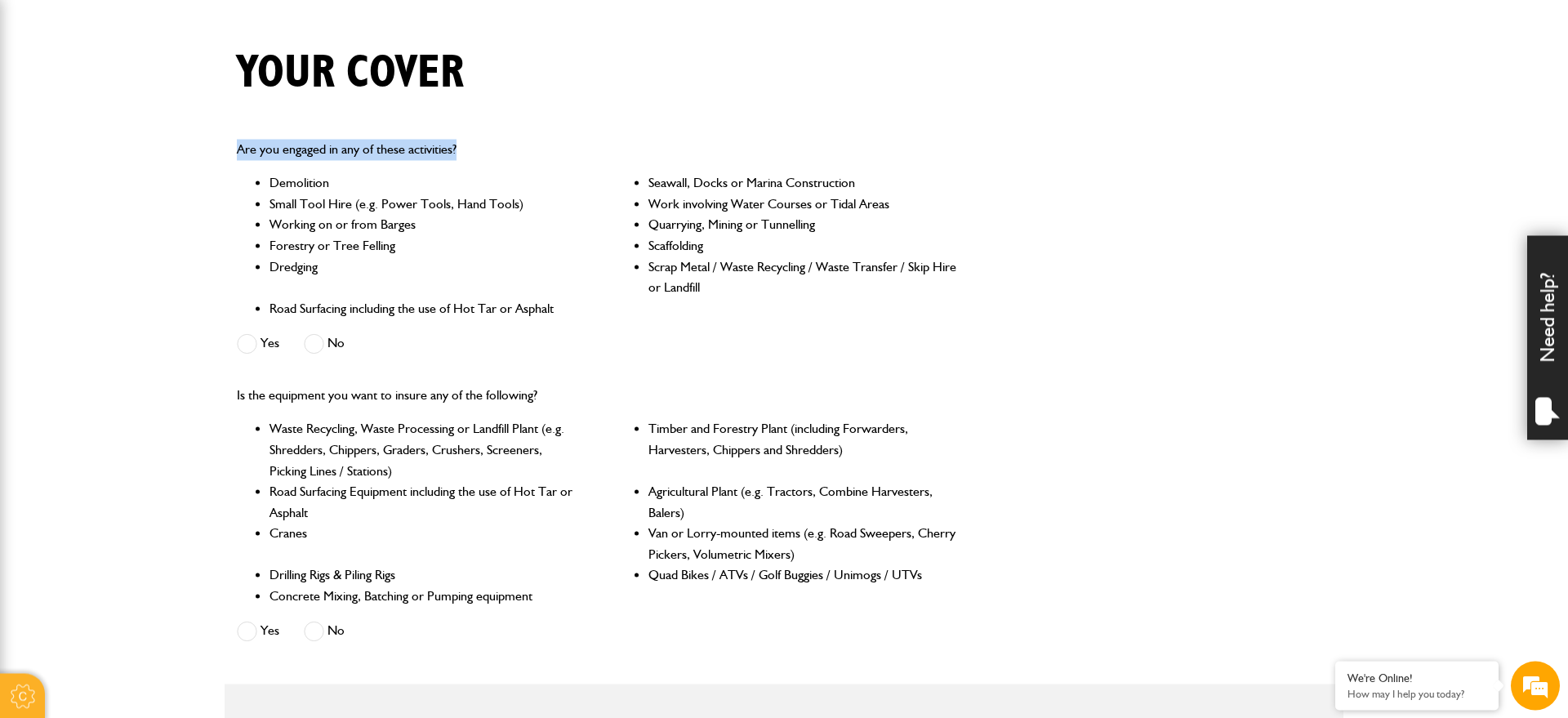 drag, startPoint x: 483, startPoint y: 142, endPoint x: 229, endPoint y: 136, distance: 254.071 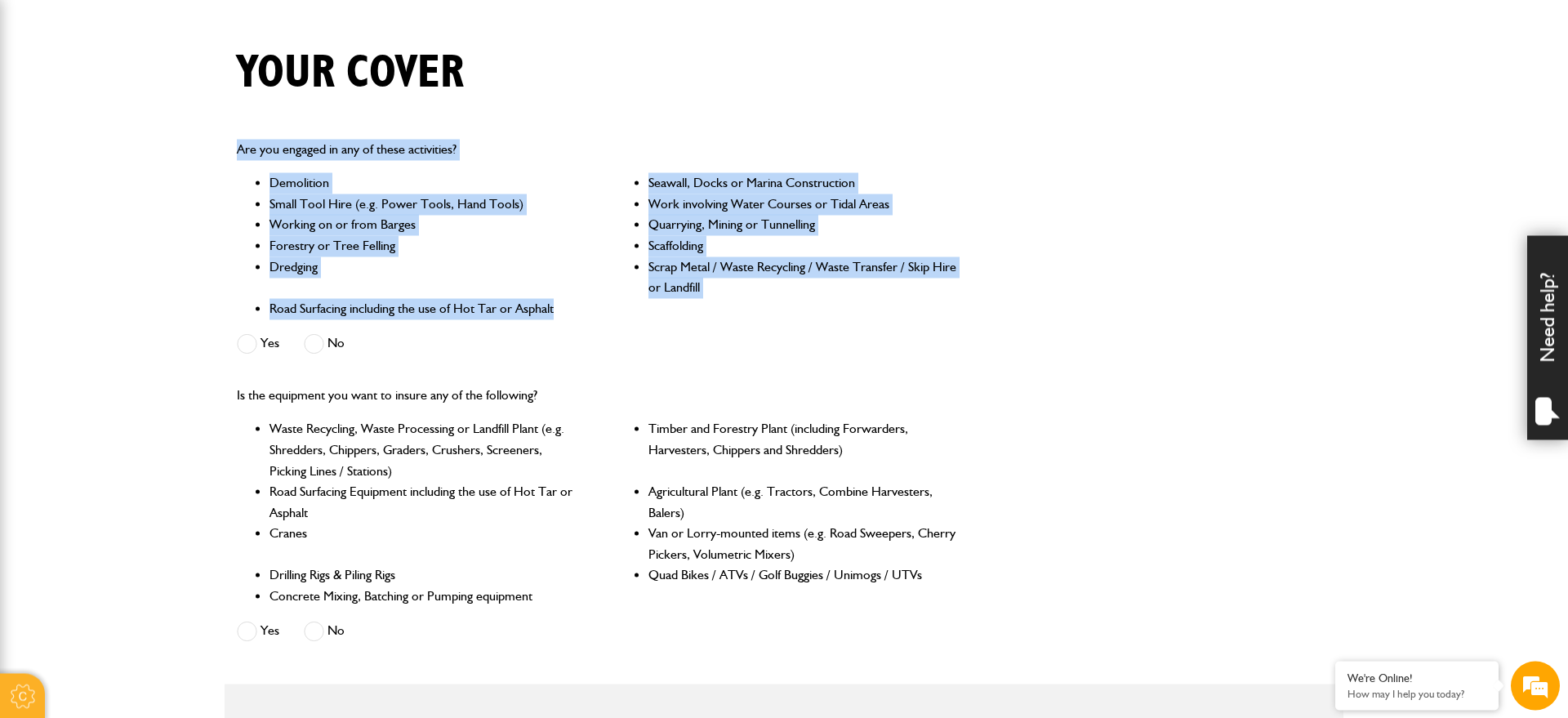 drag, startPoint x: 604, startPoint y: 319, endPoint x: 237, endPoint y: 140, distance: 408.326 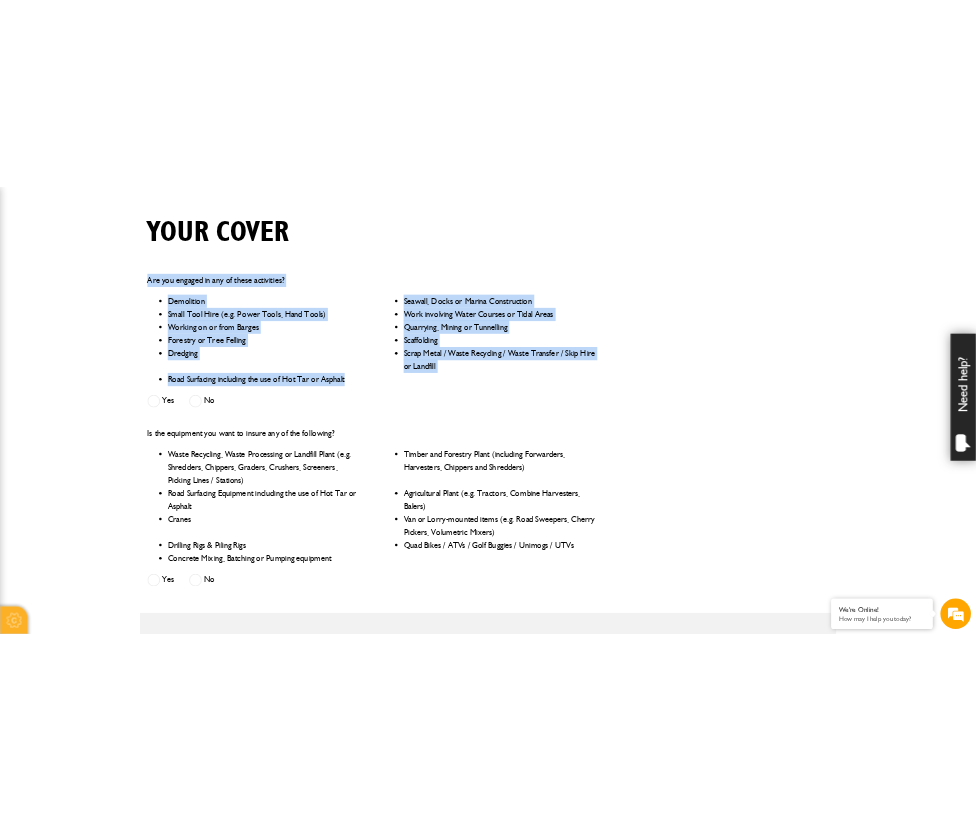 scroll, scrollTop: 0, scrollLeft: 0, axis: both 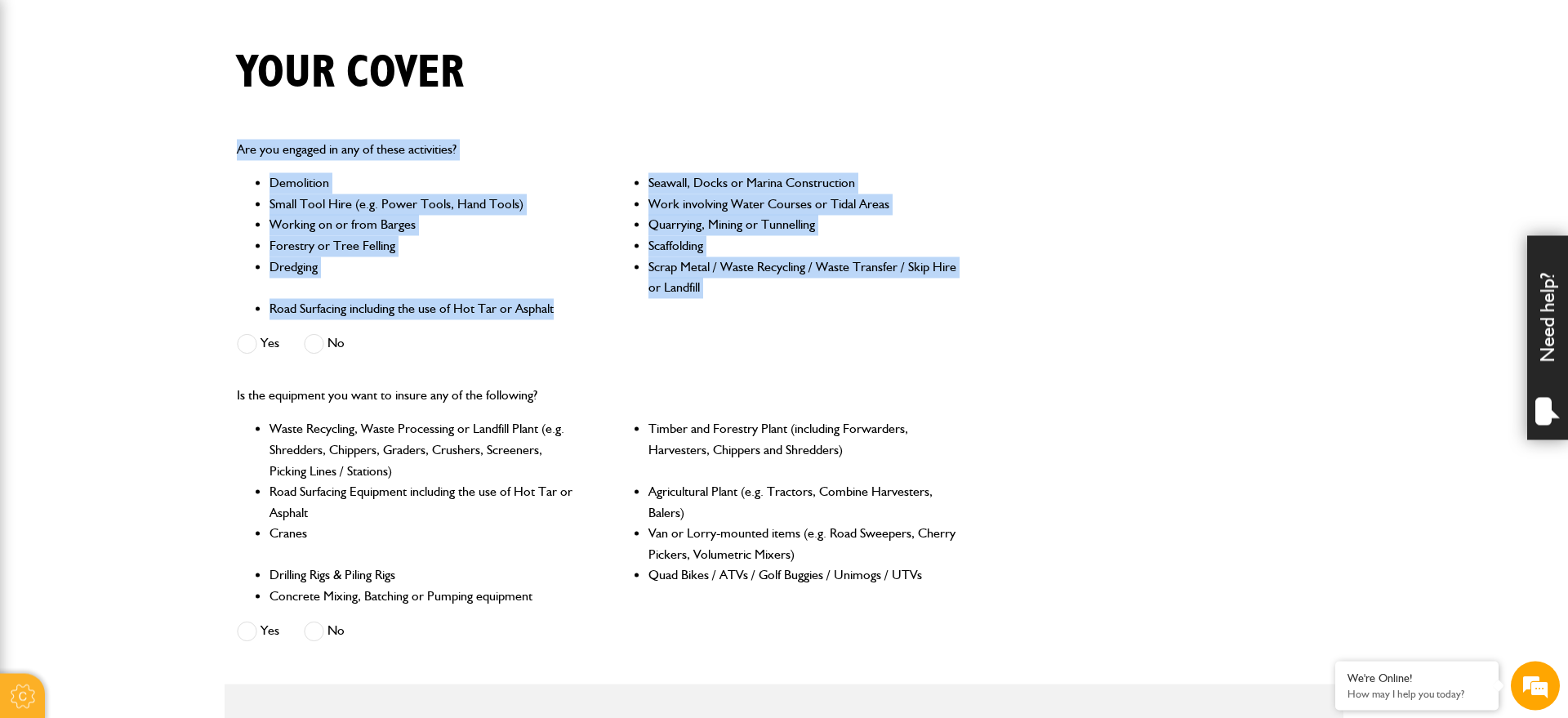 click on "Your cover" at bounding box center [784, 85] 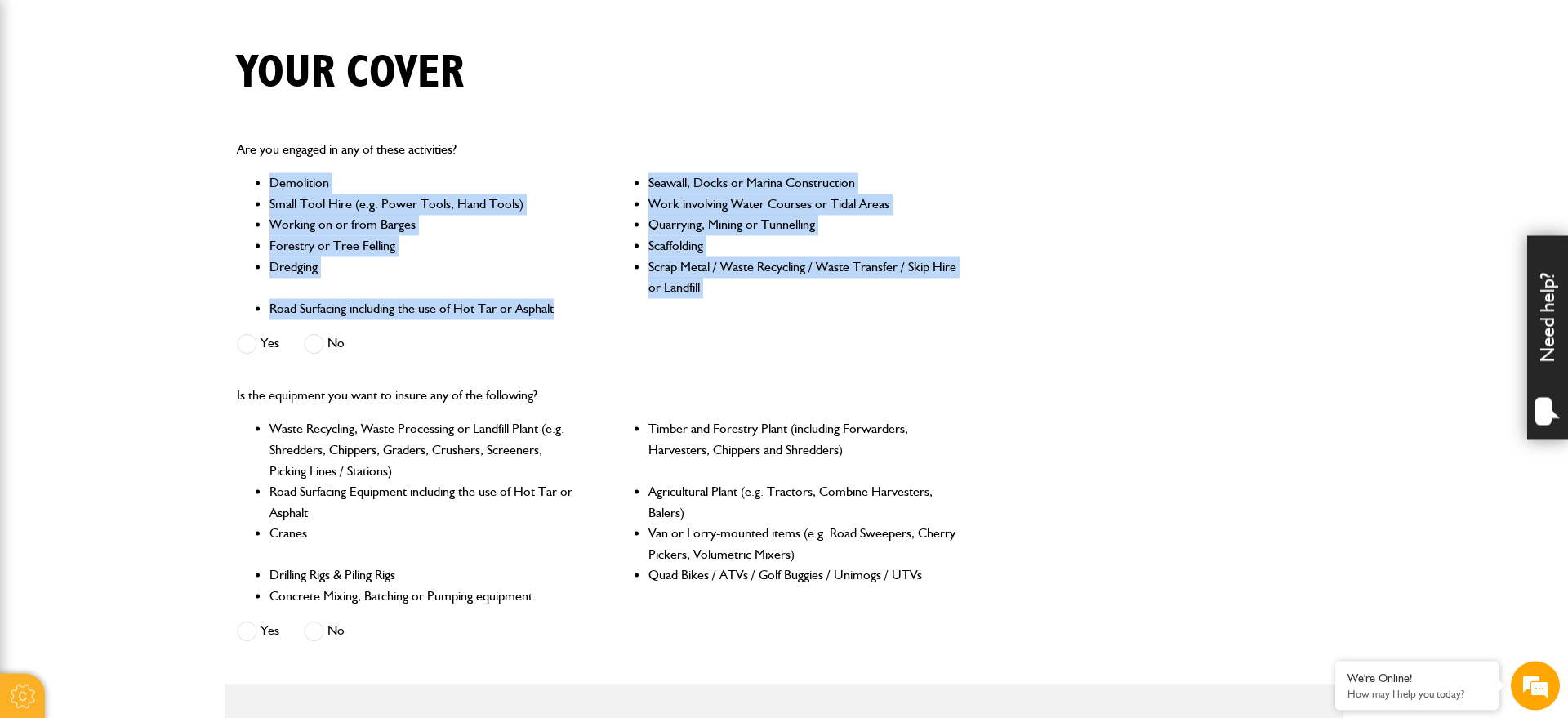drag, startPoint x: 568, startPoint y: 309, endPoint x: 233, endPoint y: 182, distance: 358.2653 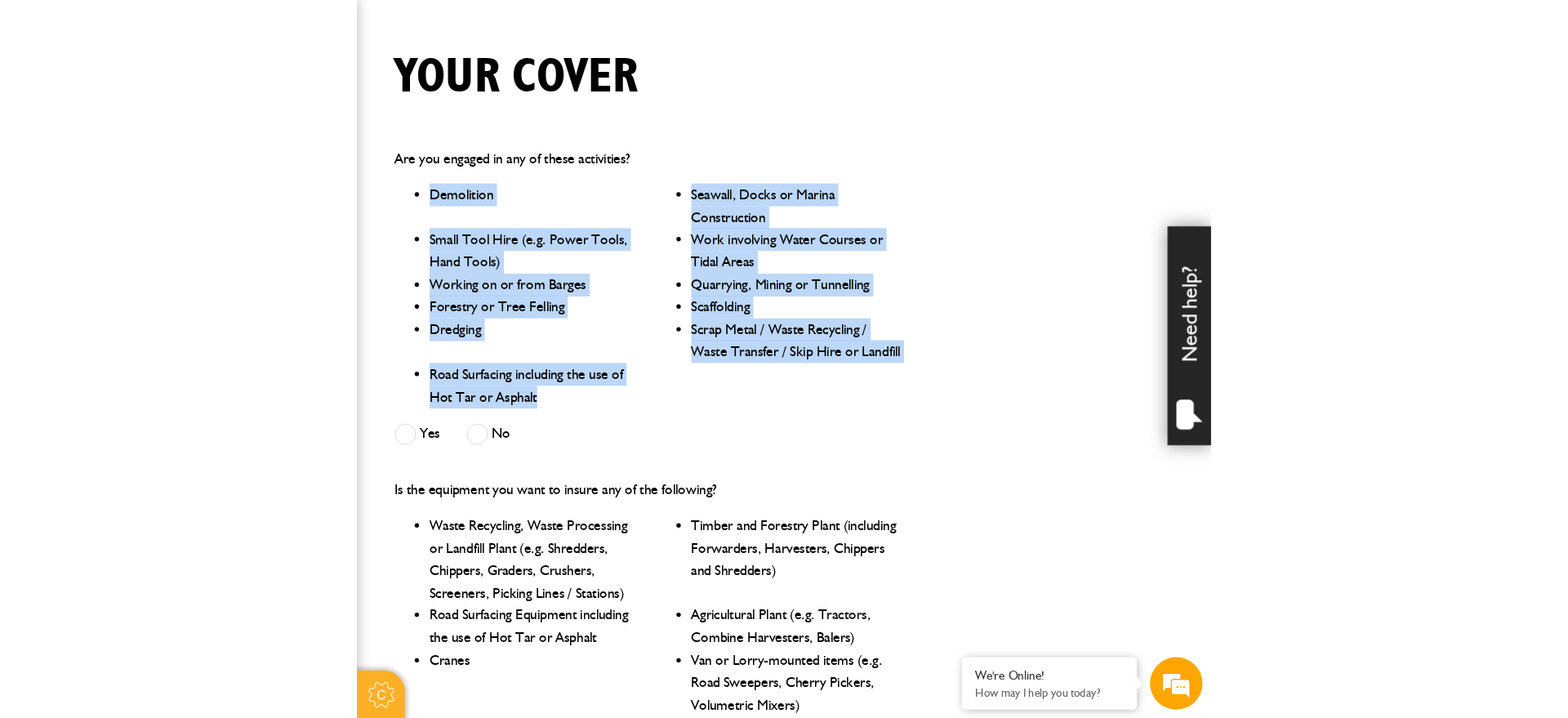scroll, scrollTop: 386, scrollLeft: 0, axis: vertical 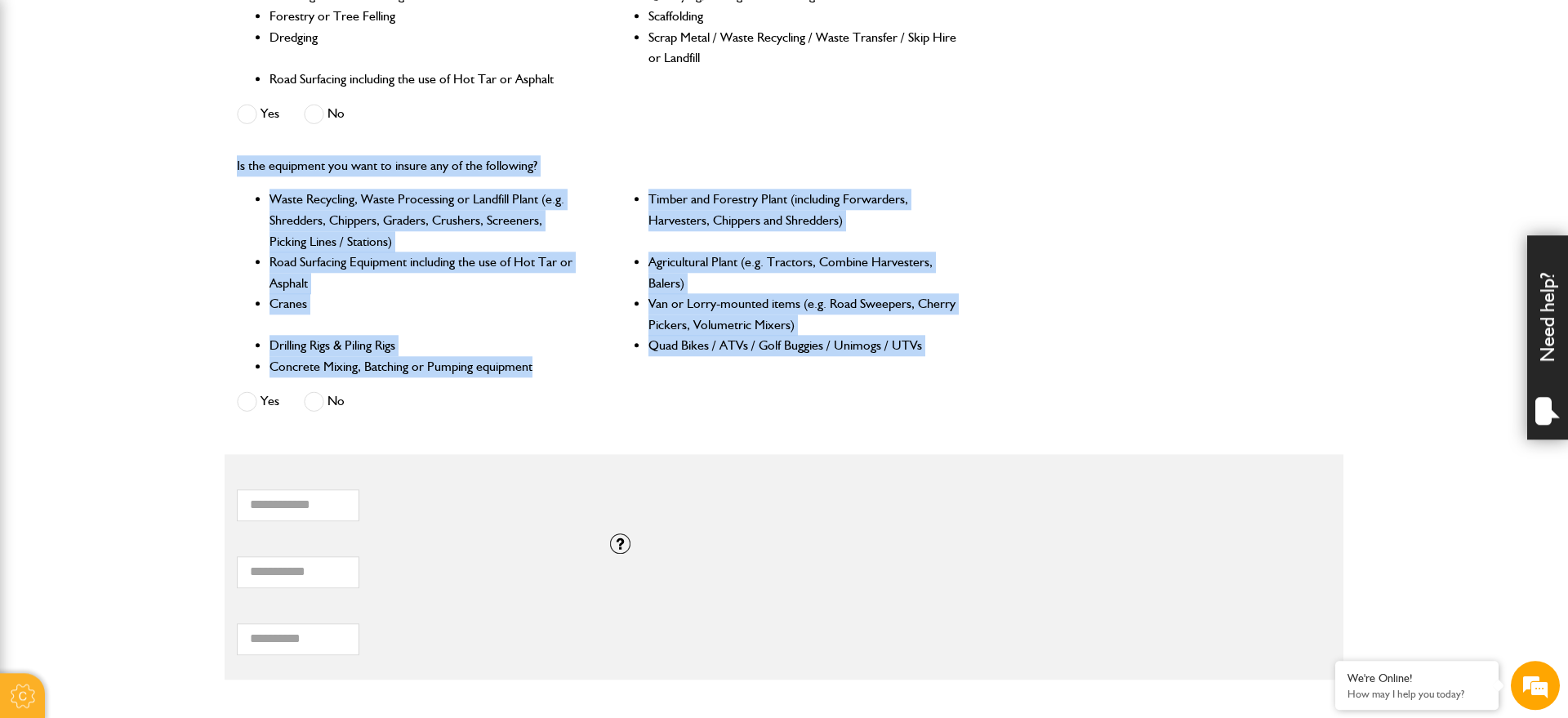drag, startPoint x: 552, startPoint y: 377, endPoint x: 238, endPoint y: 172, distance: 374.9947 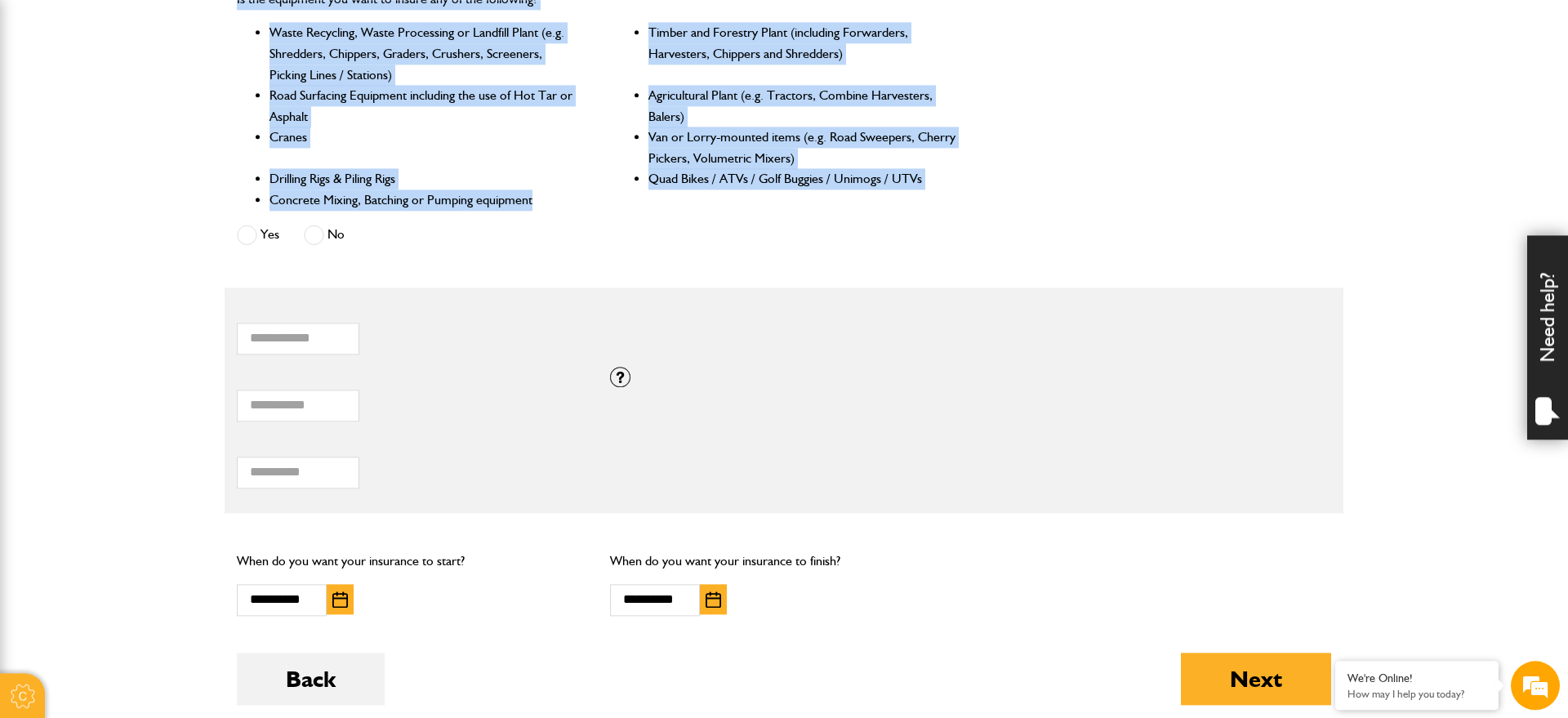 scroll, scrollTop: 789, scrollLeft: 0, axis: vertical 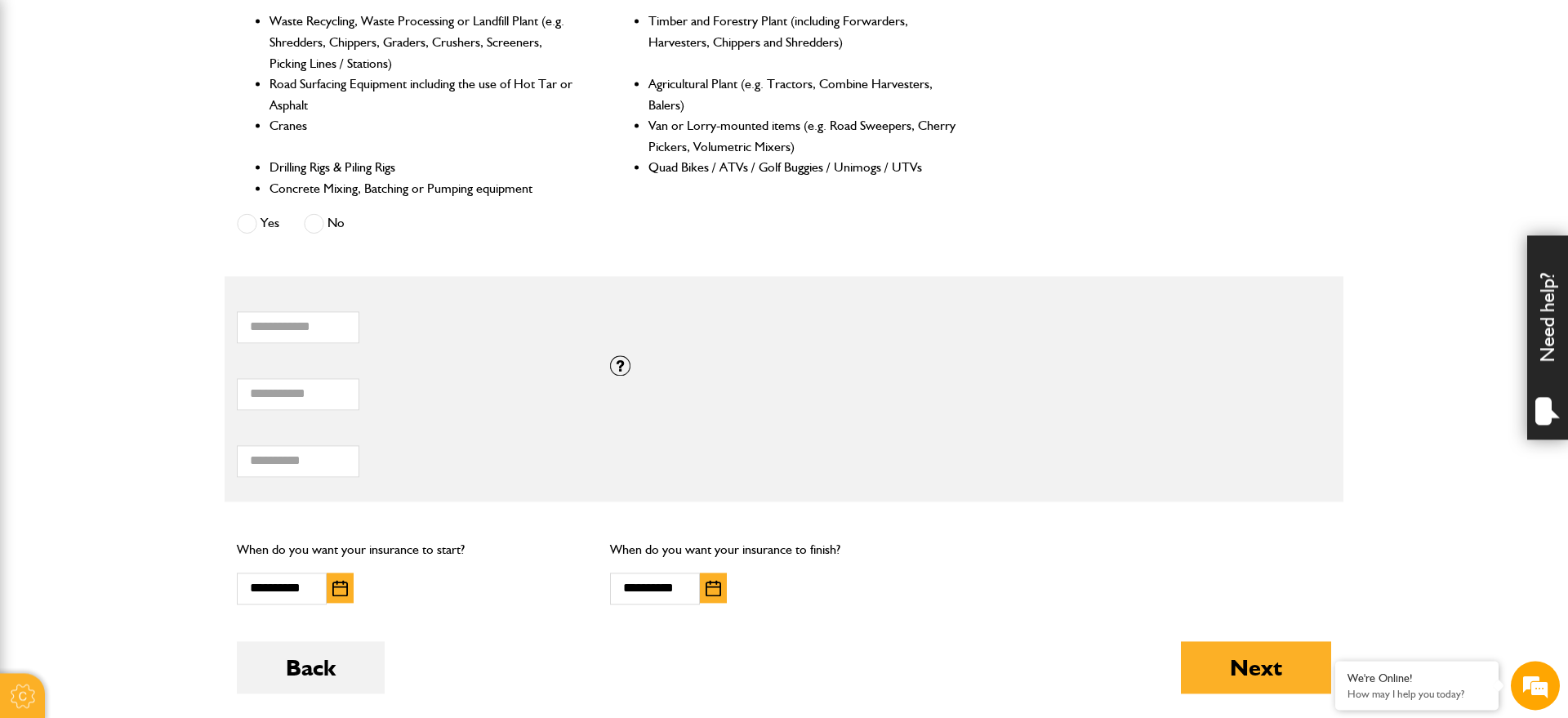 drag, startPoint x: 572, startPoint y: 306, endPoint x: 235, endPoint y: 294, distance: 337.21358 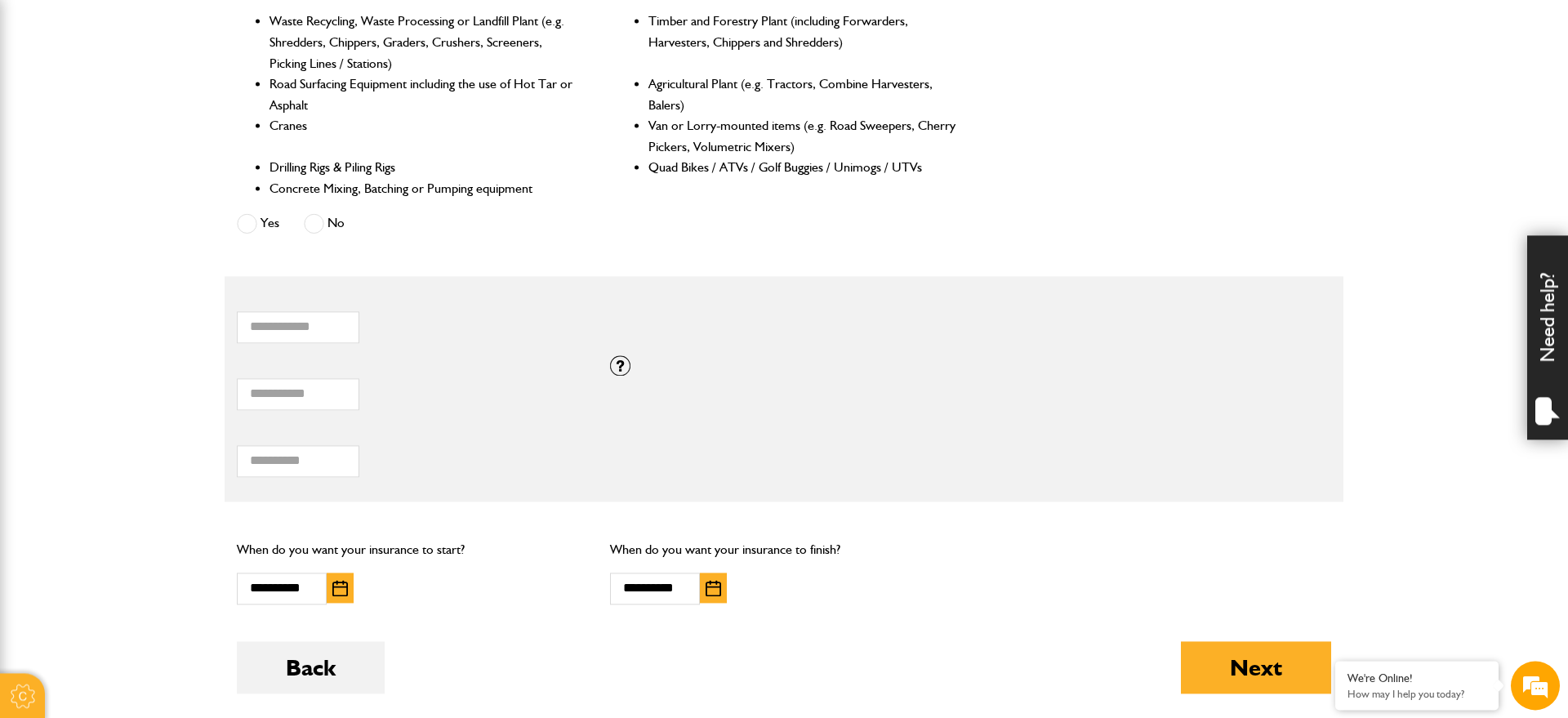 copy on "Total hiring fees" 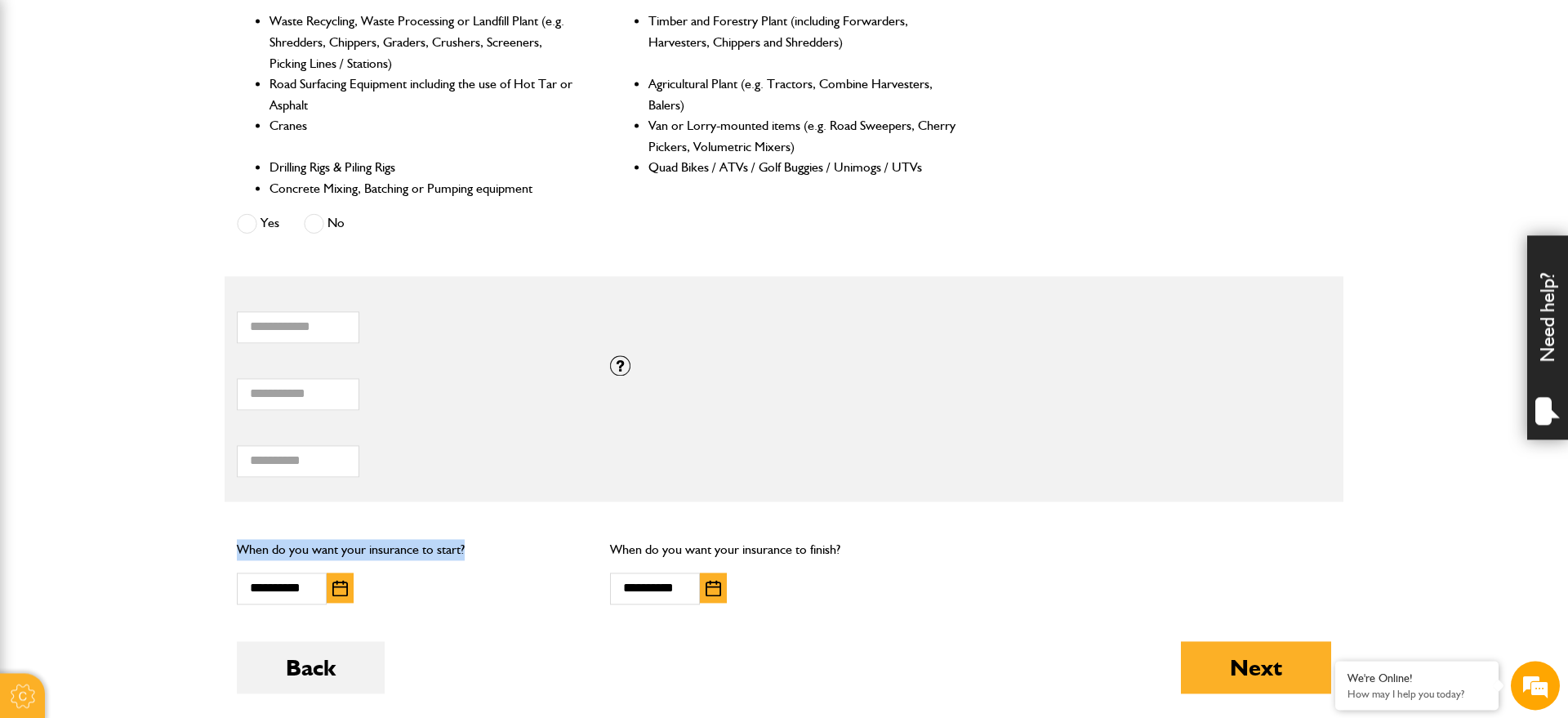drag, startPoint x: 476, startPoint y: 553, endPoint x: 241, endPoint y: 539, distance: 235.4167 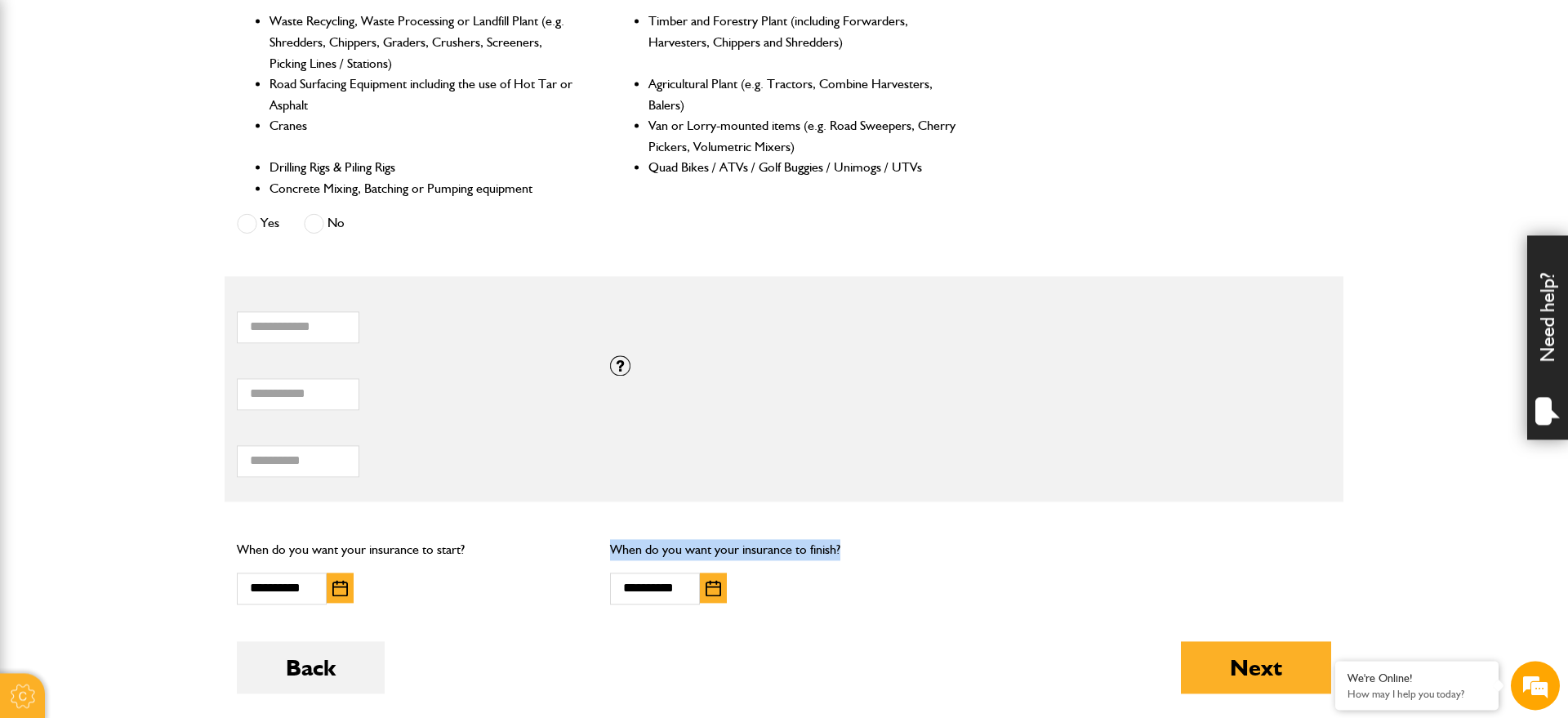 drag, startPoint x: 862, startPoint y: 552, endPoint x: 612, endPoint y: 557, distance: 250.05 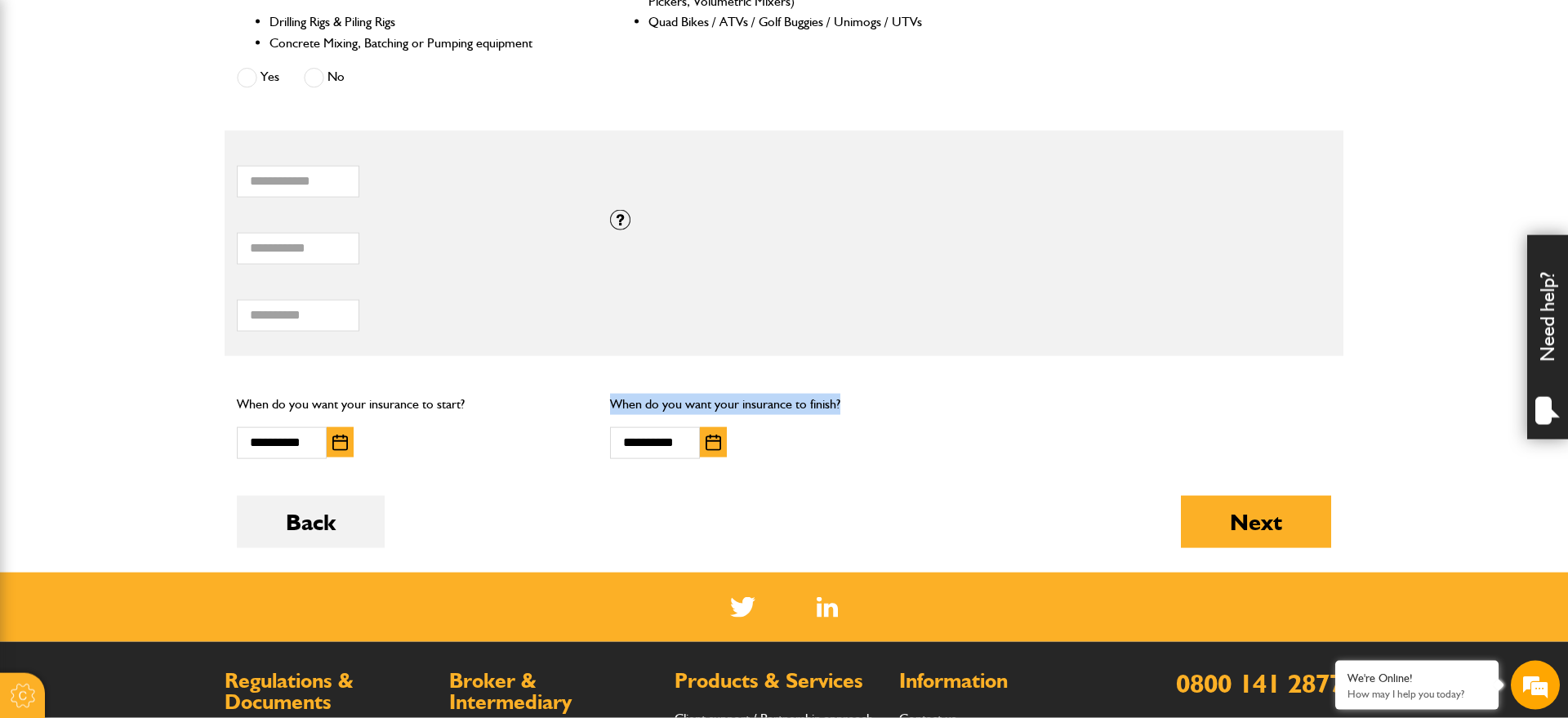 scroll, scrollTop: 965, scrollLeft: 0, axis: vertical 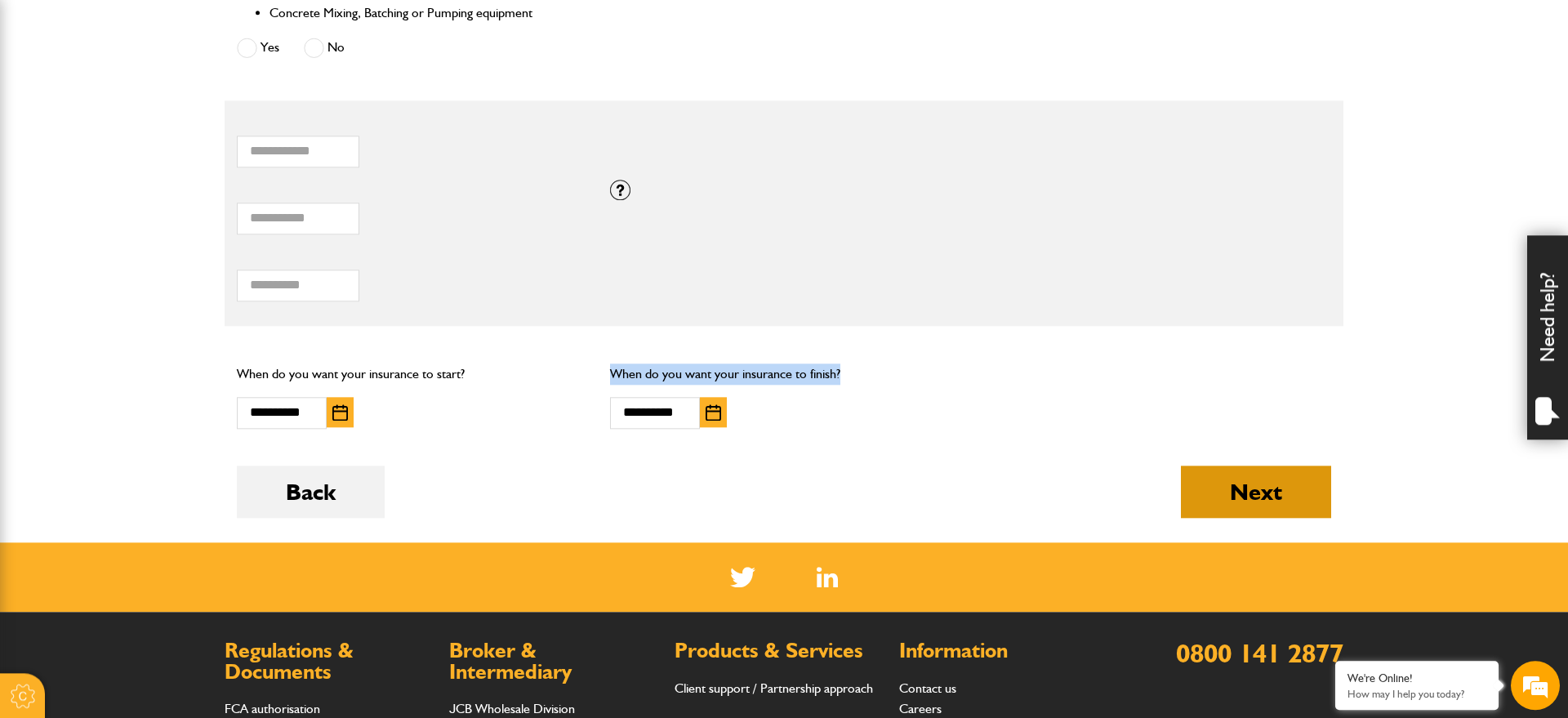 click on "Next" at bounding box center [1256, 492] 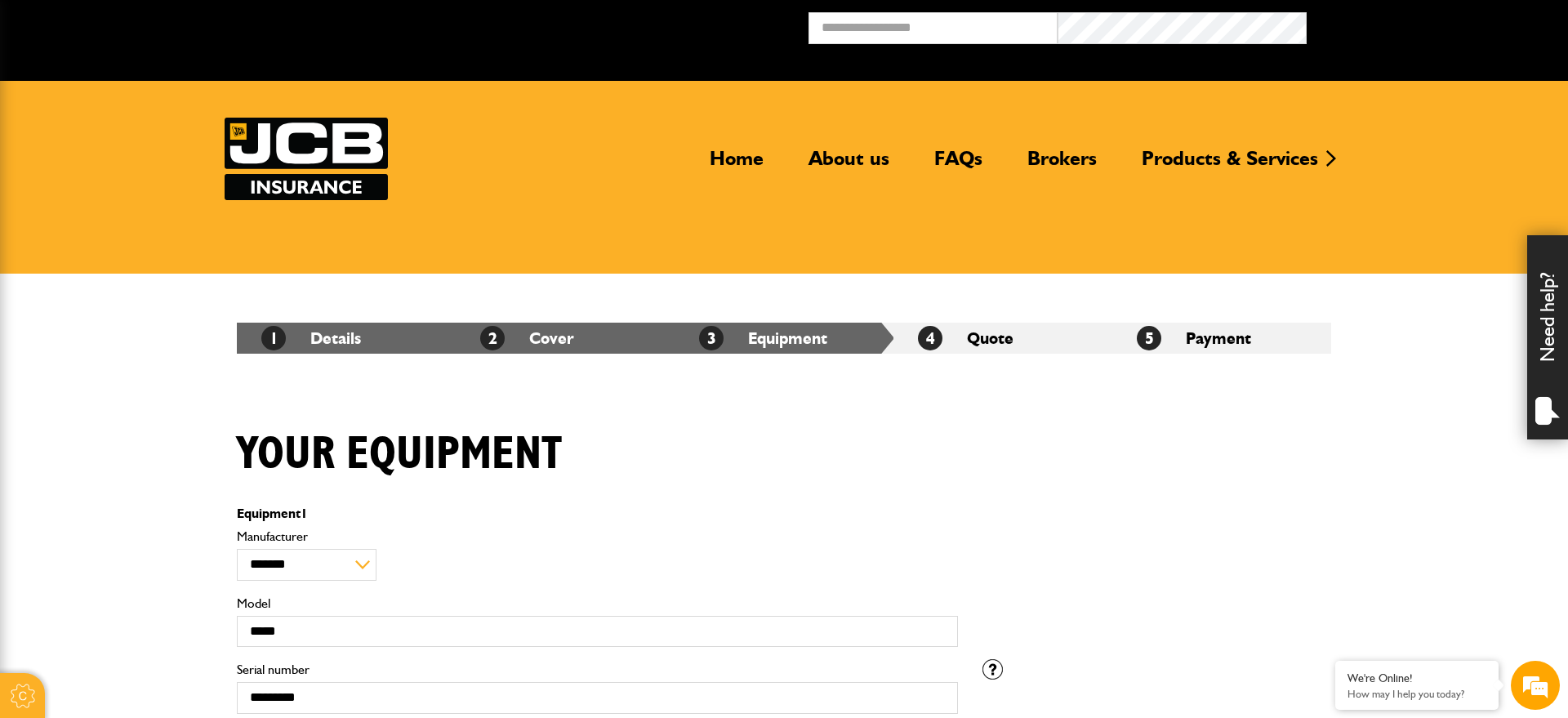 scroll, scrollTop: 0, scrollLeft: 0, axis: both 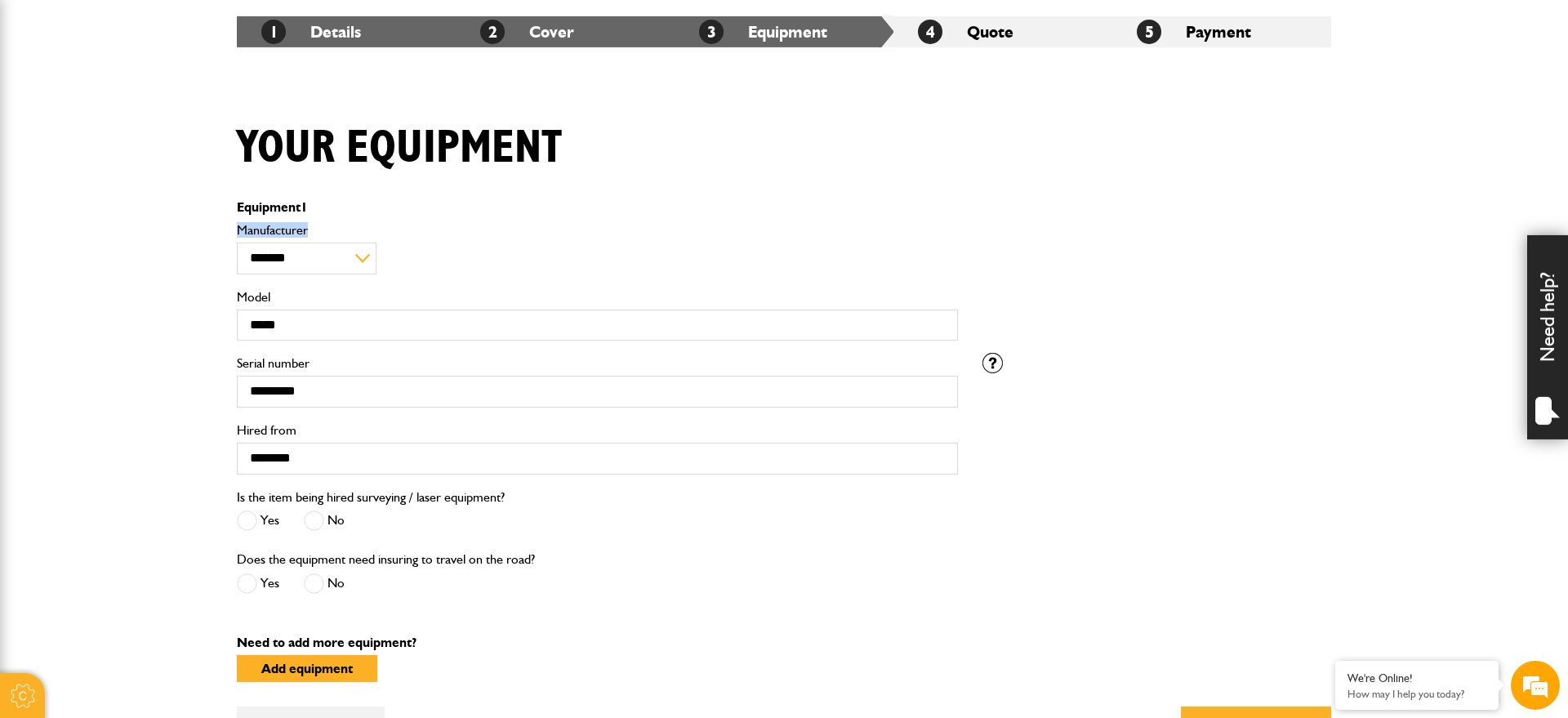 drag, startPoint x: 327, startPoint y: 230, endPoint x: 238, endPoint y: 225, distance: 89.140339 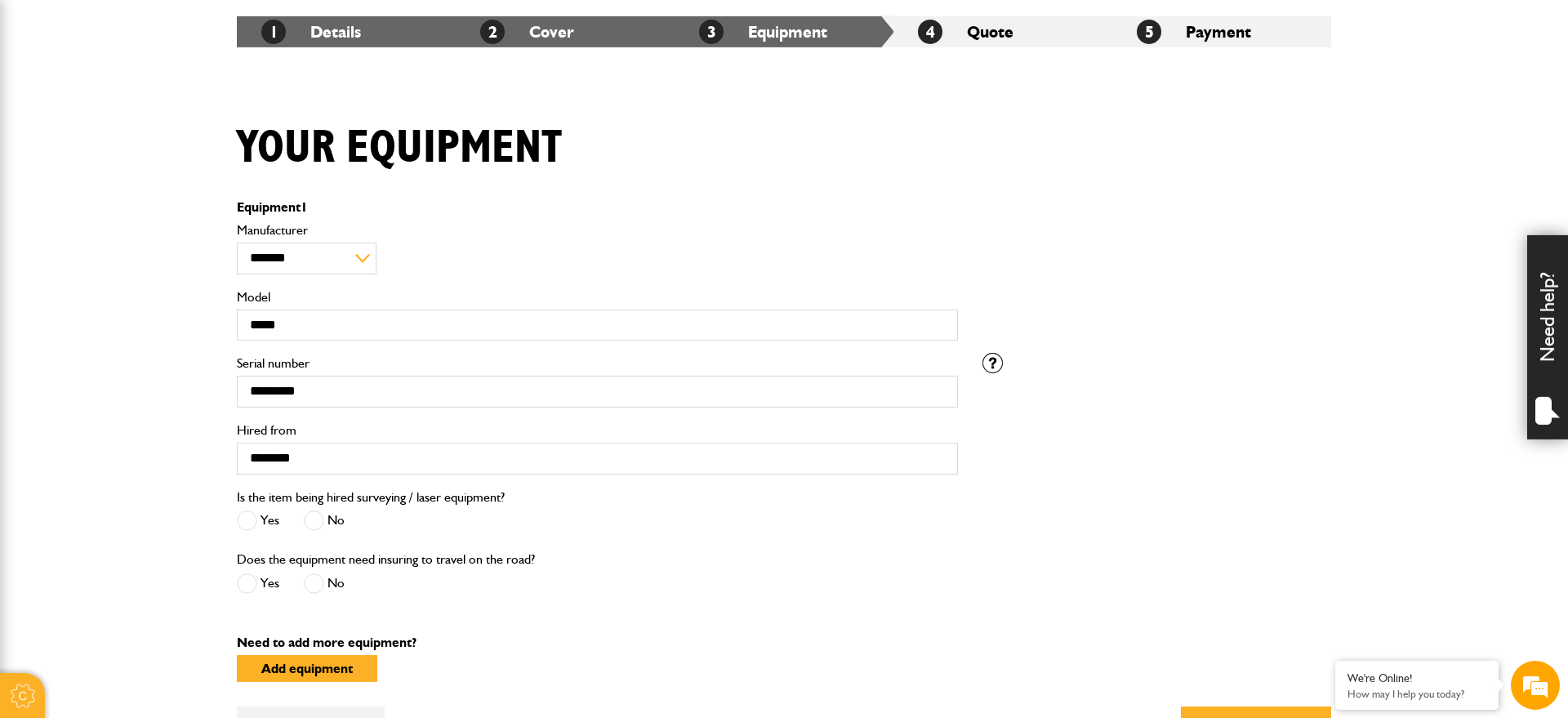 click on "*********
Serial number
********
Hired from
Please enter the registration number if you do not have the correct serial number" at bounding box center [784, 420] 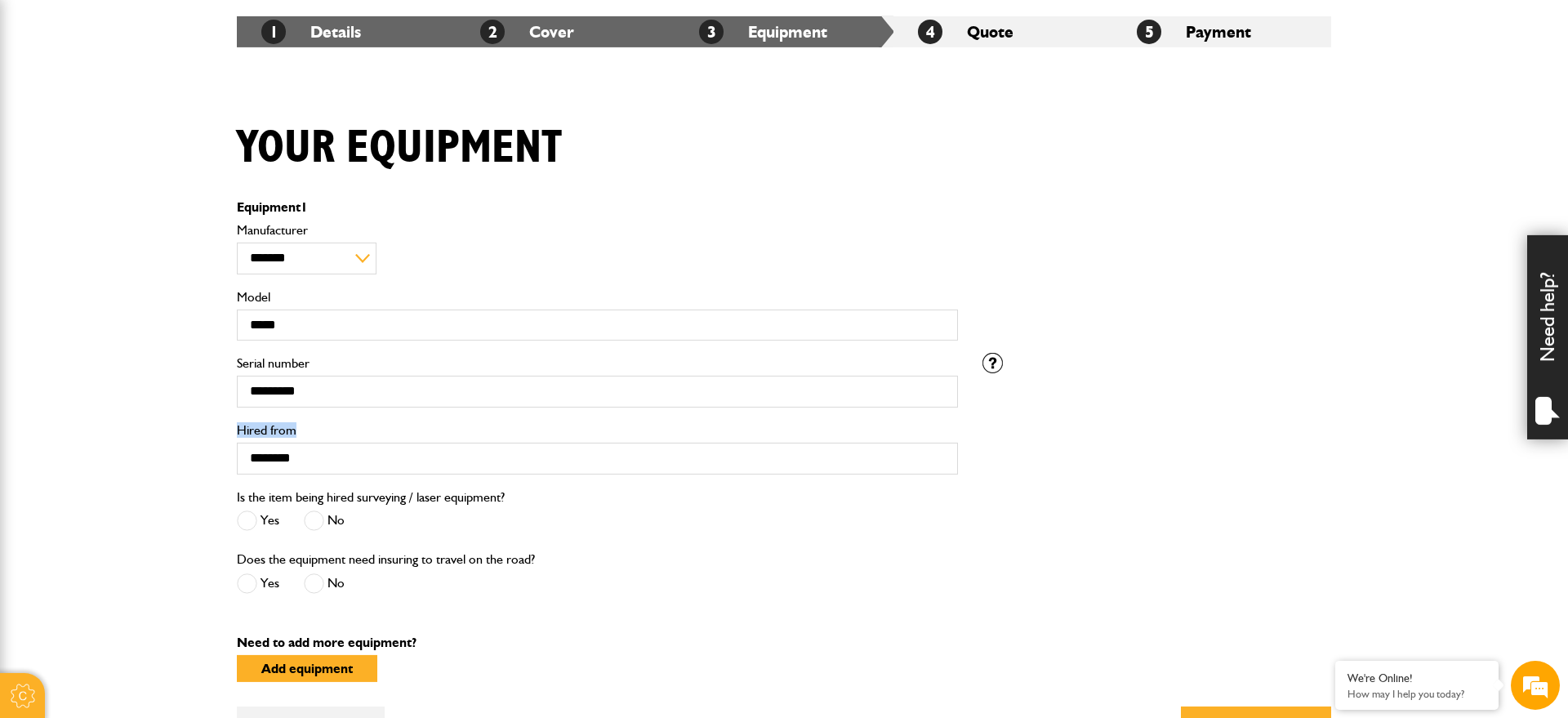 drag, startPoint x: 312, startPoint y: 426, endPoint x: 237, endPoint y: 429, distance: 75.06 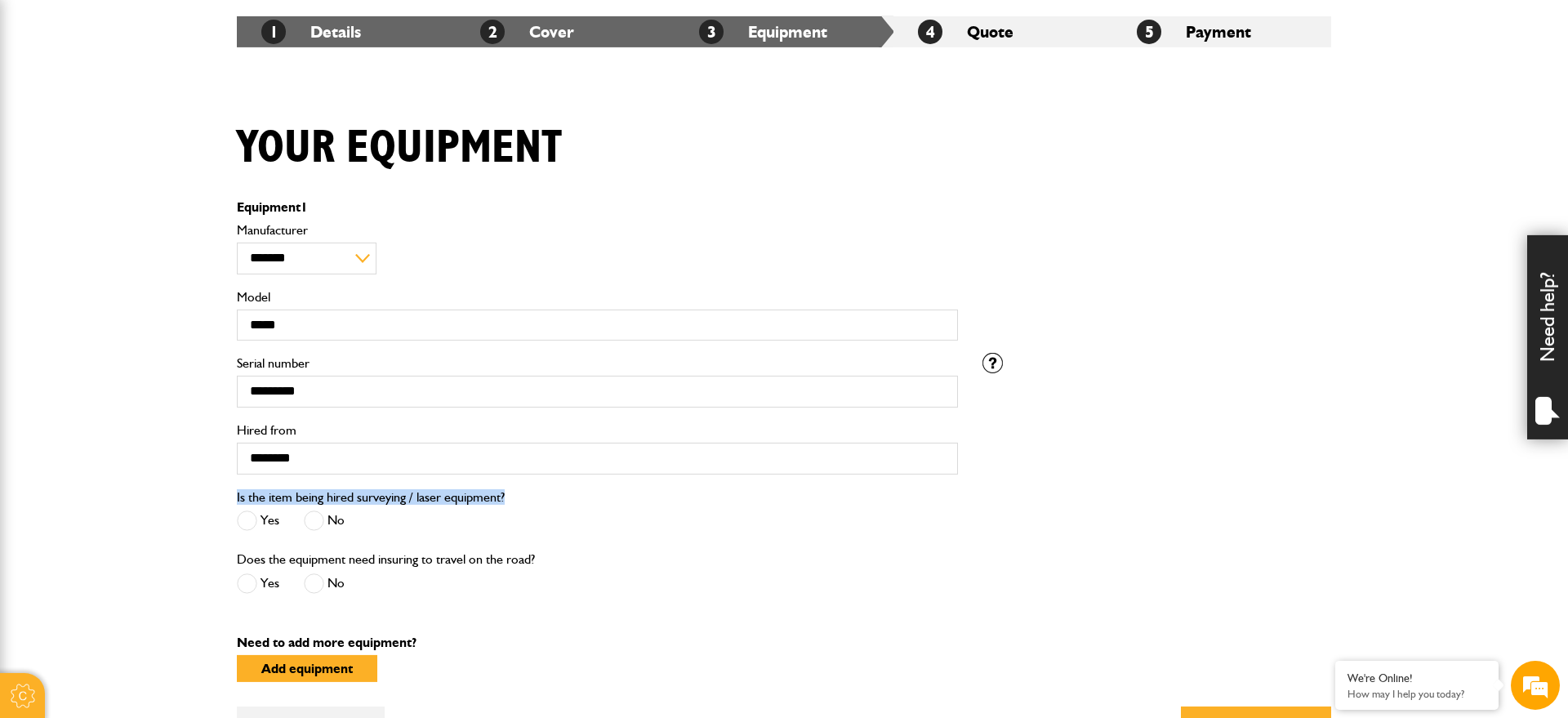 drag, startPoint x: 523, startPoint y: 496, endPoint x: 234, endPoint y: 492, distance: 289.0277 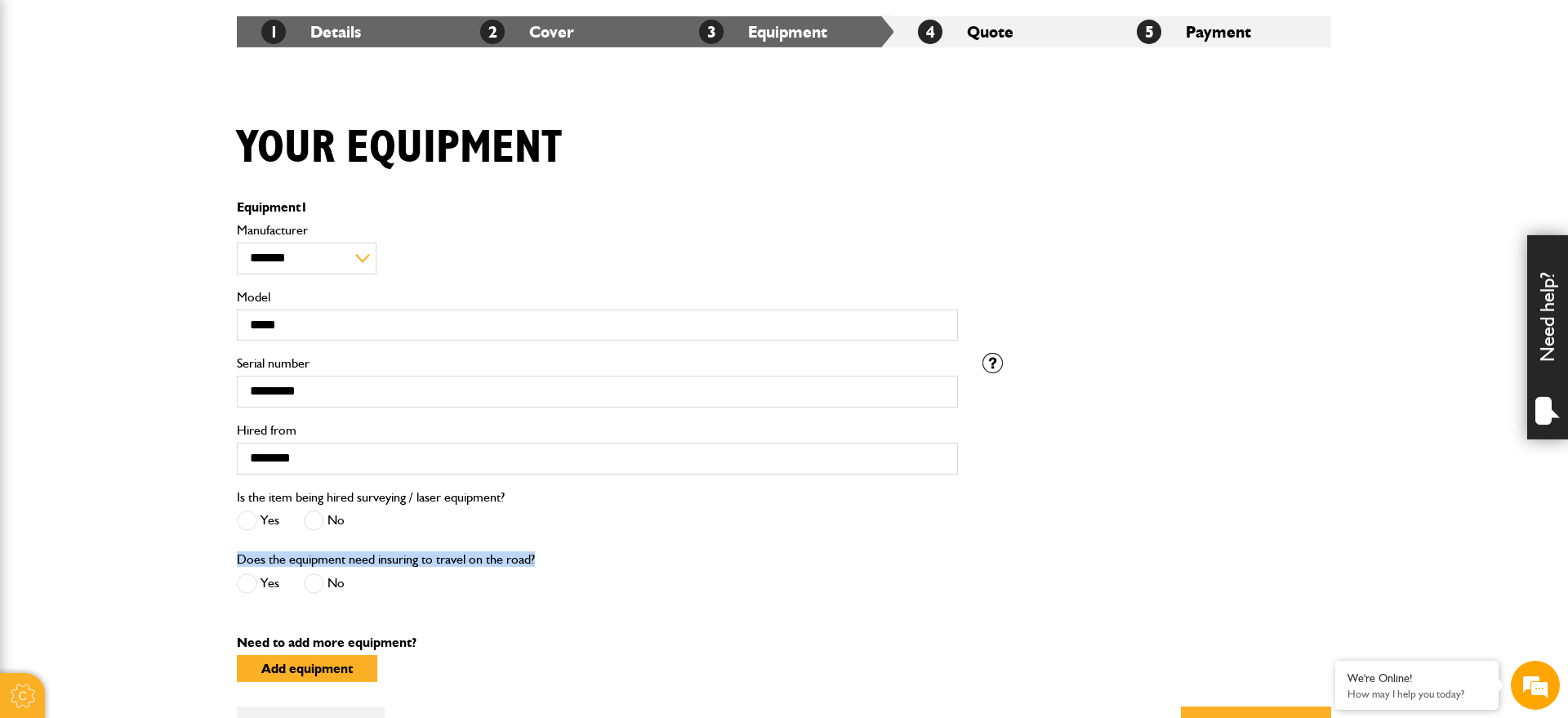 drag, startPoint x: 543, startPoint y: 559, endPoint x: 236, endPoint y: 555, distance: 307.02606 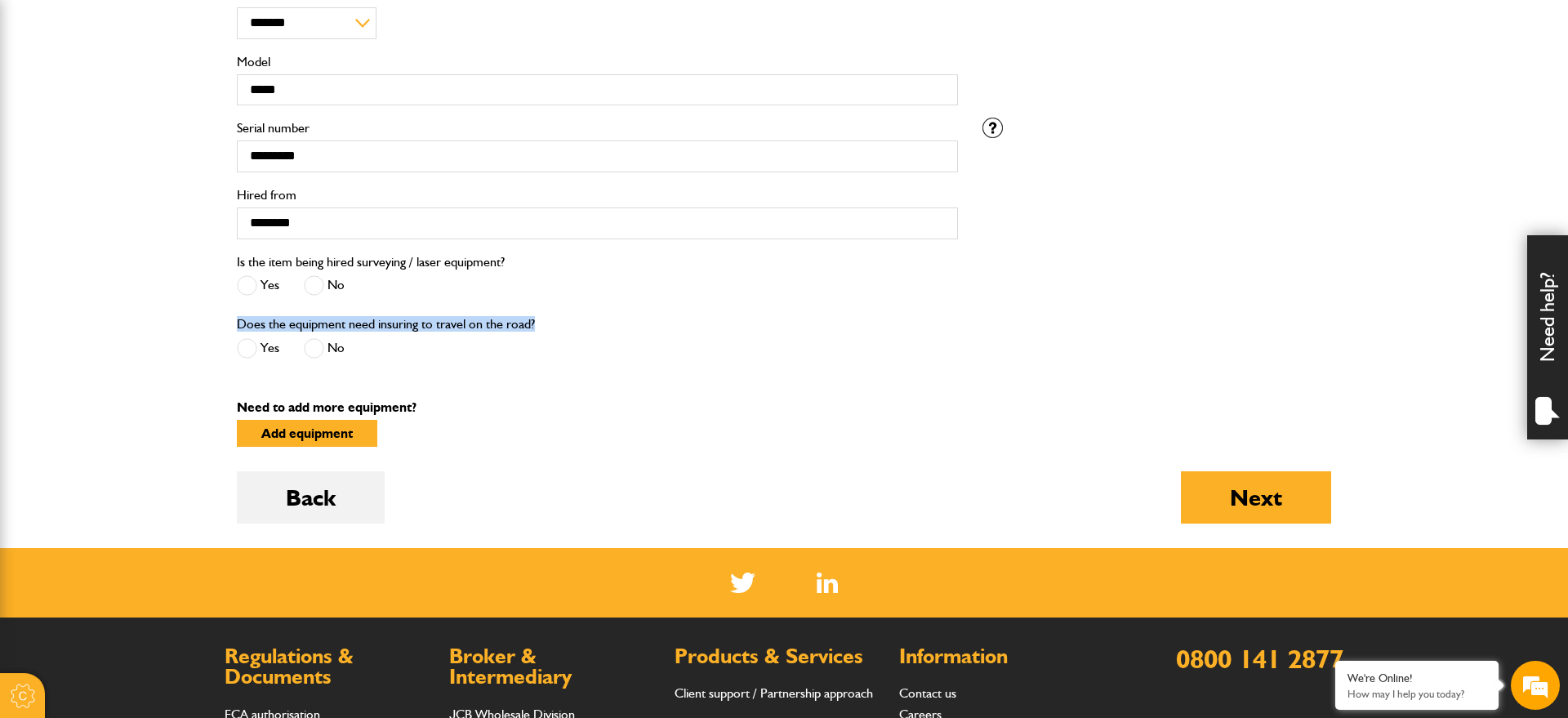 scroll, scrollTop: 540, scrollLeft: 0, axis: vertical 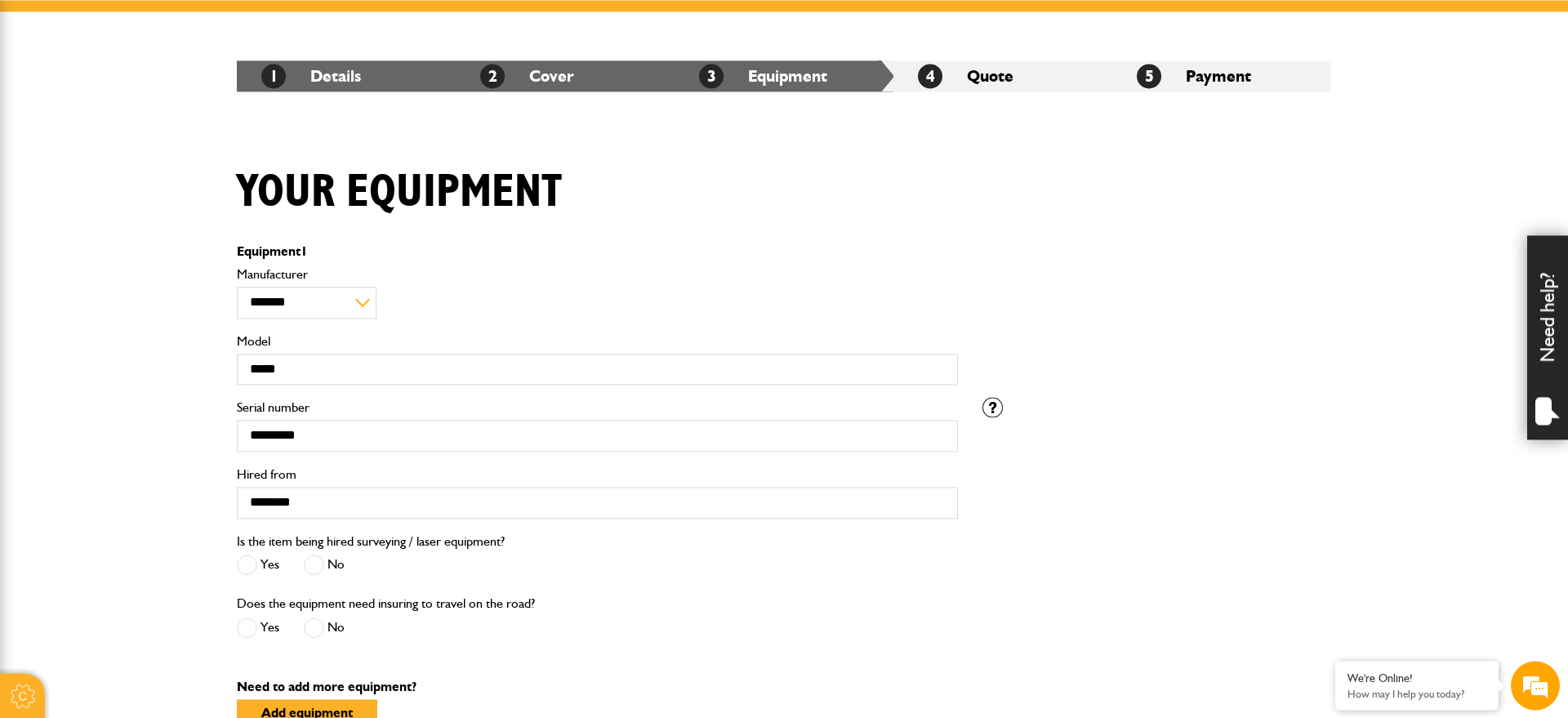 click on "1 Details" at bounding box center (346, 76) 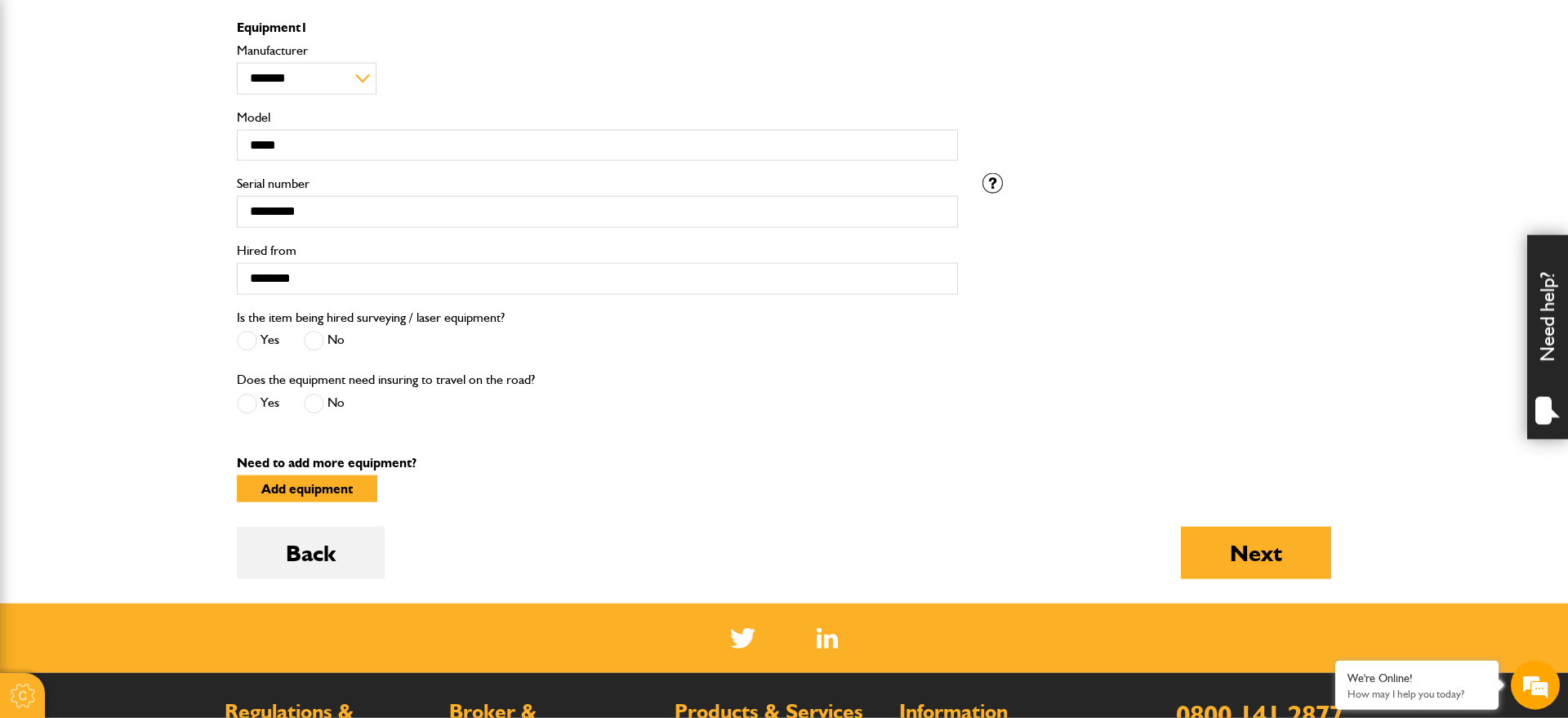scroll, scrollTop: 593, scrollLeft: 0, axis: vertical 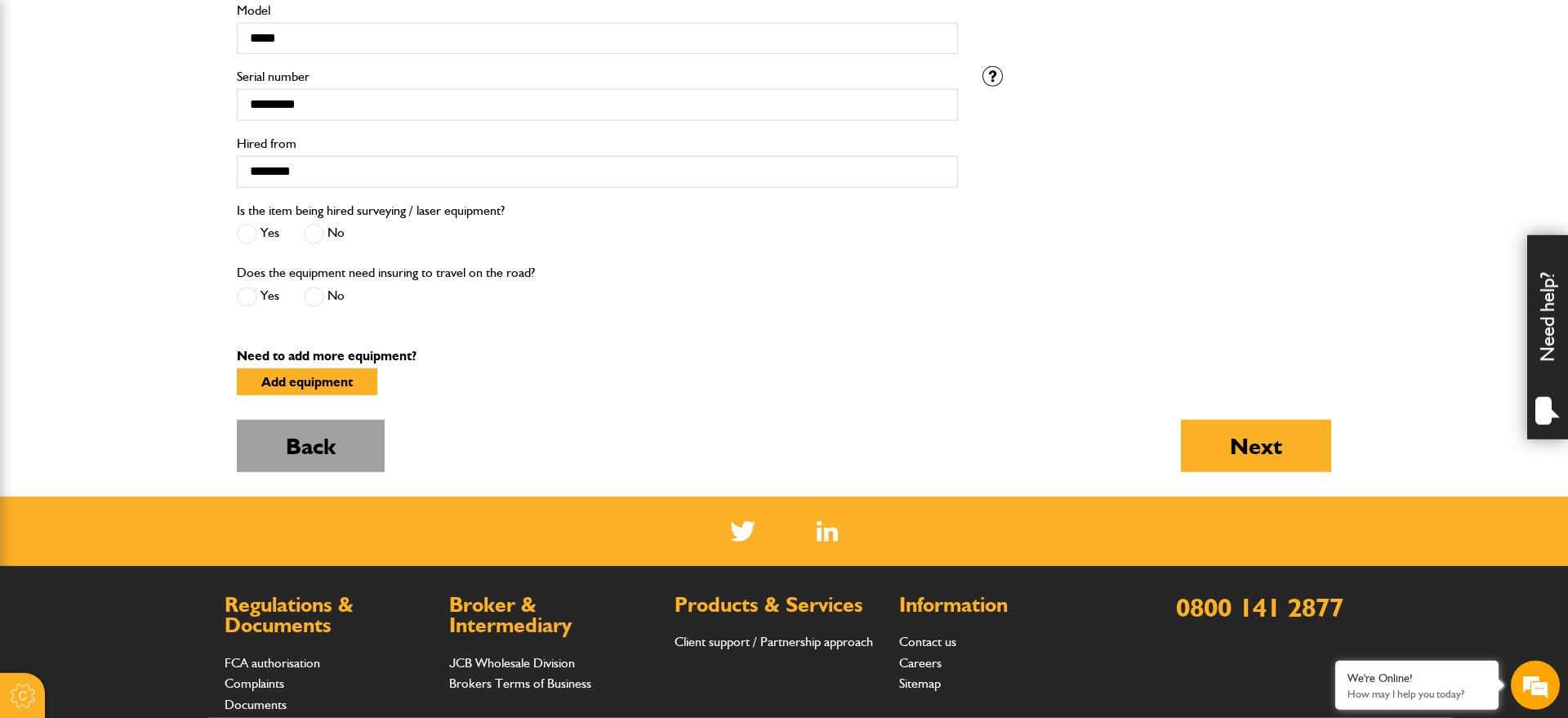 click on "Back" at bounding box center (310, 446) 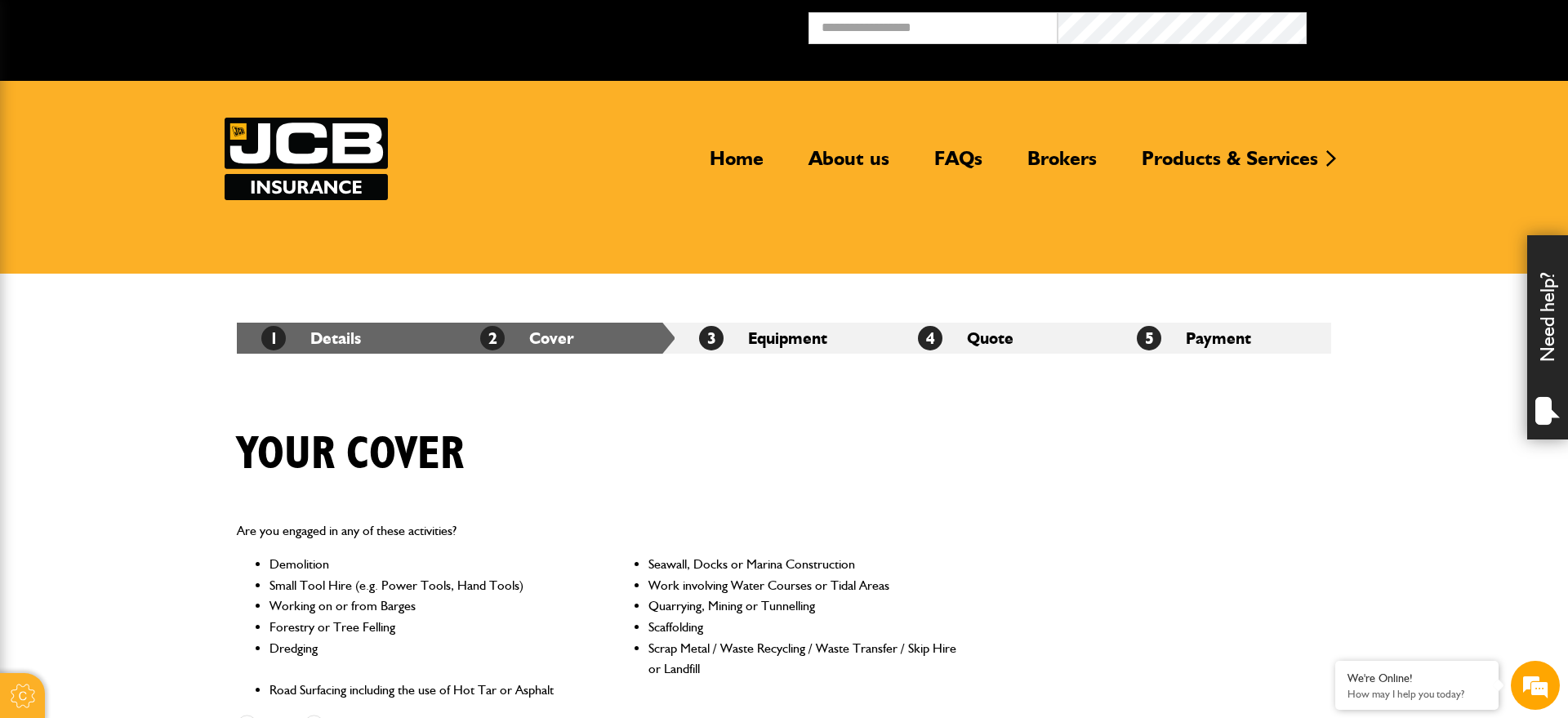 scroll, scrollTop: 0, scrollLeft: 0, axis: both 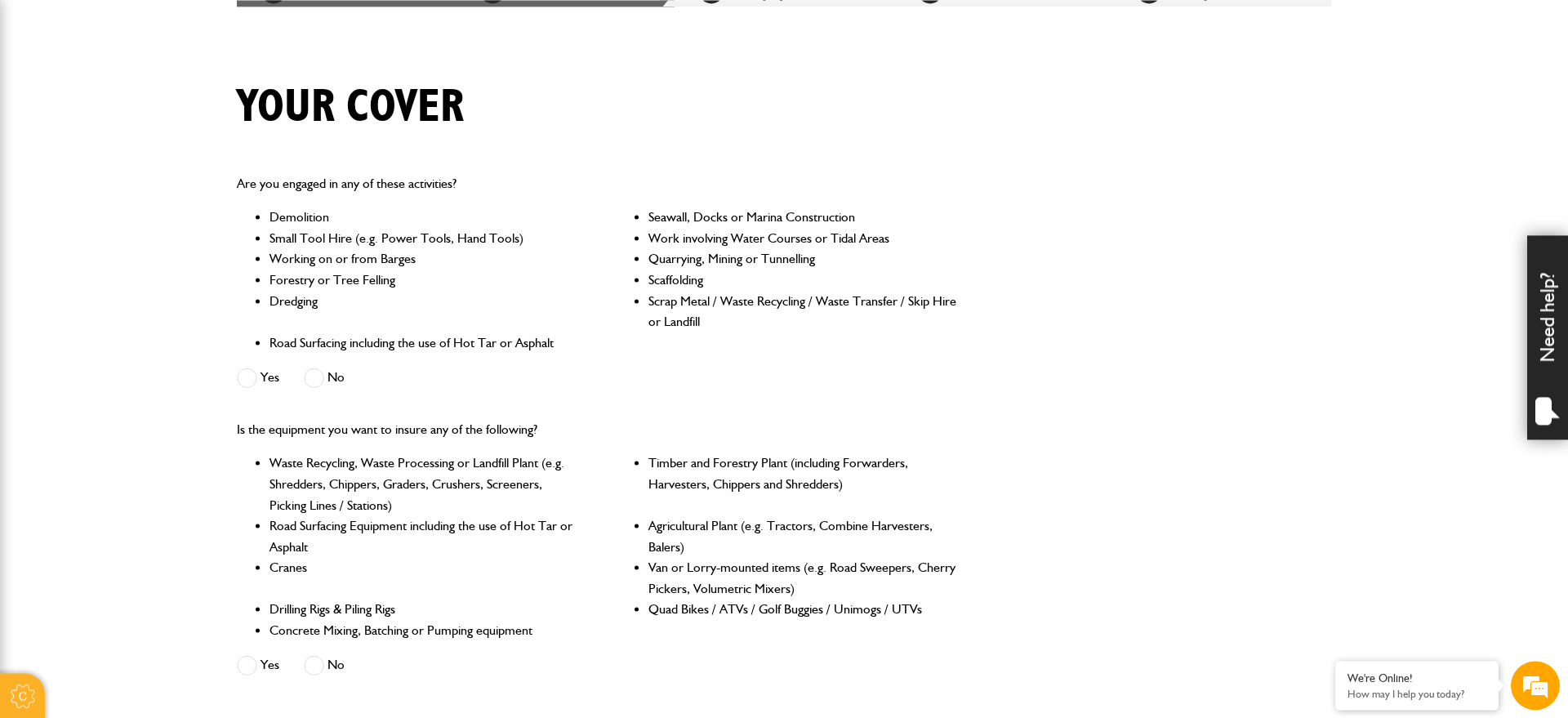 click at bounding box center (247, 377) 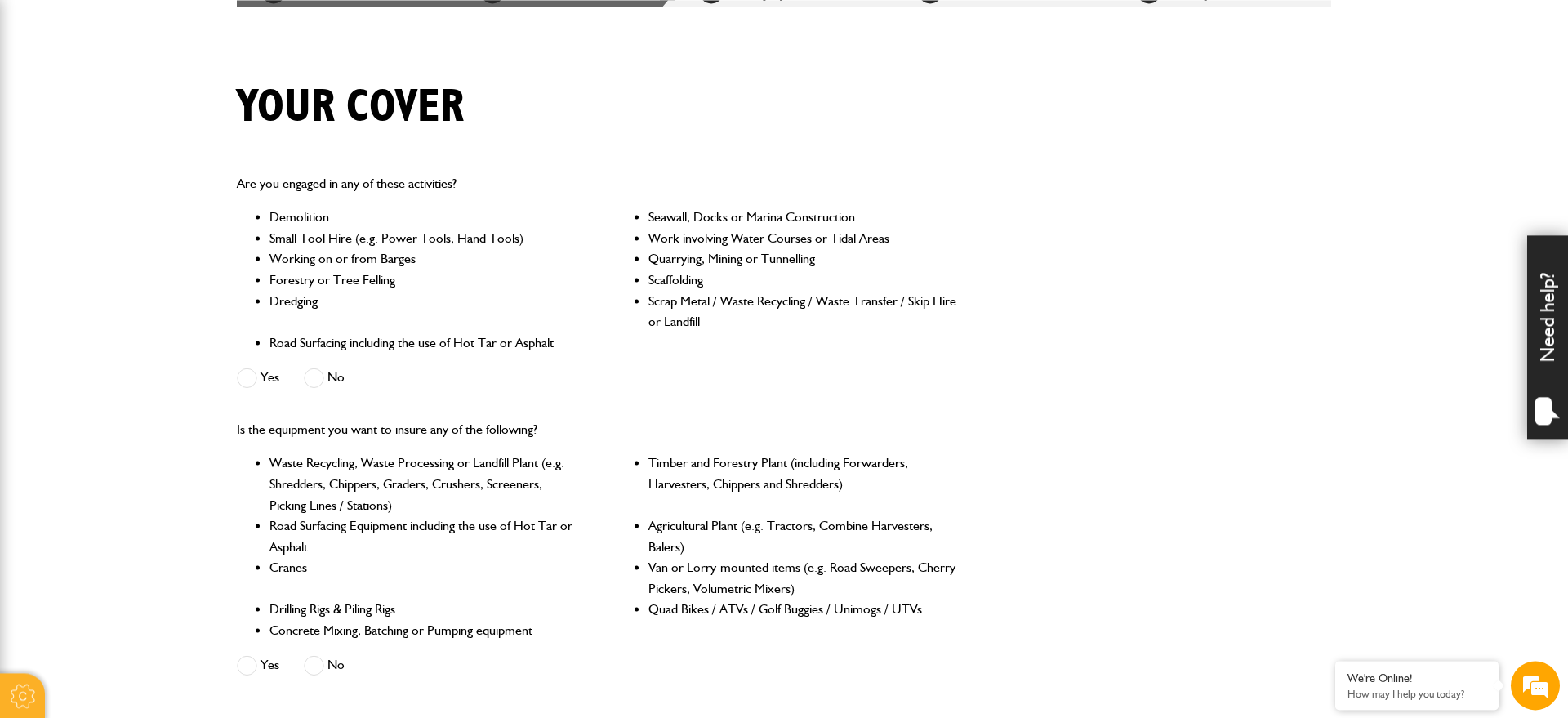 click at bounding box center (247, 665) 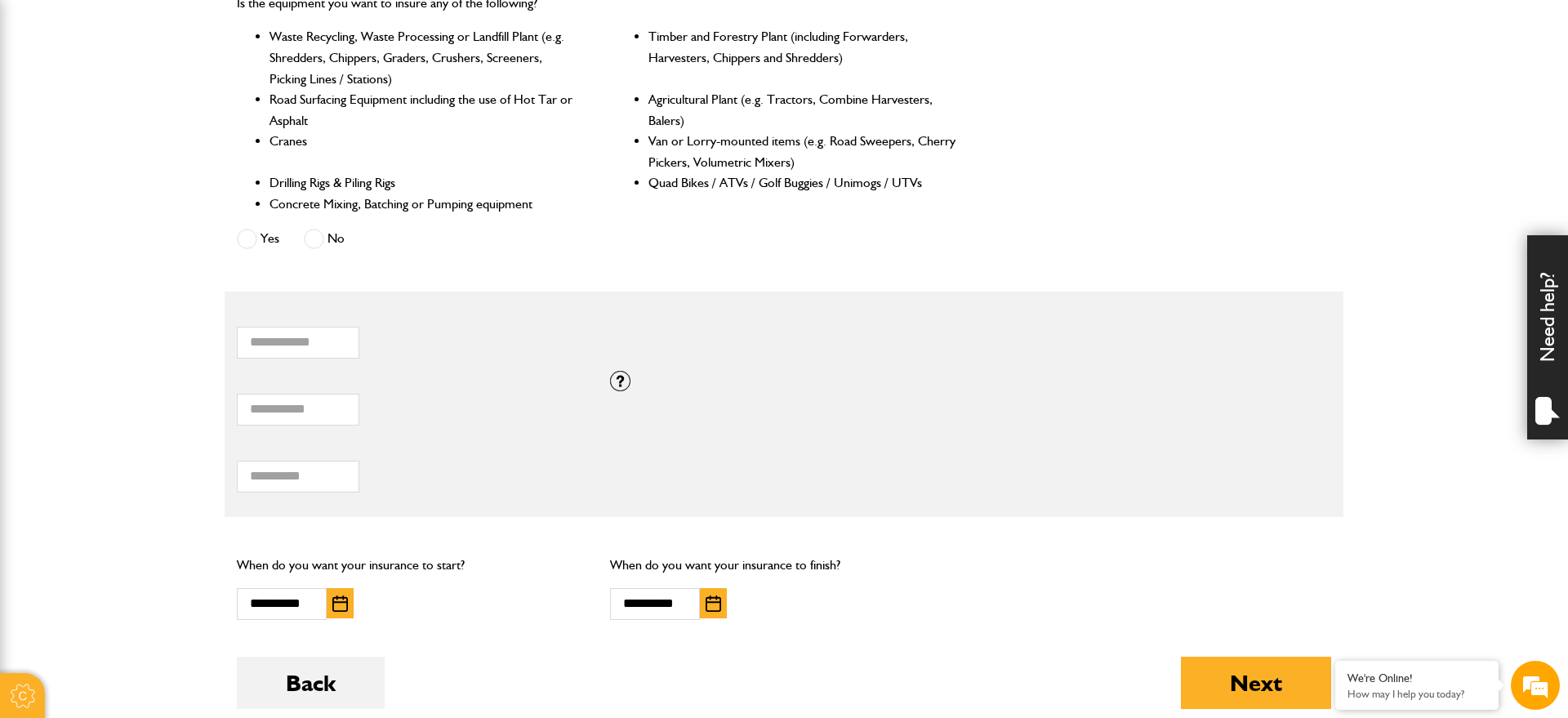 scroll, scrollTop: 778, scrollLeft: 0, axis: vertical 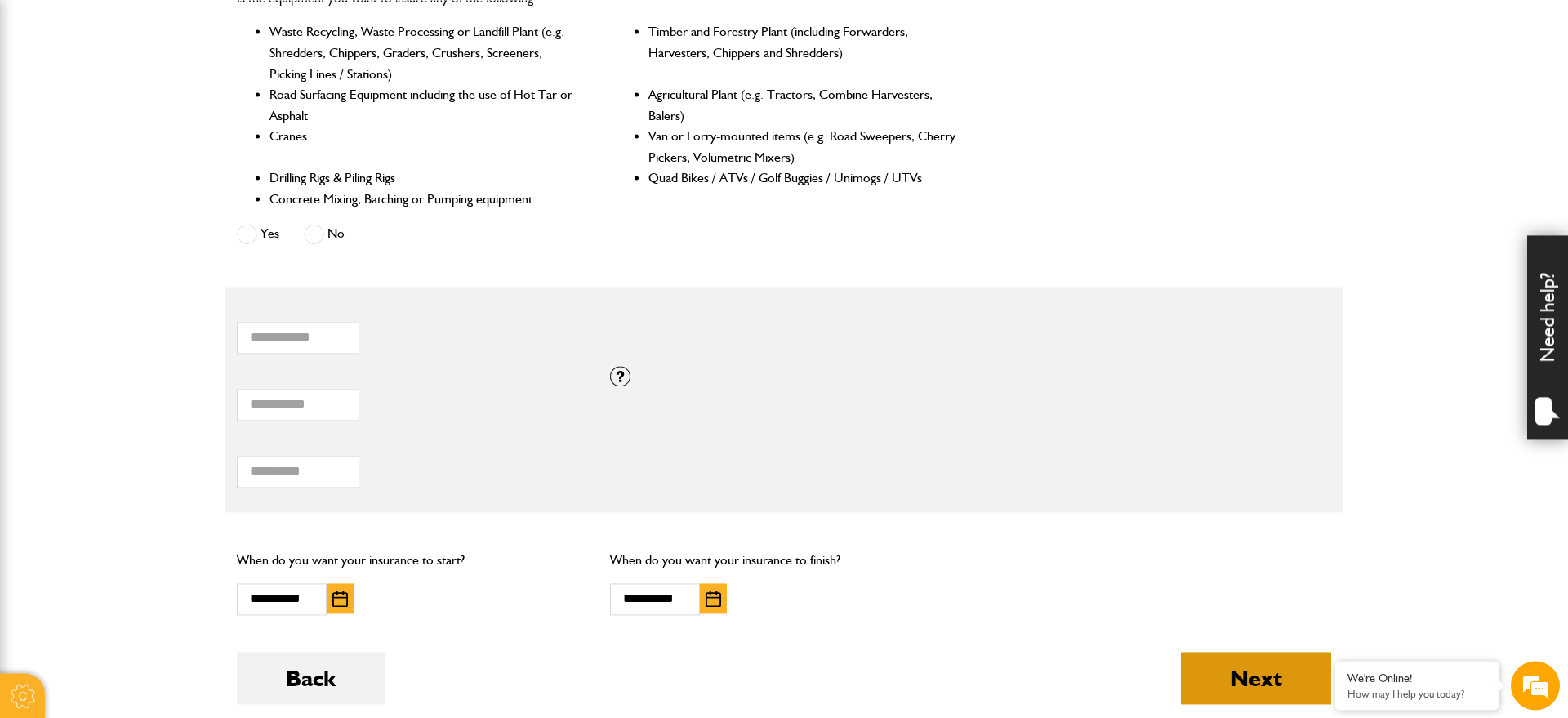 click on "Next" at bounding box center (1256, 678) 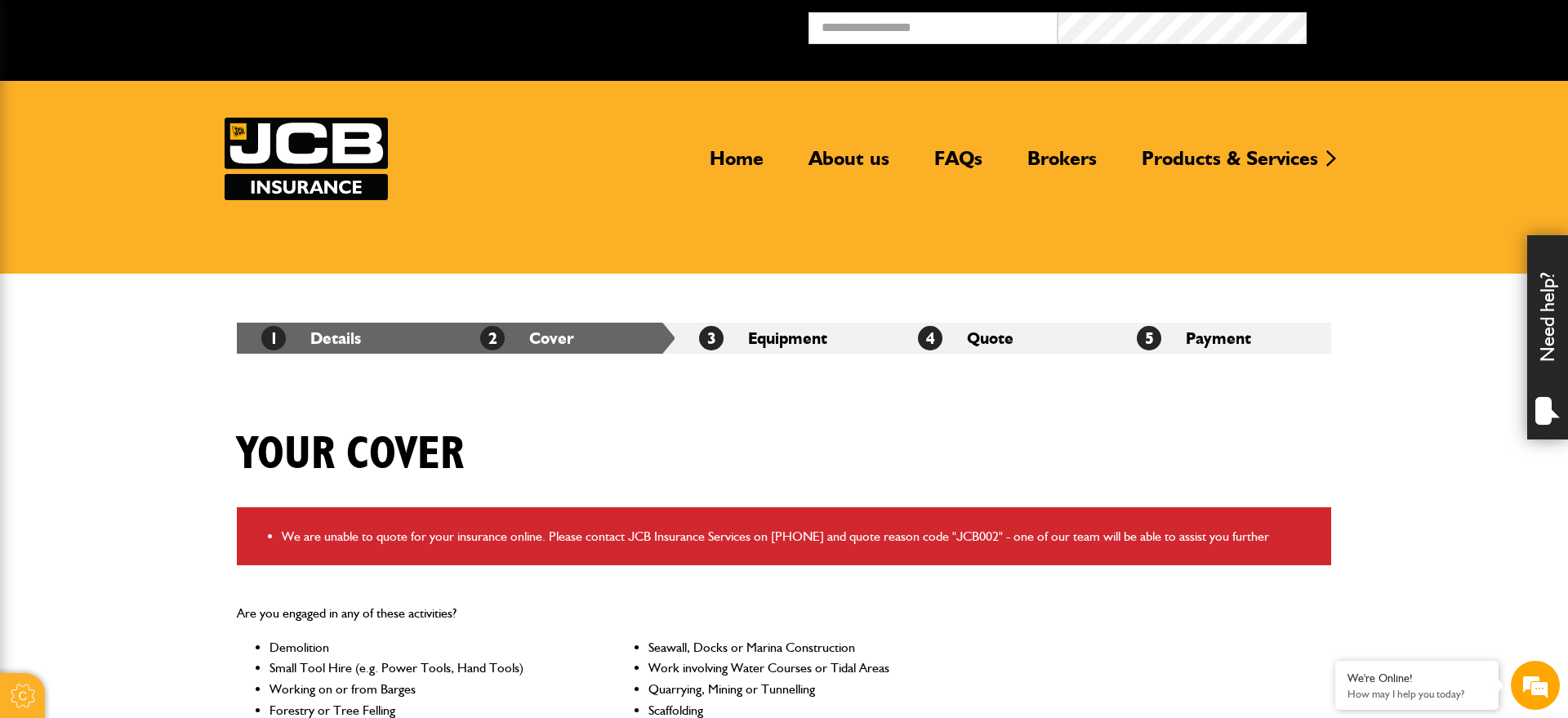 scroll, scrollTop: 0, scrollLeft: 0, axis: both 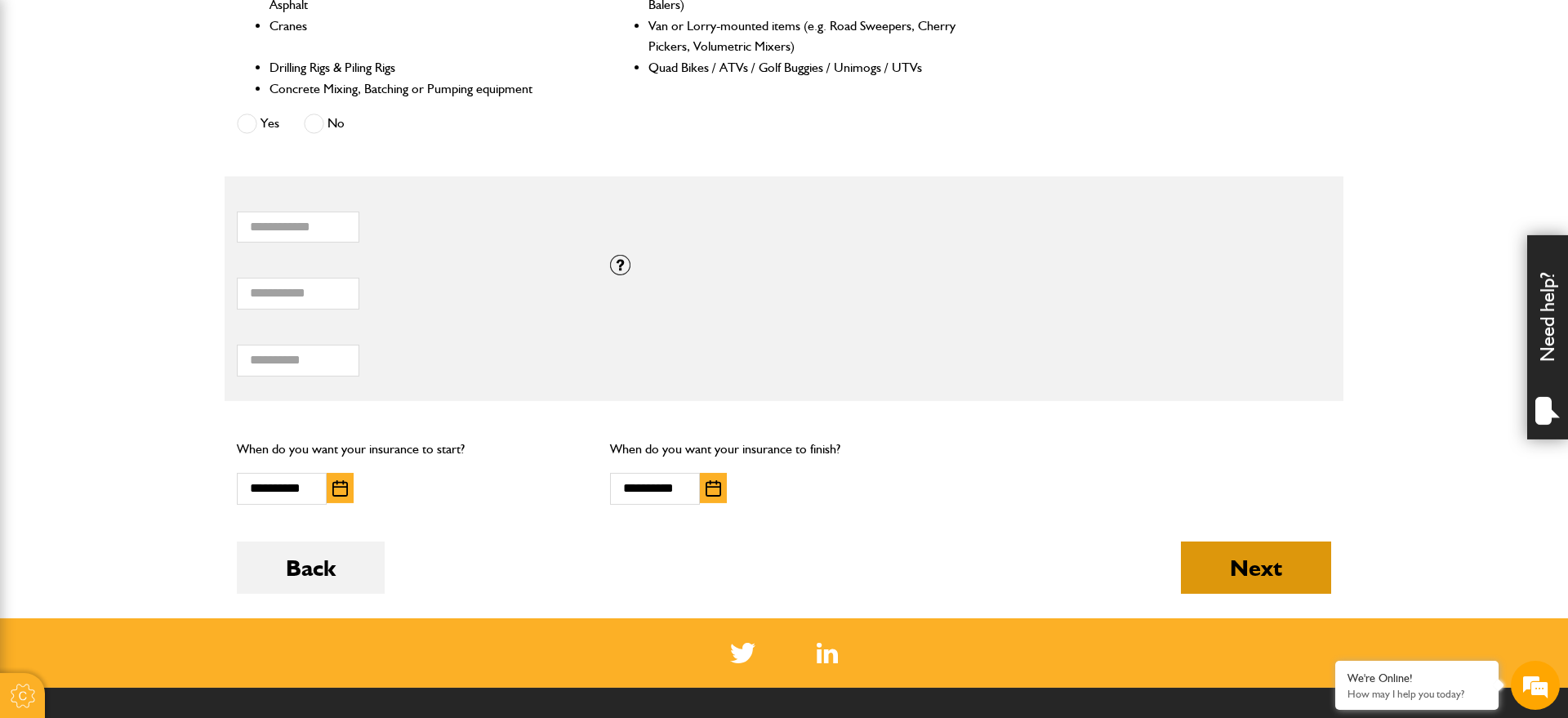click on "Next" at bounding box center (1256, 568) 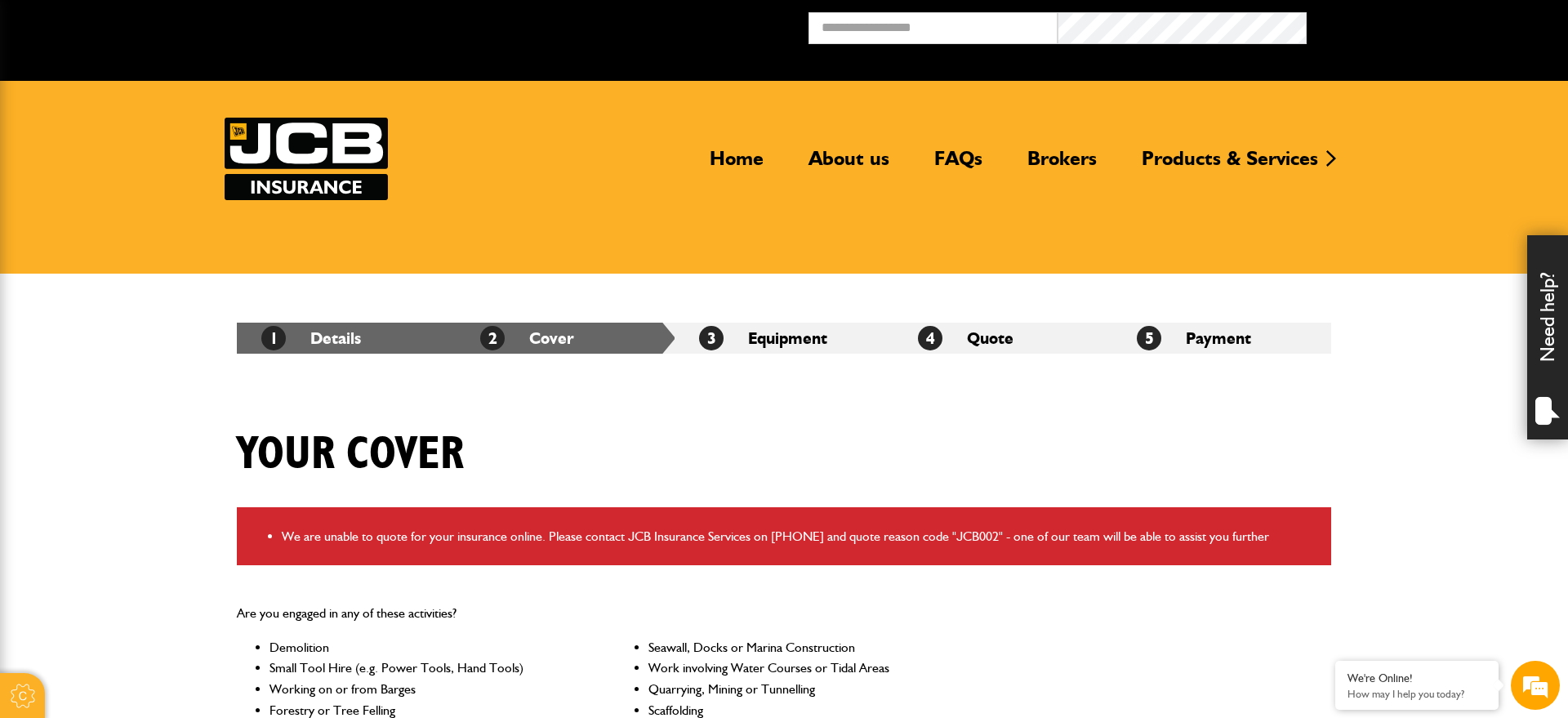 scroll, scrollTop: 0, scrollLeft: 0, axis: both 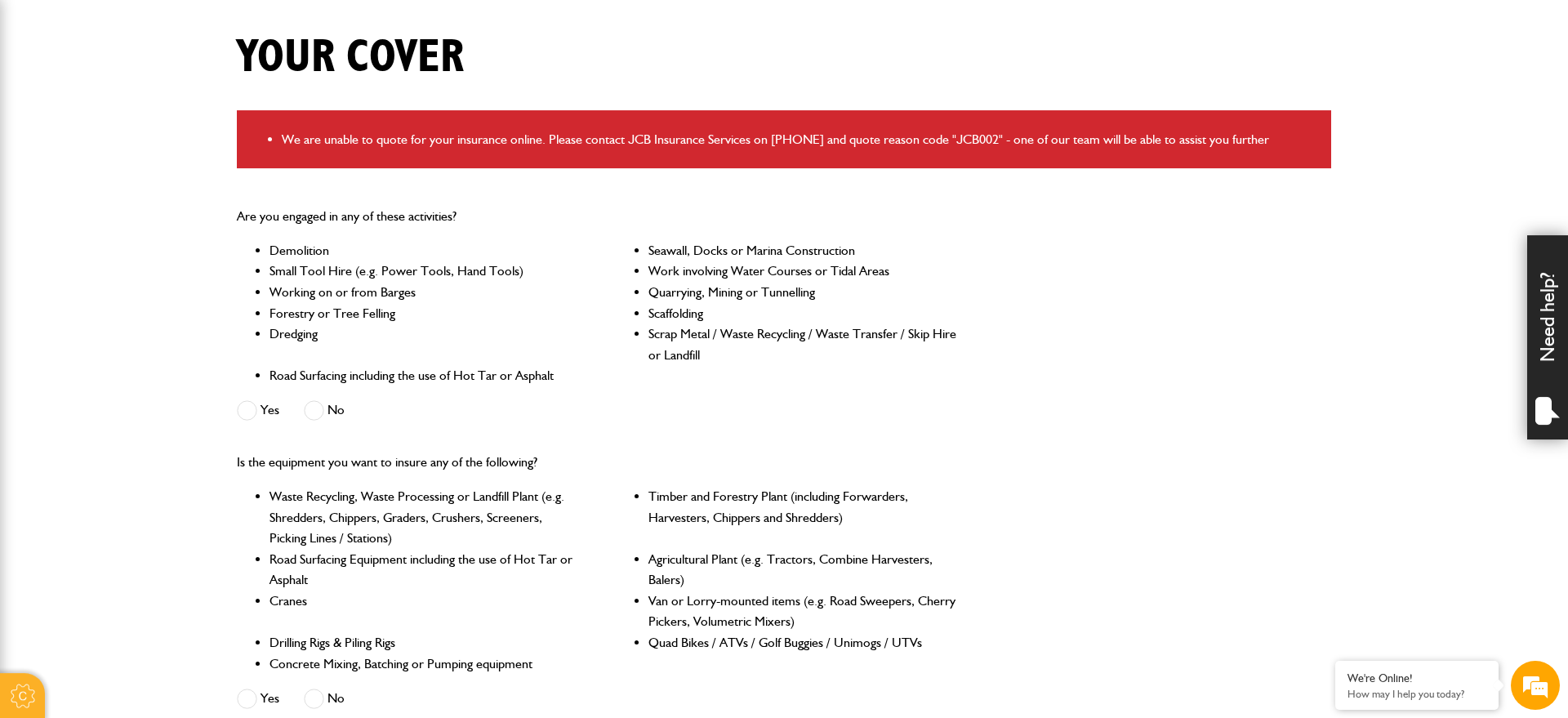 click at bounding box center (314, 410) 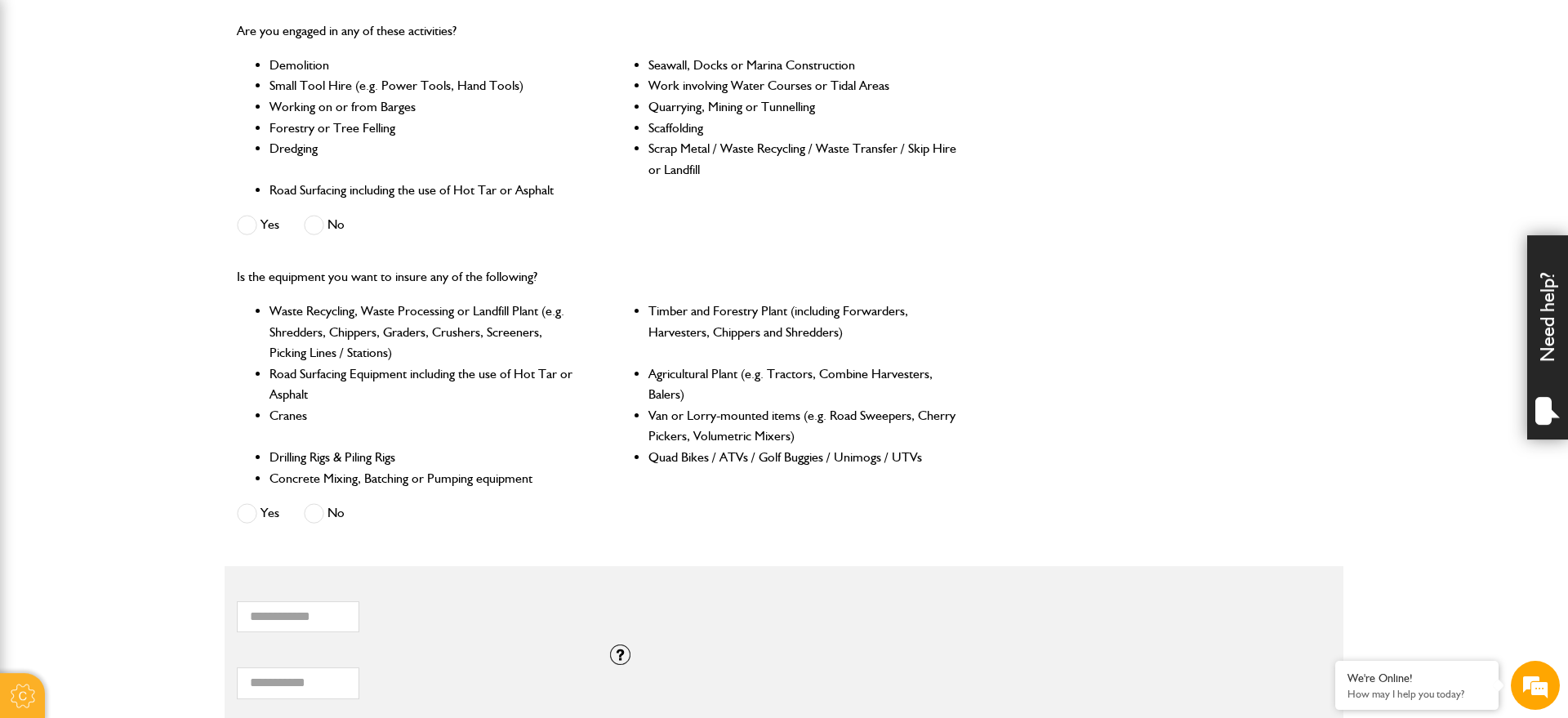 scroll, scrollTop: 599, scrollLeft: 0, axis: vertical 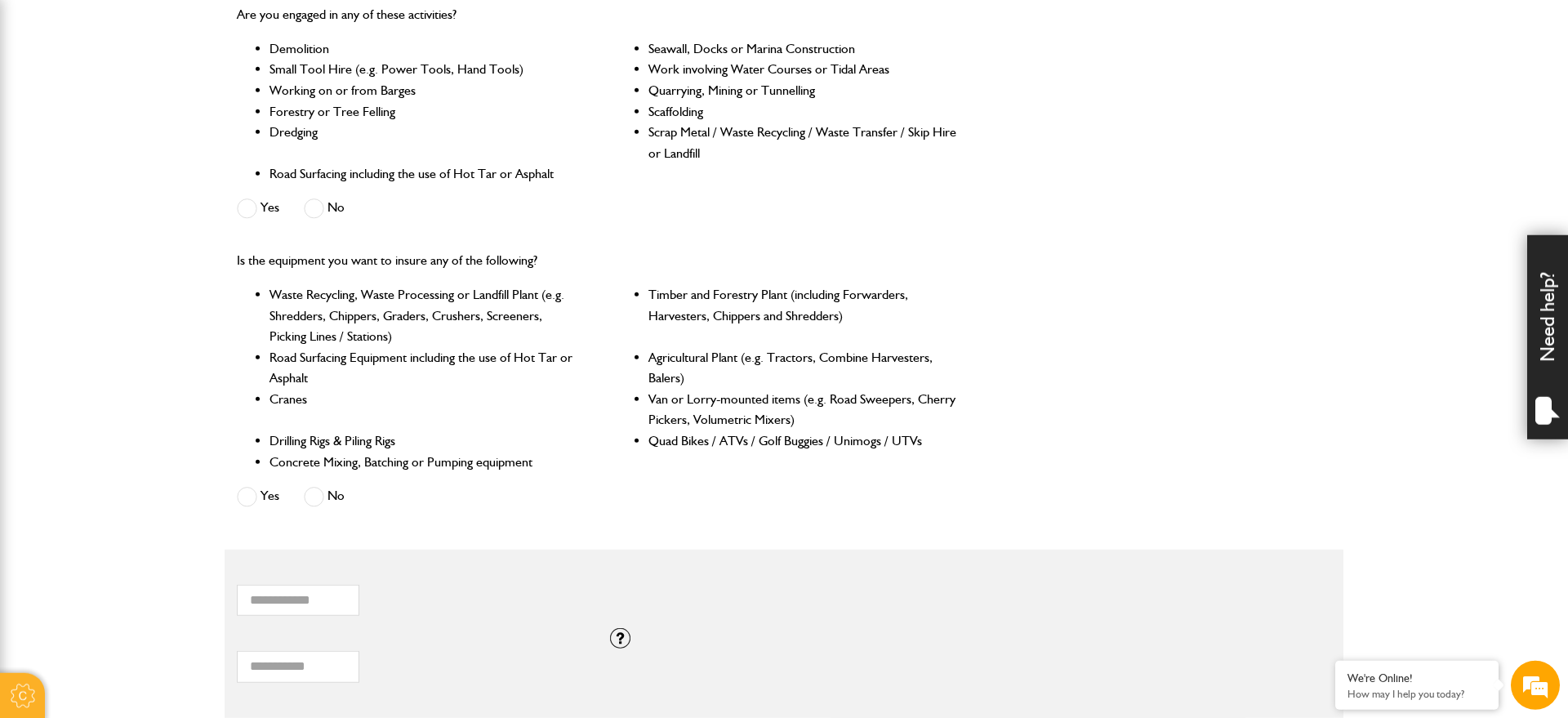 click on "Yes
No" at bounding box center [361, 498] 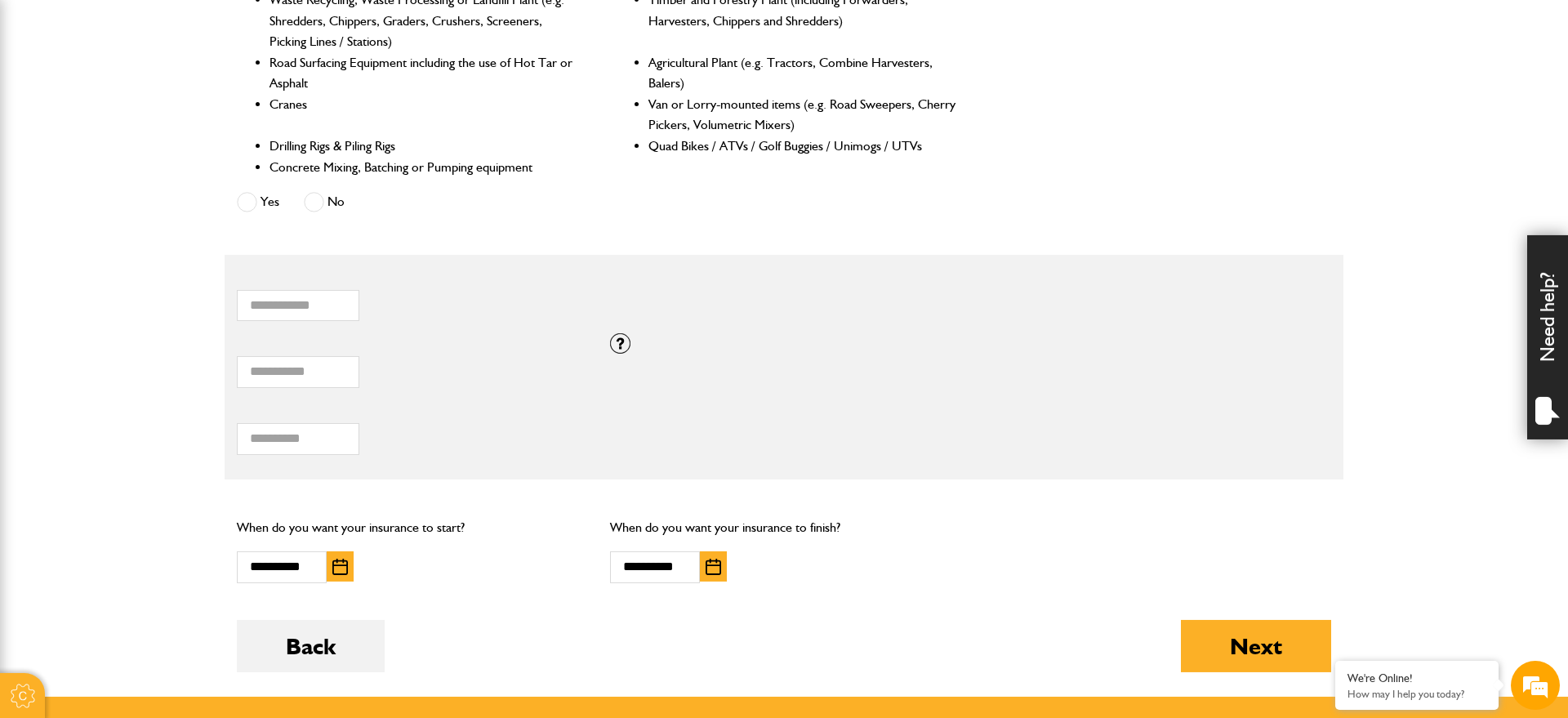 scroll, scrollTop: 1053, scrollLeft: 0, axis: vertical 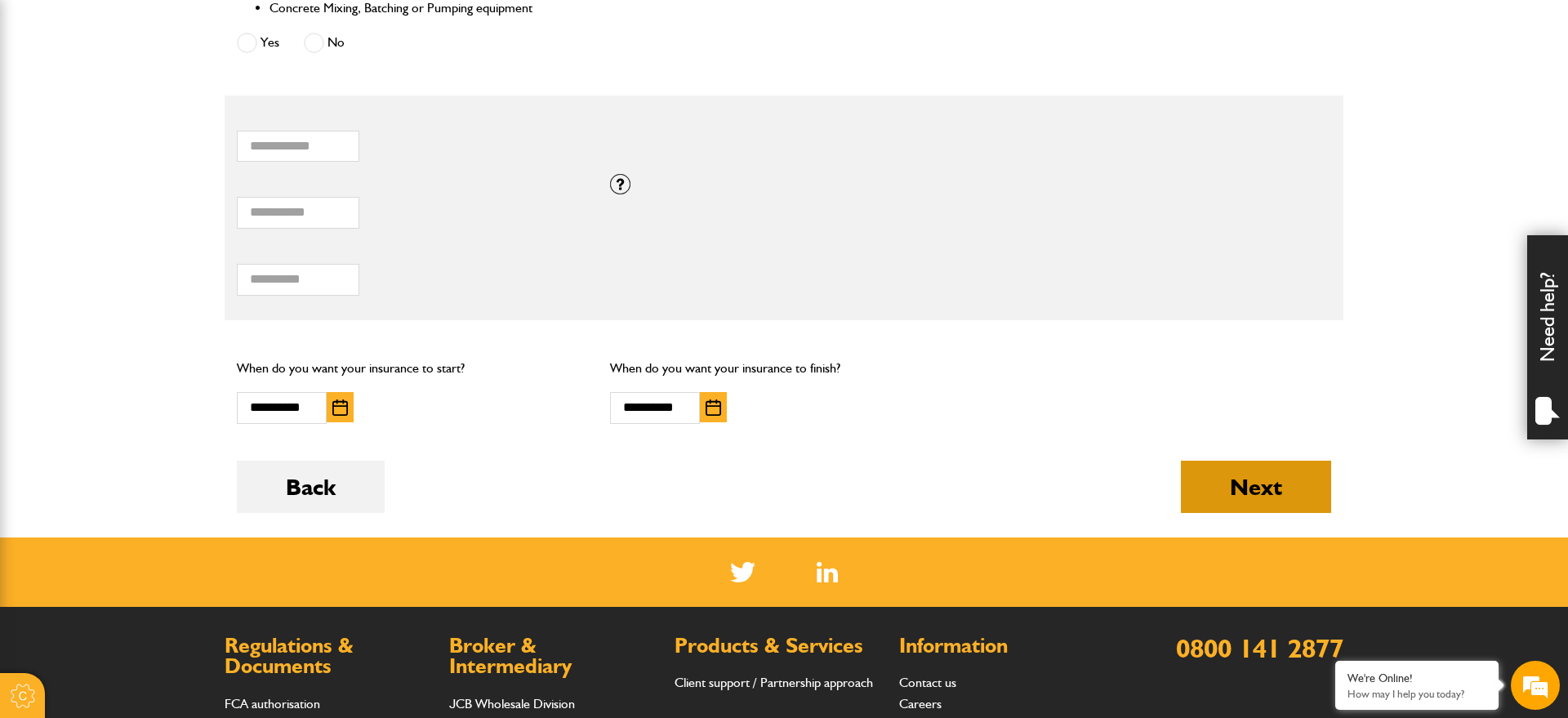 click on "Next" at bounding box center [1256, 487] 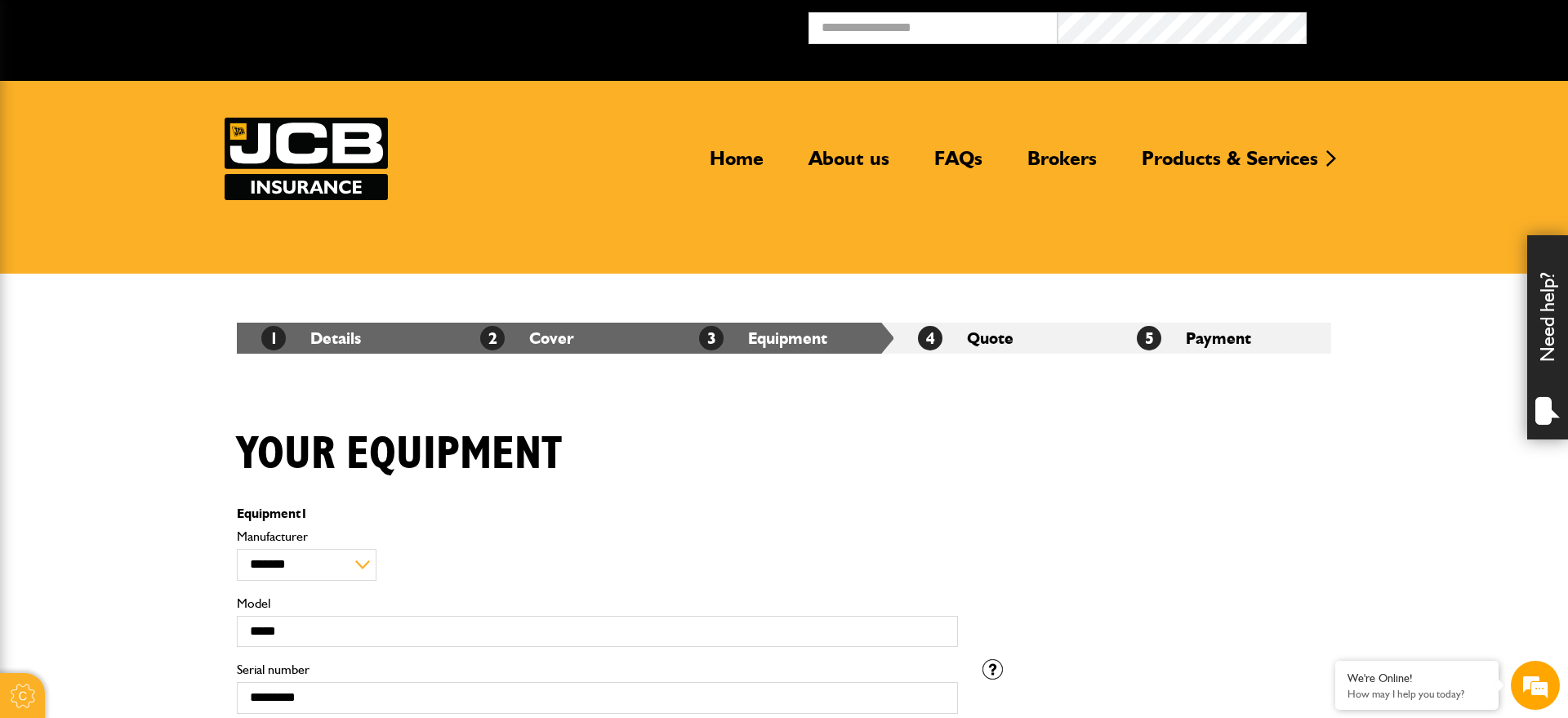 scroll, scrollTop: 0, scrollLeft: 0, axis: both 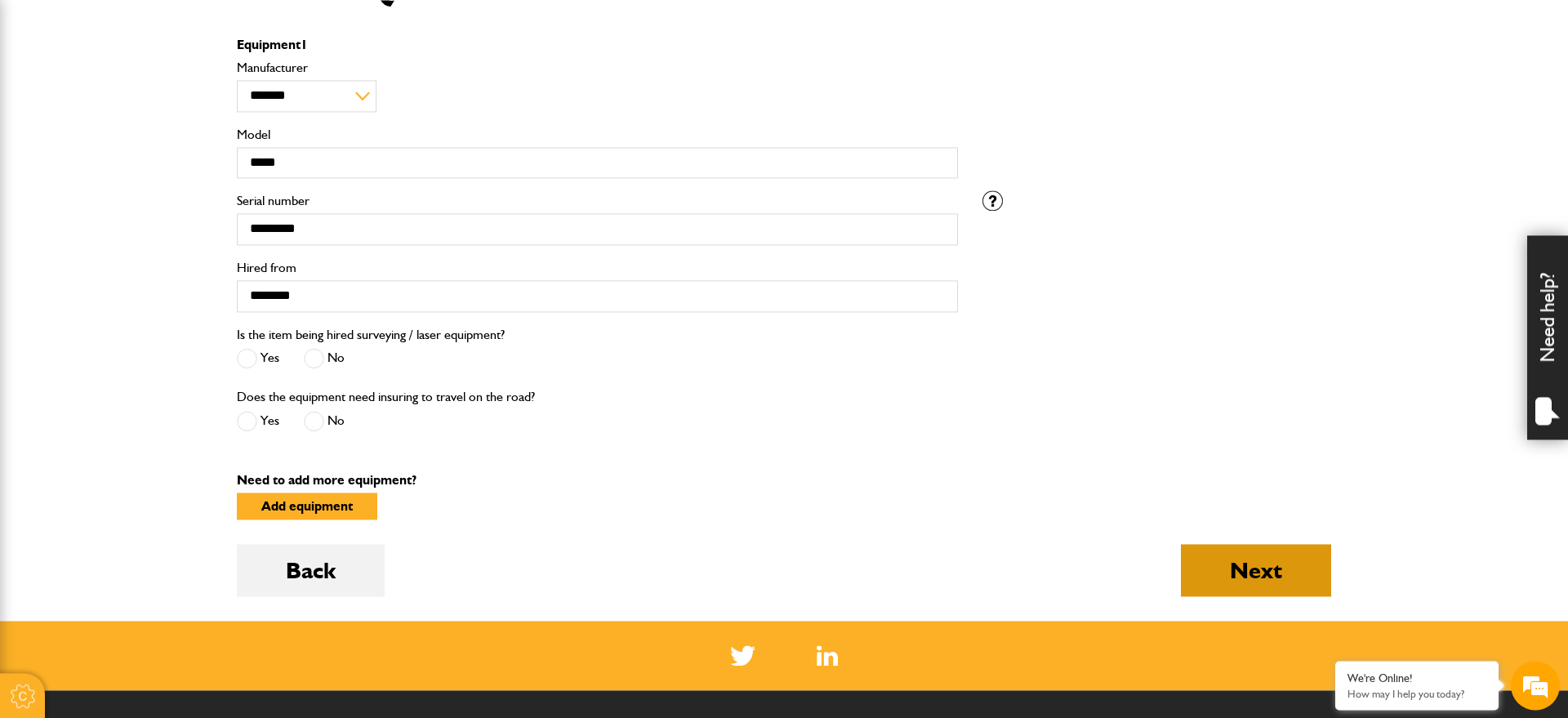 click on "Next" at bounding box center [1256, 570] 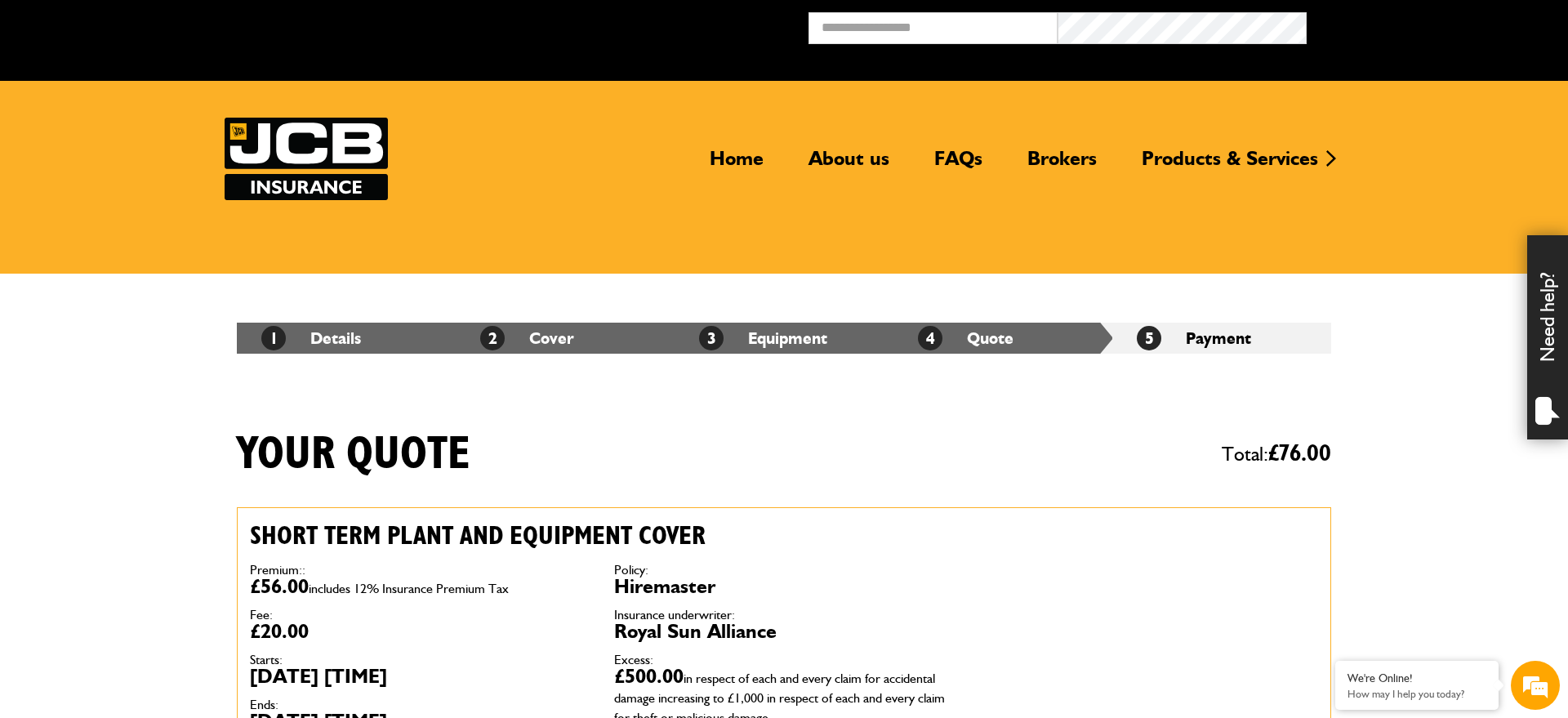 scroll, scrollTop: 0, scrollLeft: 0, axis: both 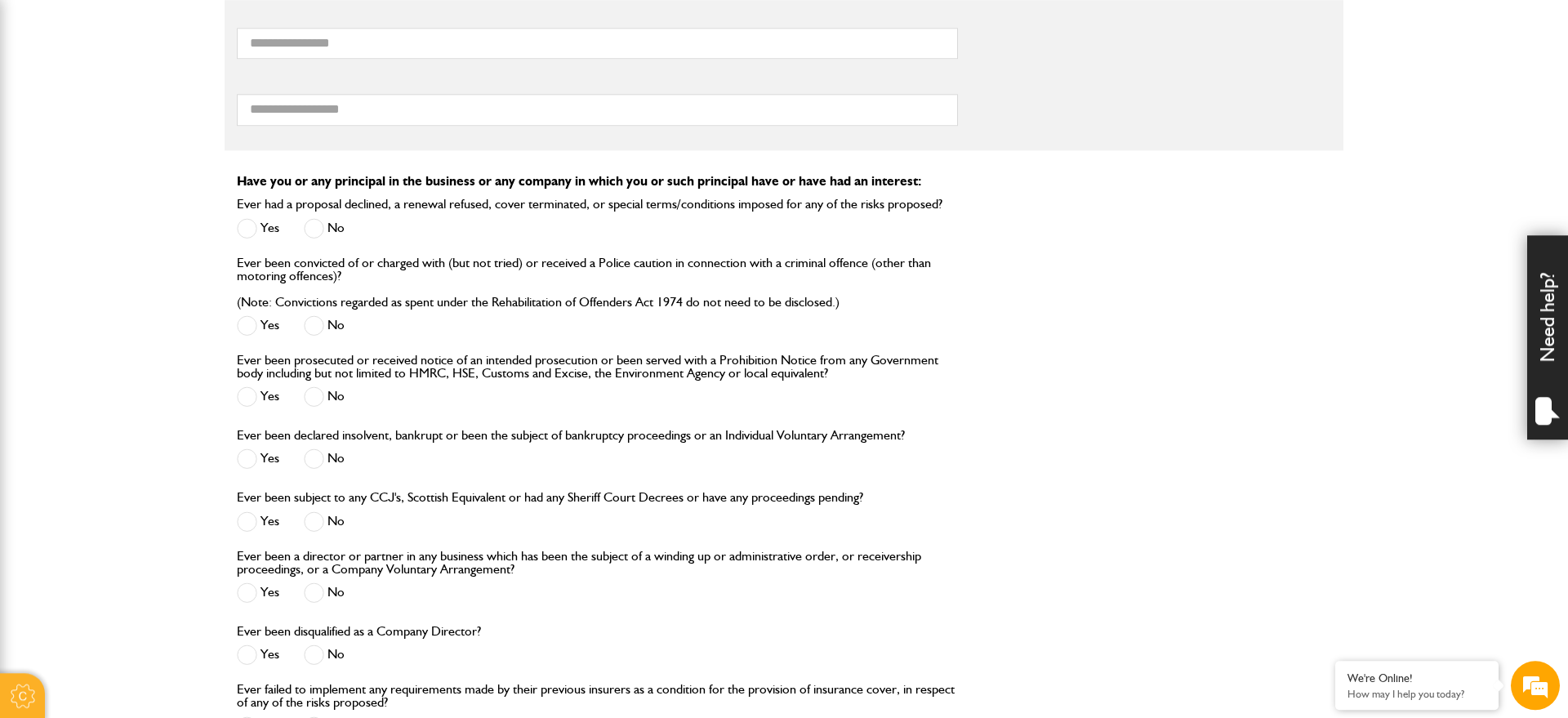 click at bounding box center [314, 228] 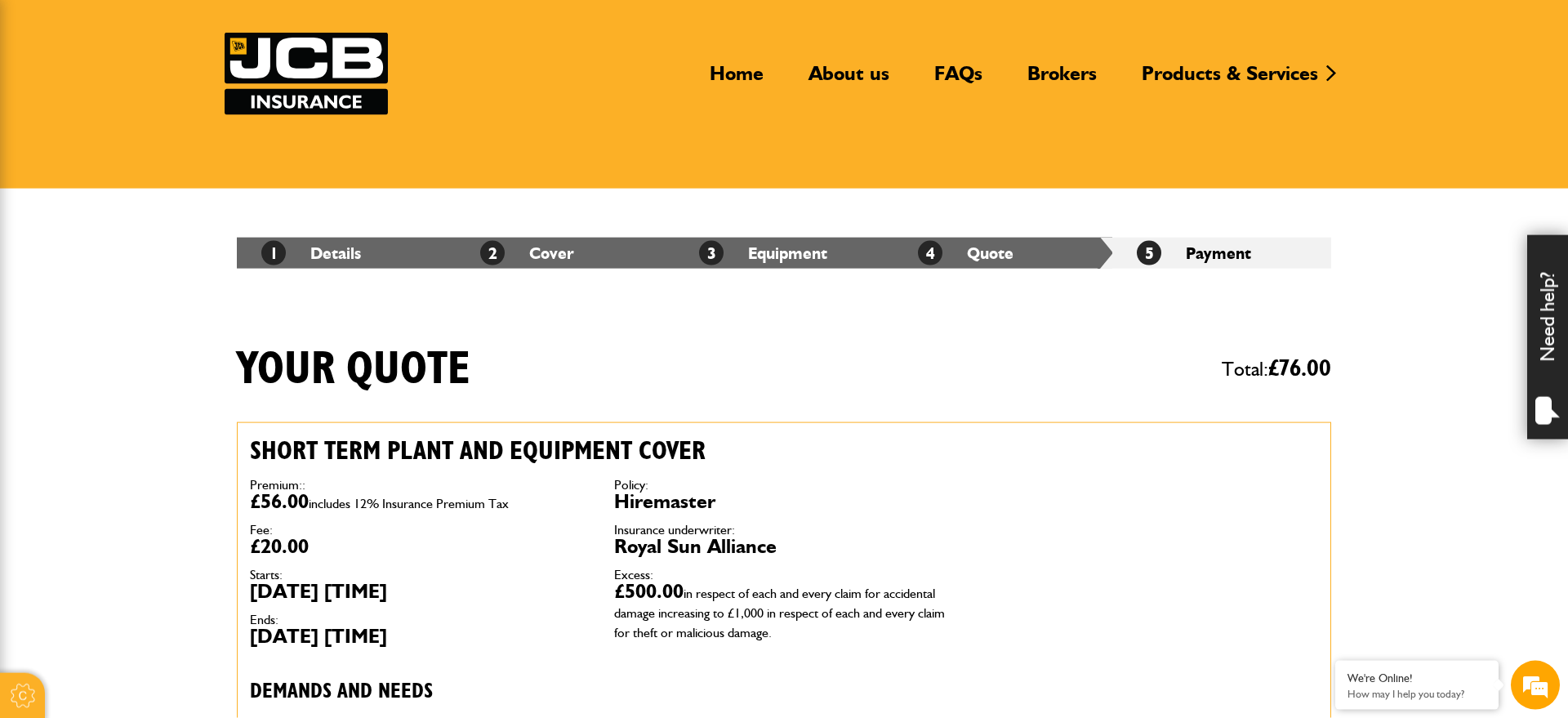 scroll, scrollTop: 0, scrollLeft: 0, axis: both 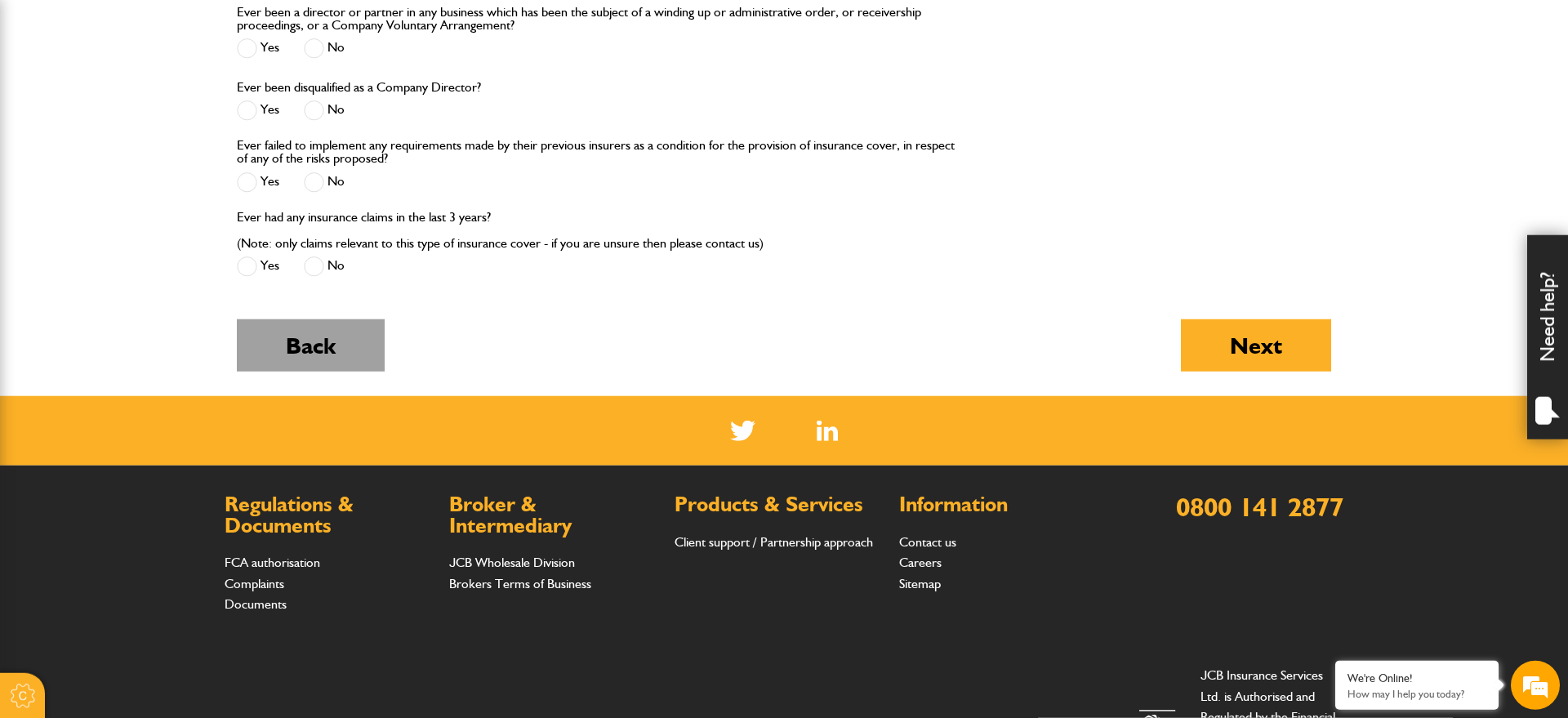 click on "Back" at bounding box center (310, 346) 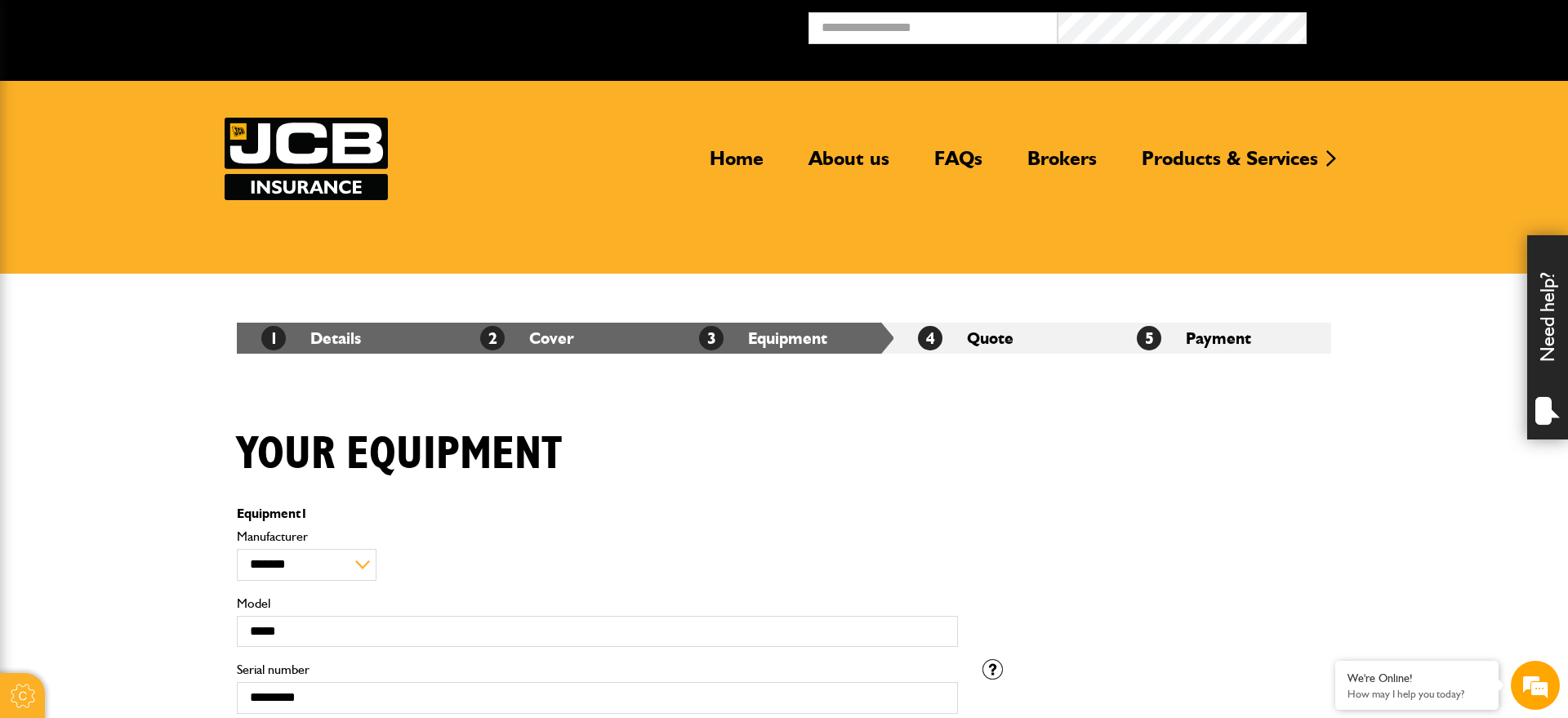 scroll, scrollTop: 0, scrollLeft: 0, axis: both 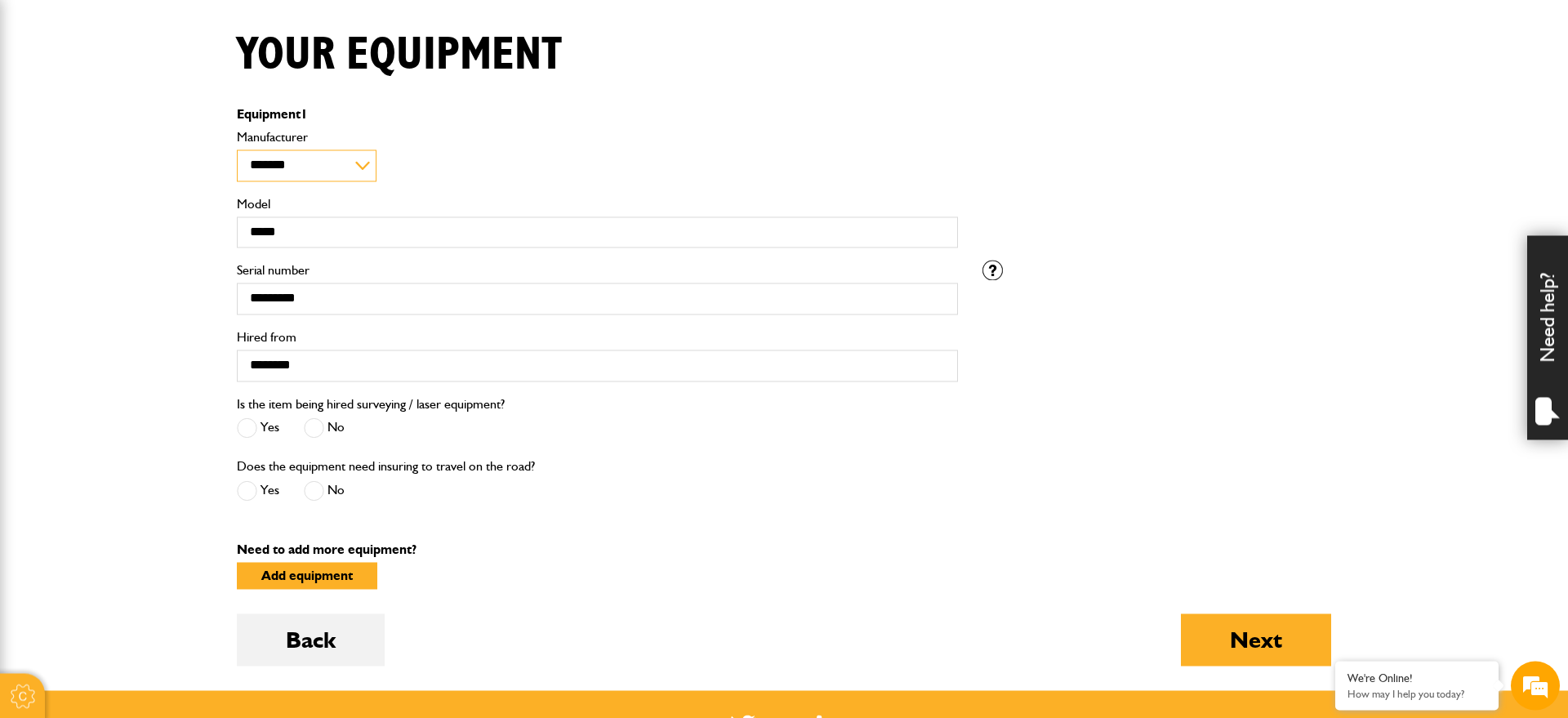 select on "**" 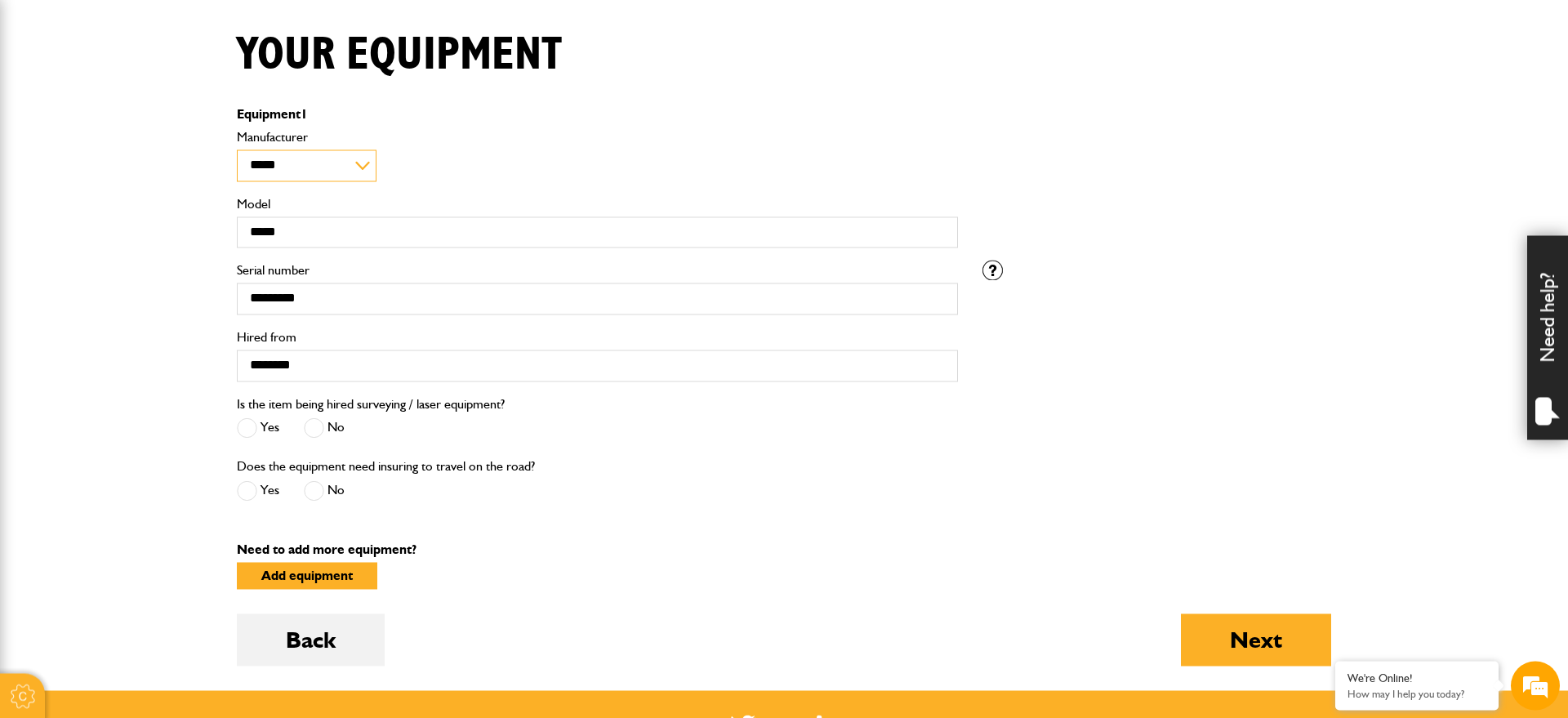 click on "*****" at bounding box center (0, 0) 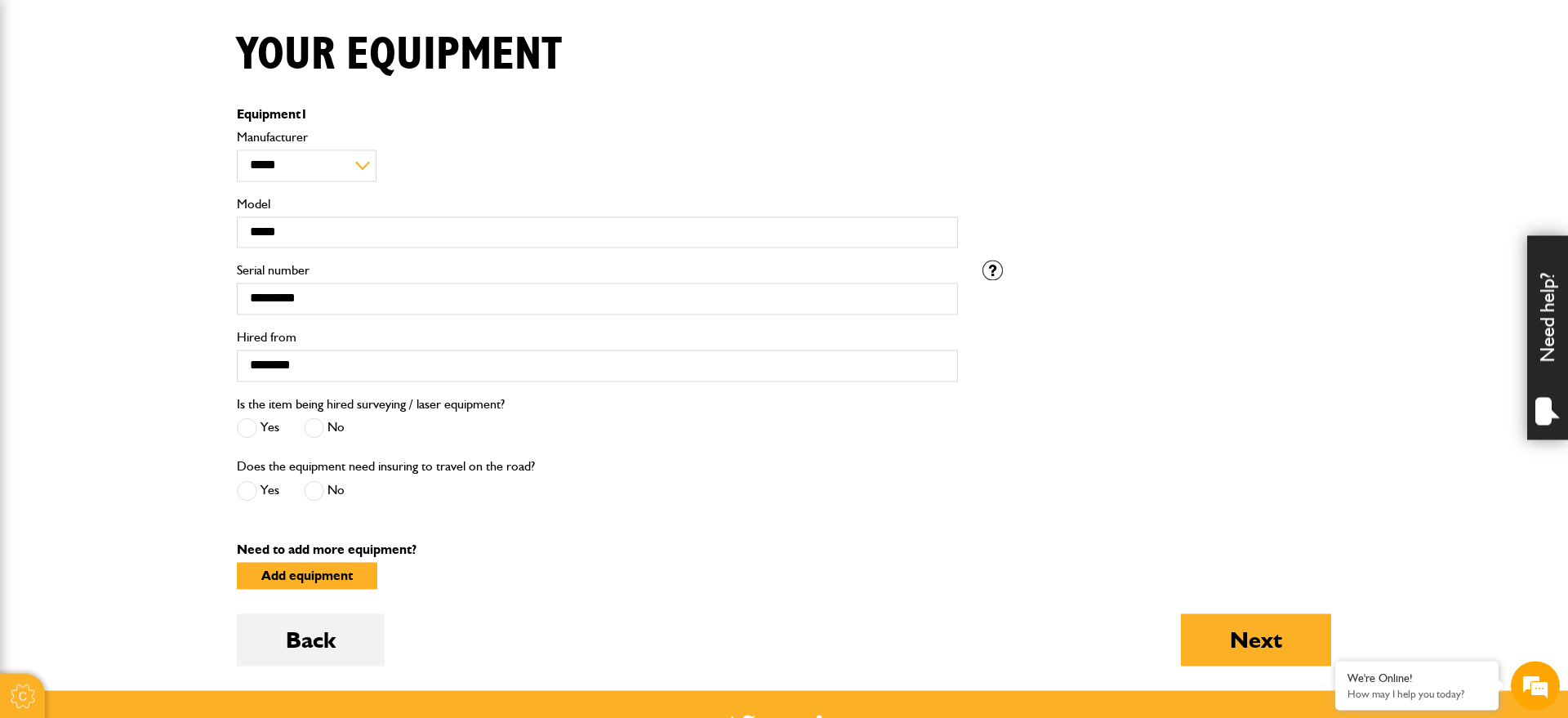 click on "**********" at bounding box center [597, 156] 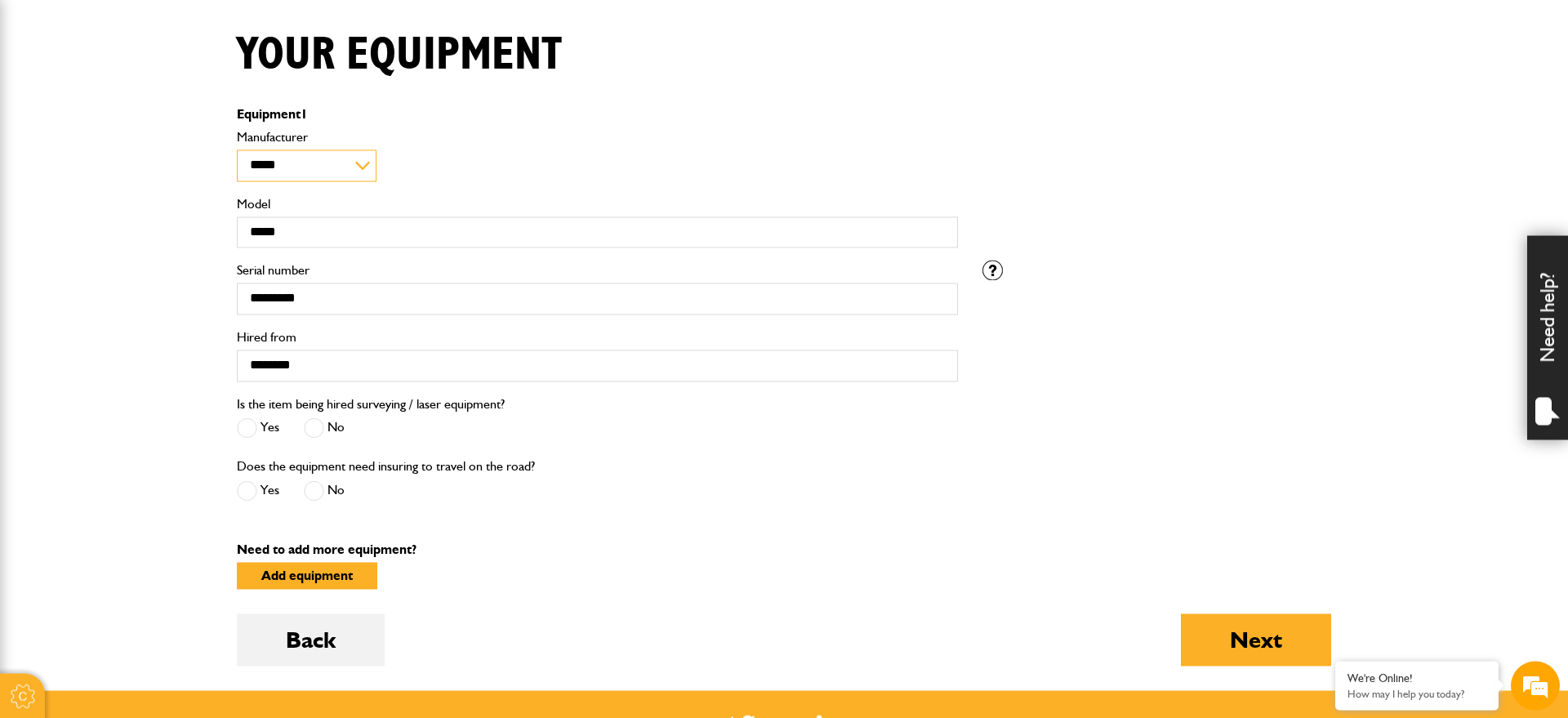 click on "**********" at bounding box center [306, 165] 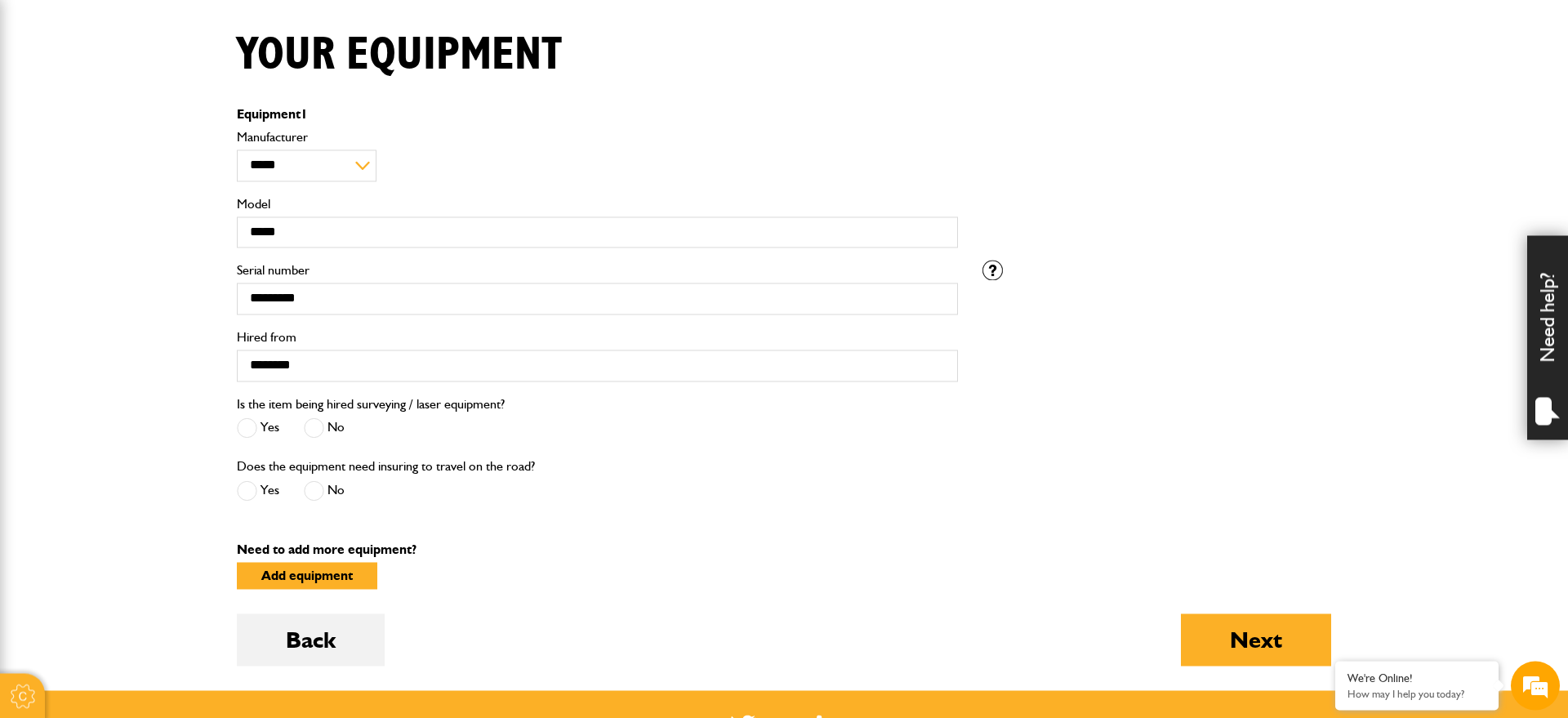 type on "********" 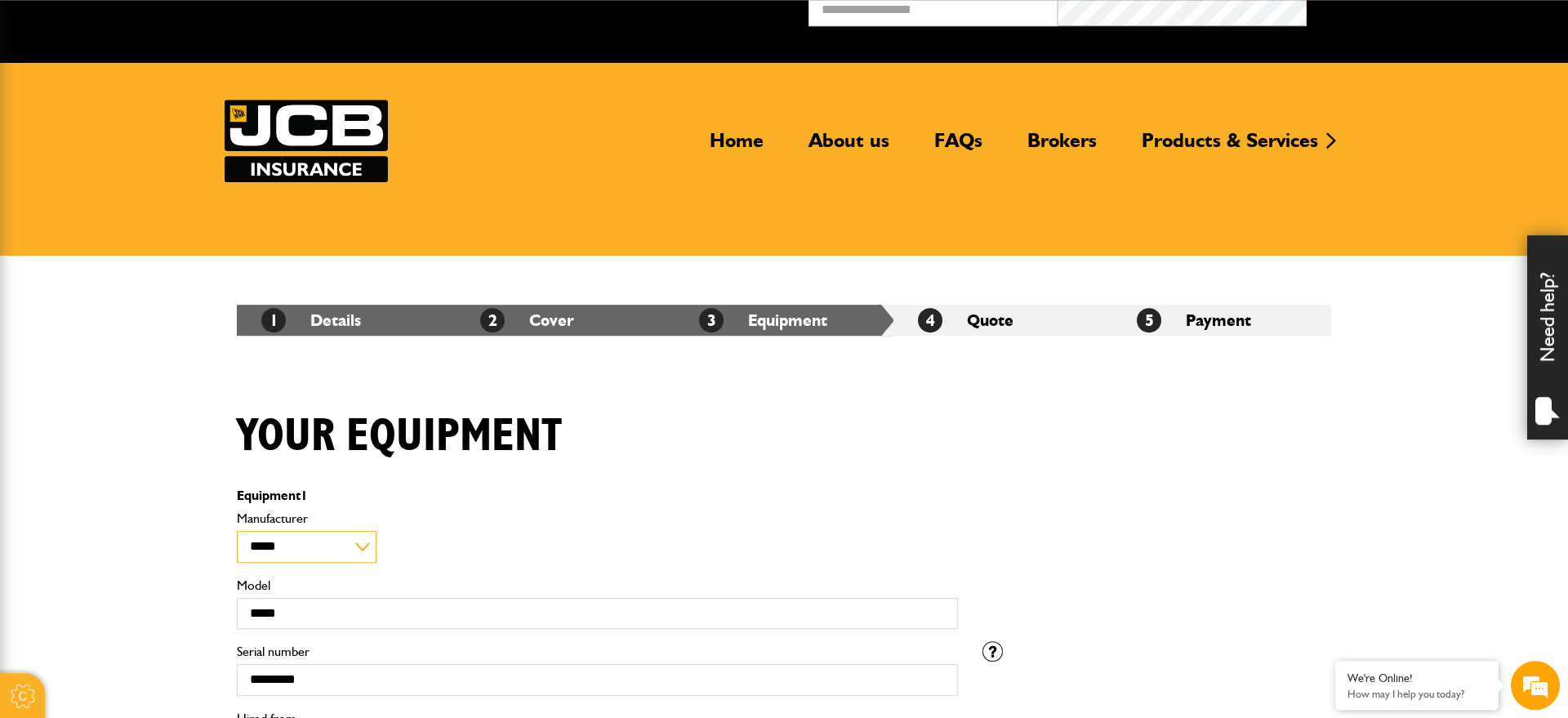 scroll, scrollTop: 16, scrollLeft: 0, axis: vertical 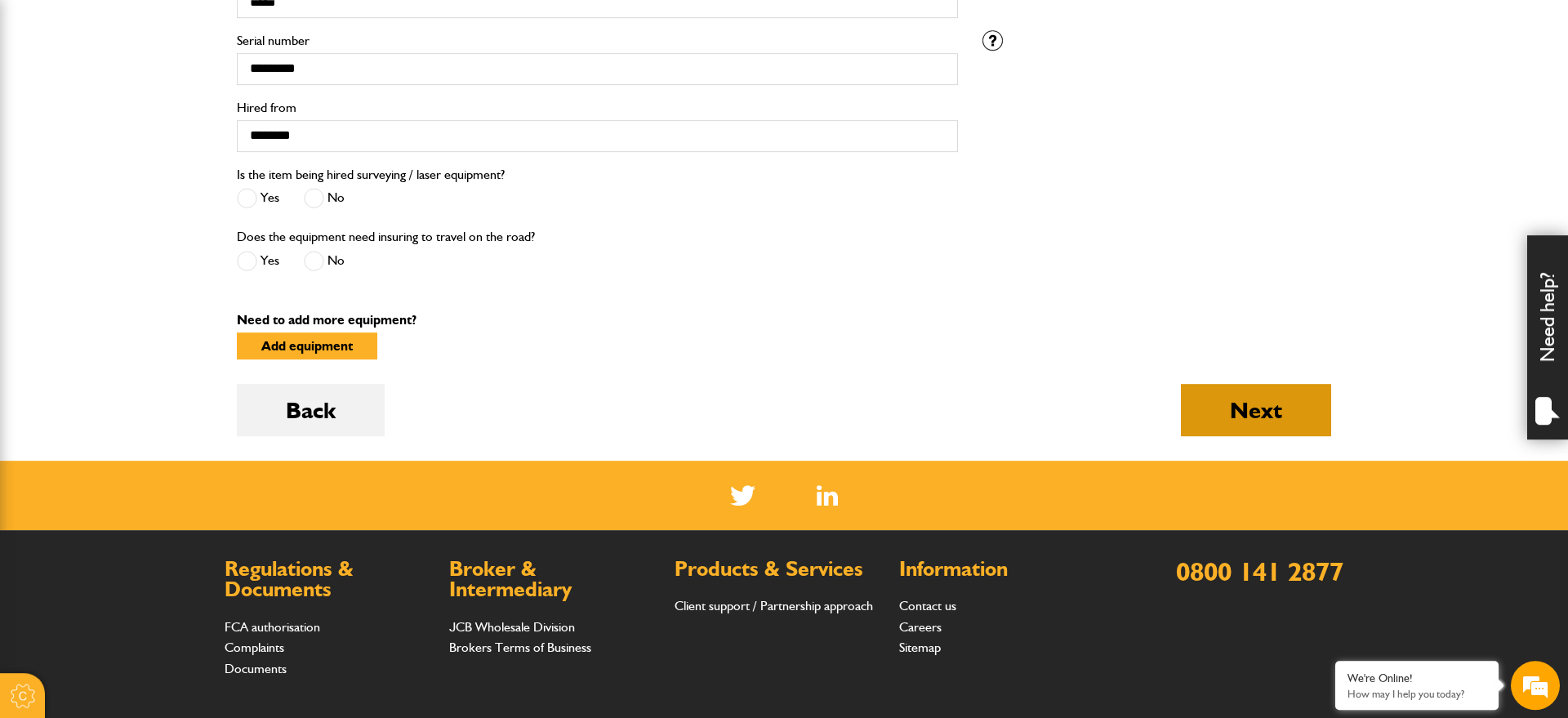 click on "Next" at bounding box center [1256, 410] 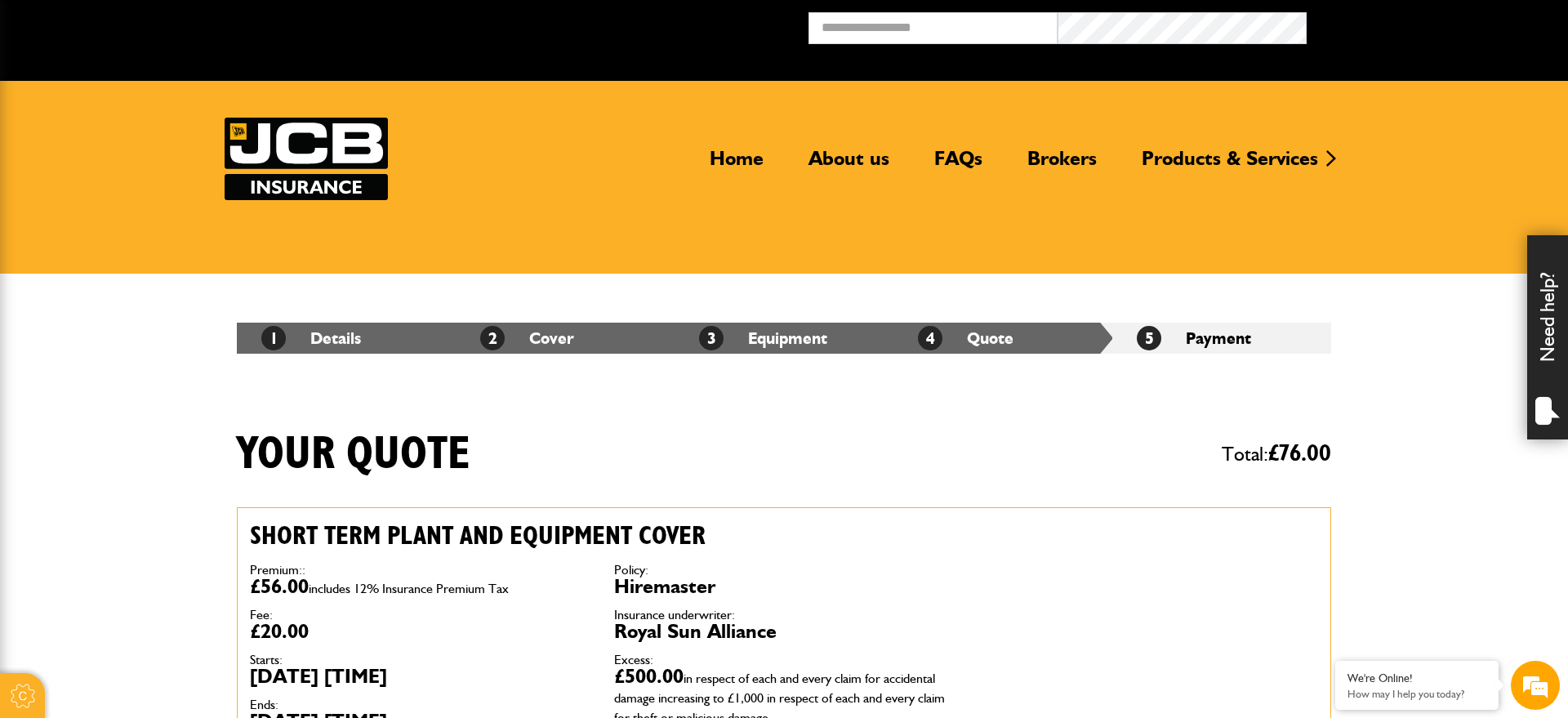 scroll, scrollTop: 0, scrollLeft: 0, axis: both 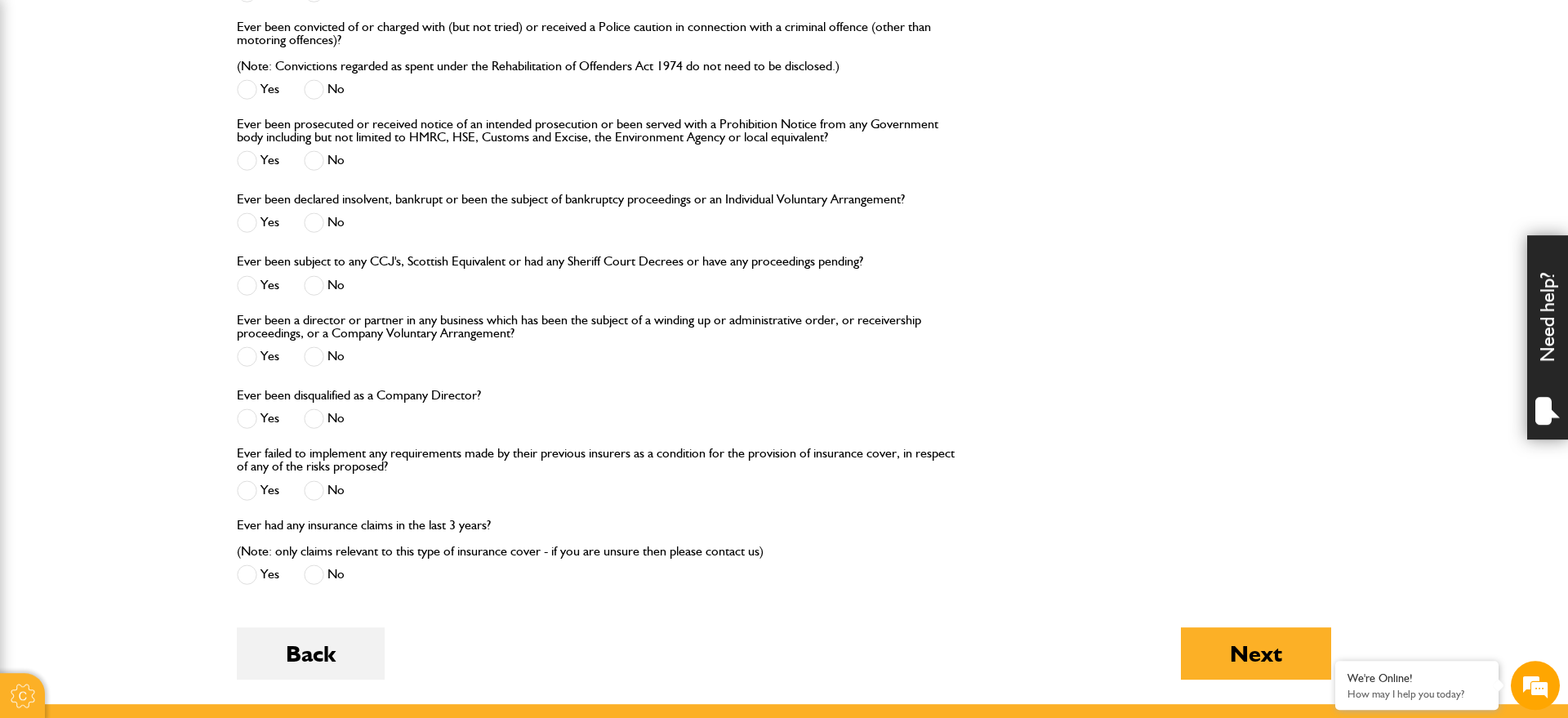 click on "Ever been a director or partner in any business which has been the subject of a winding up or administrative order, or receivership proceedings, or a Company Voluntary Arrangement?
Yes
No" at bounding box center (784, 349) 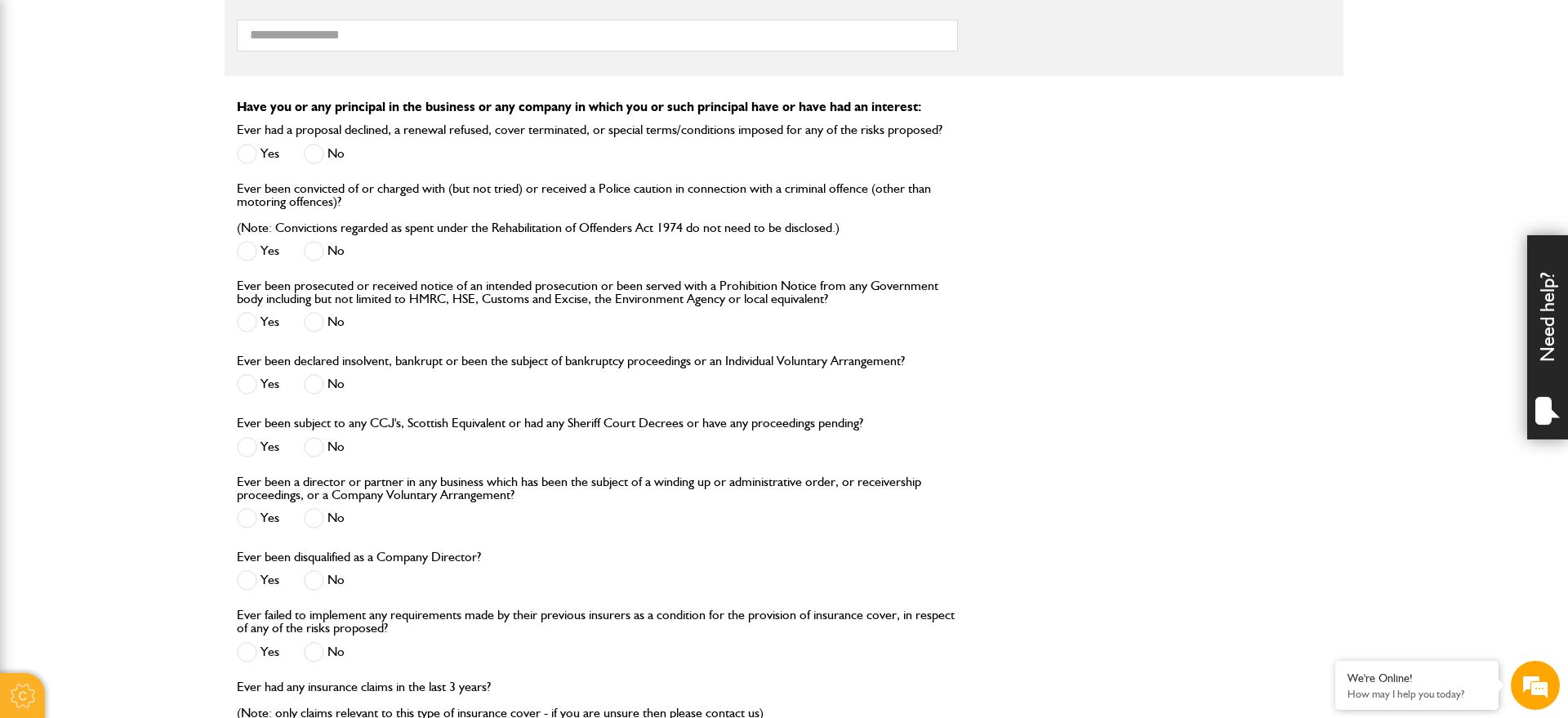 scroll, scrollTop: 1445, scrollLeft: 0, axis: vertical 